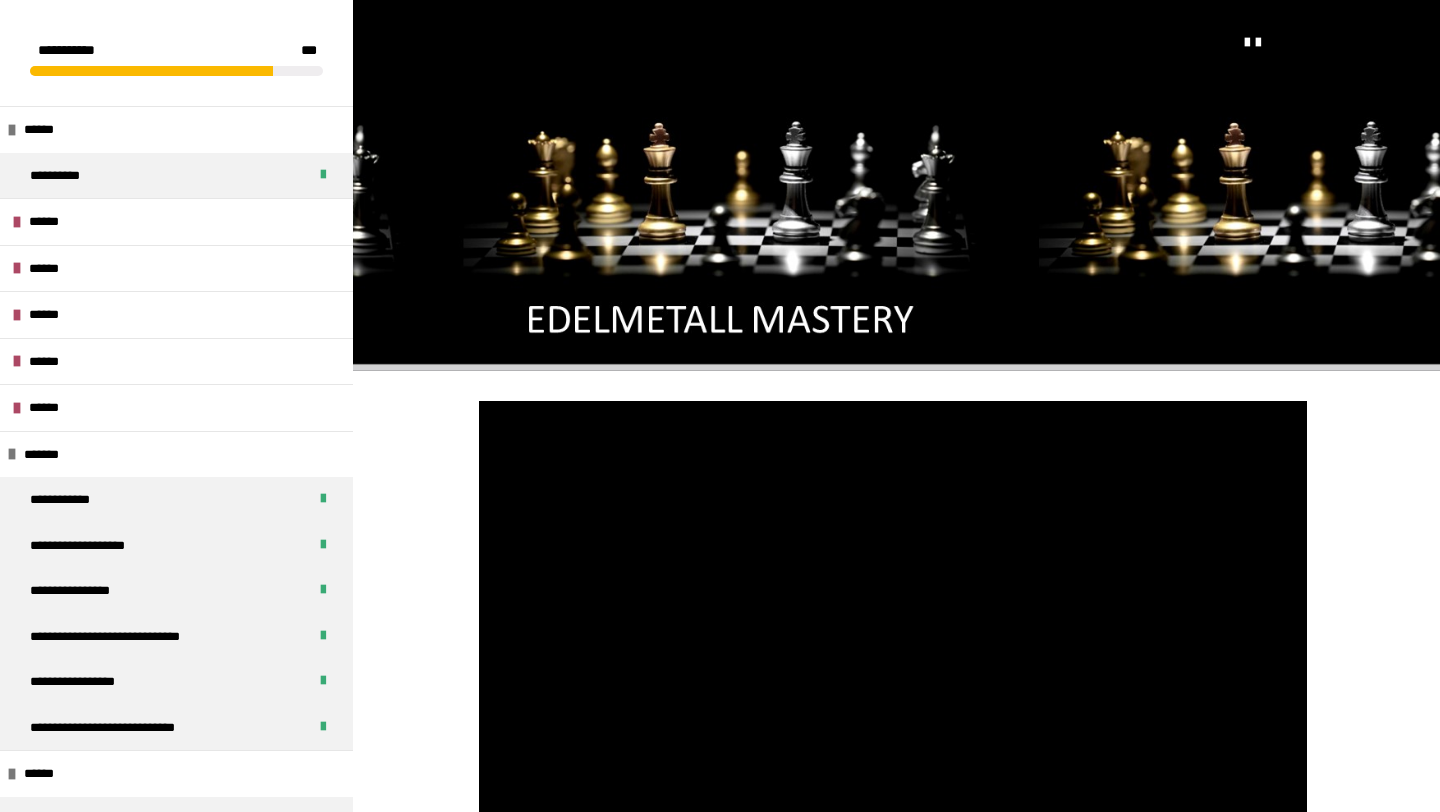 scroll, scrollTop: 431, scrollLeft: 0, axis: vertical 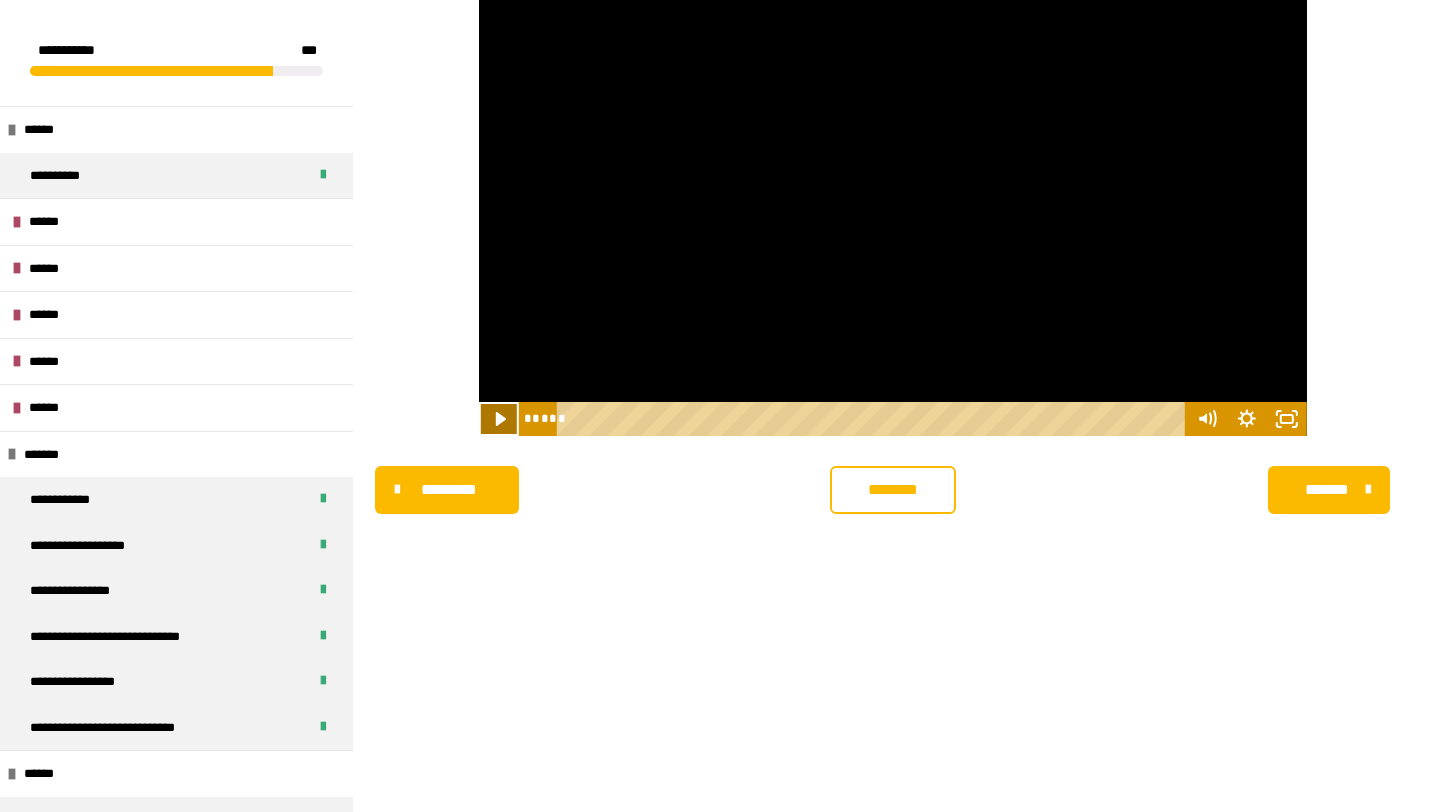 click 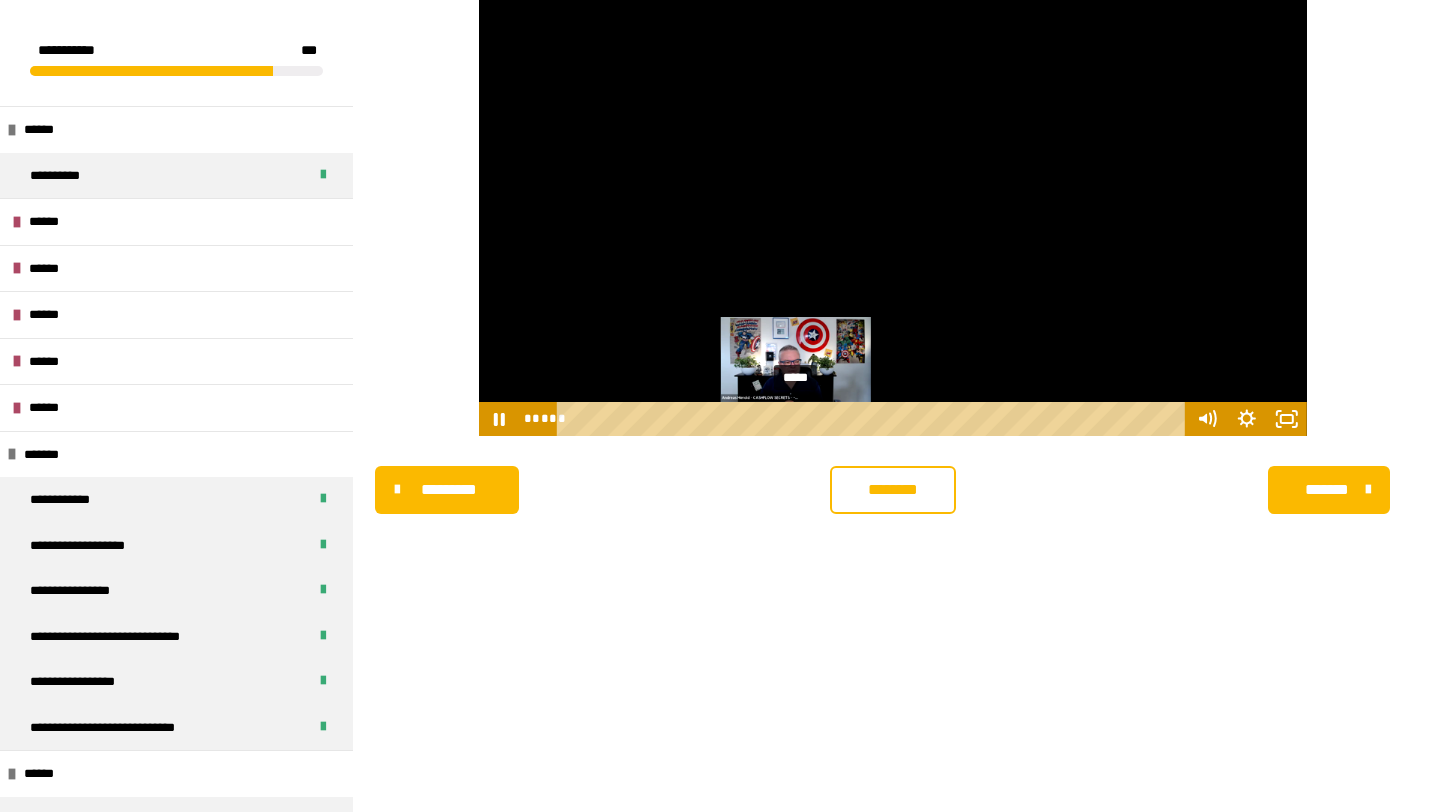 click on "*****" at bounding box center [874, 419] 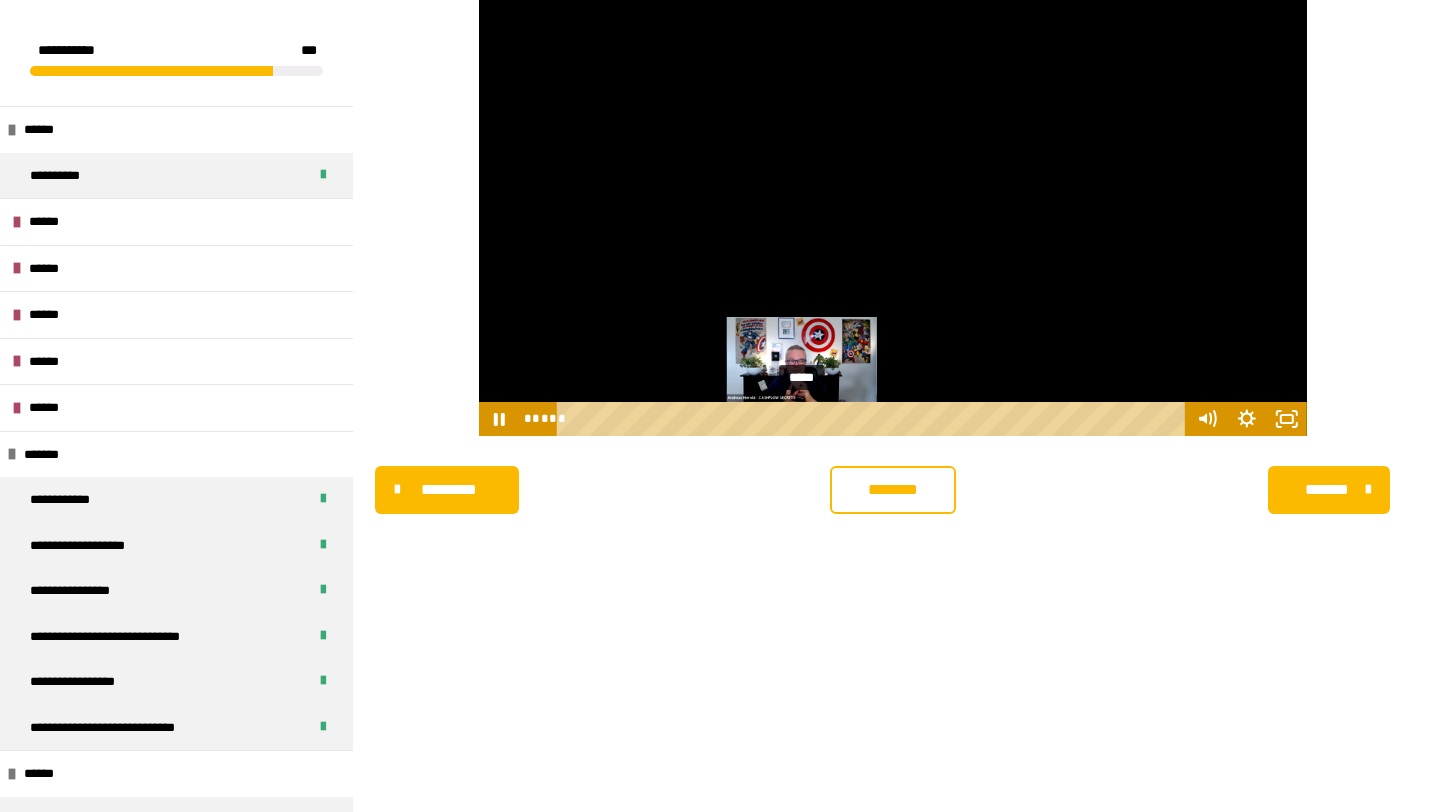 click on "*****" at bounding box center [874, 419] 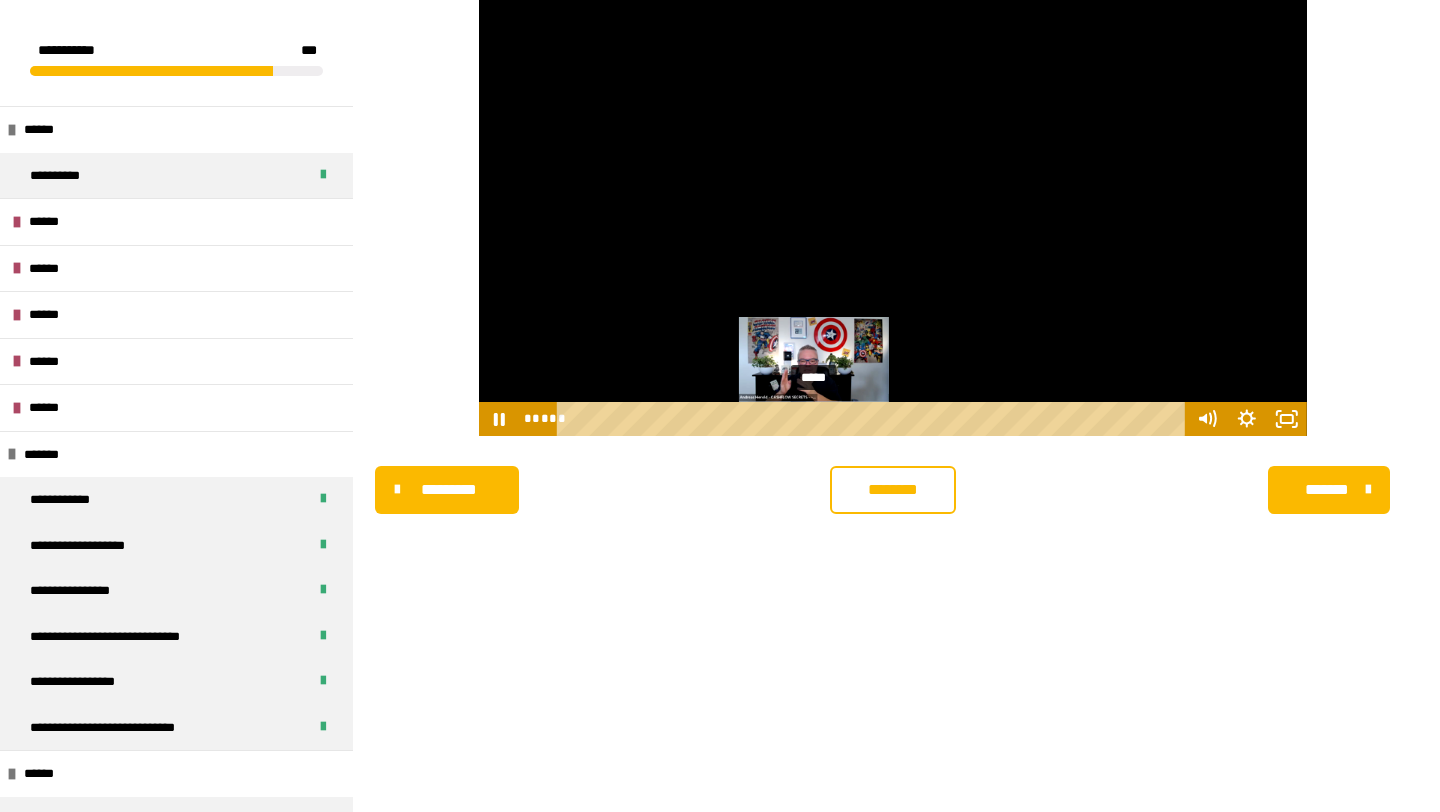 click on "*****" at bounding box center (874, 419) 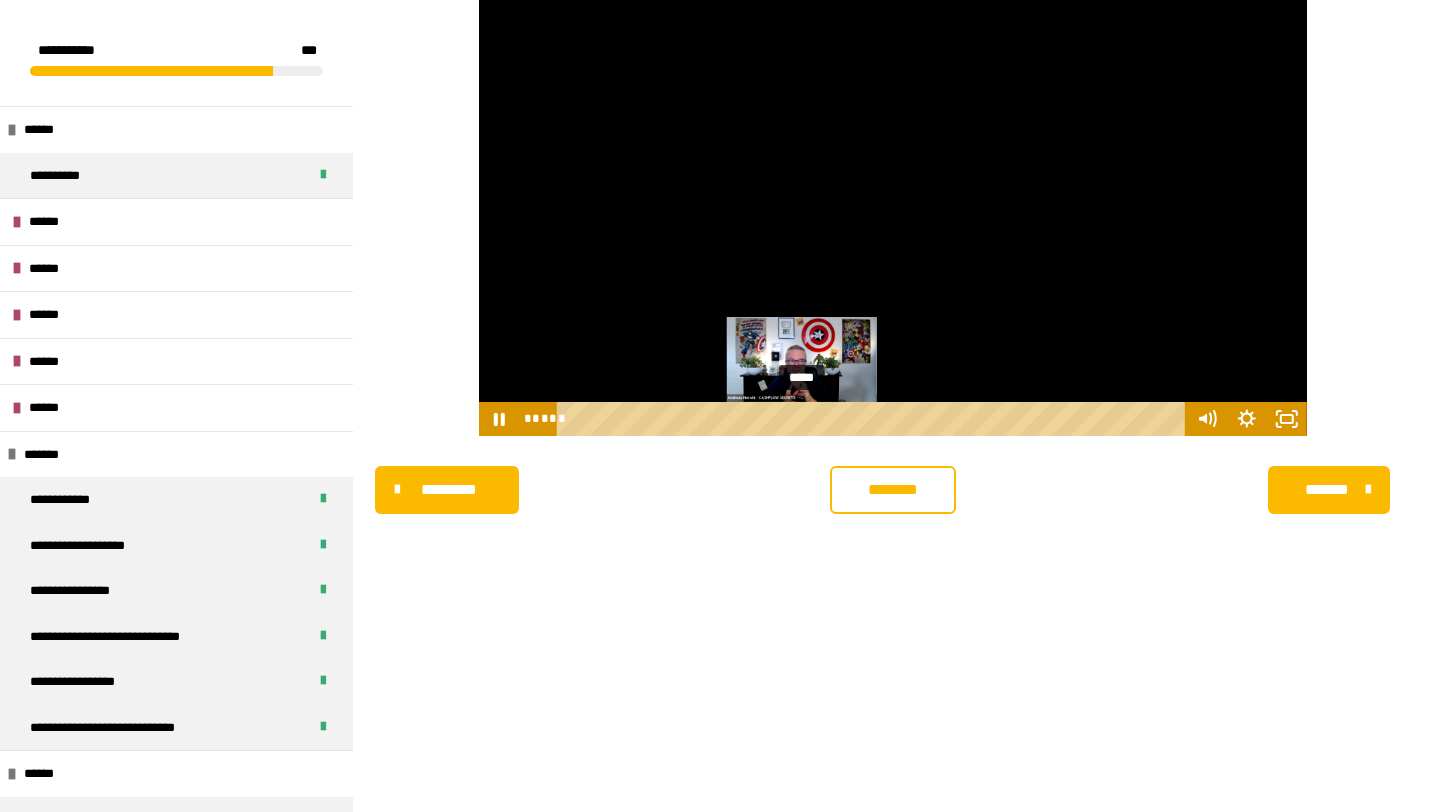click on "*****" at bounding box center [874, 419] 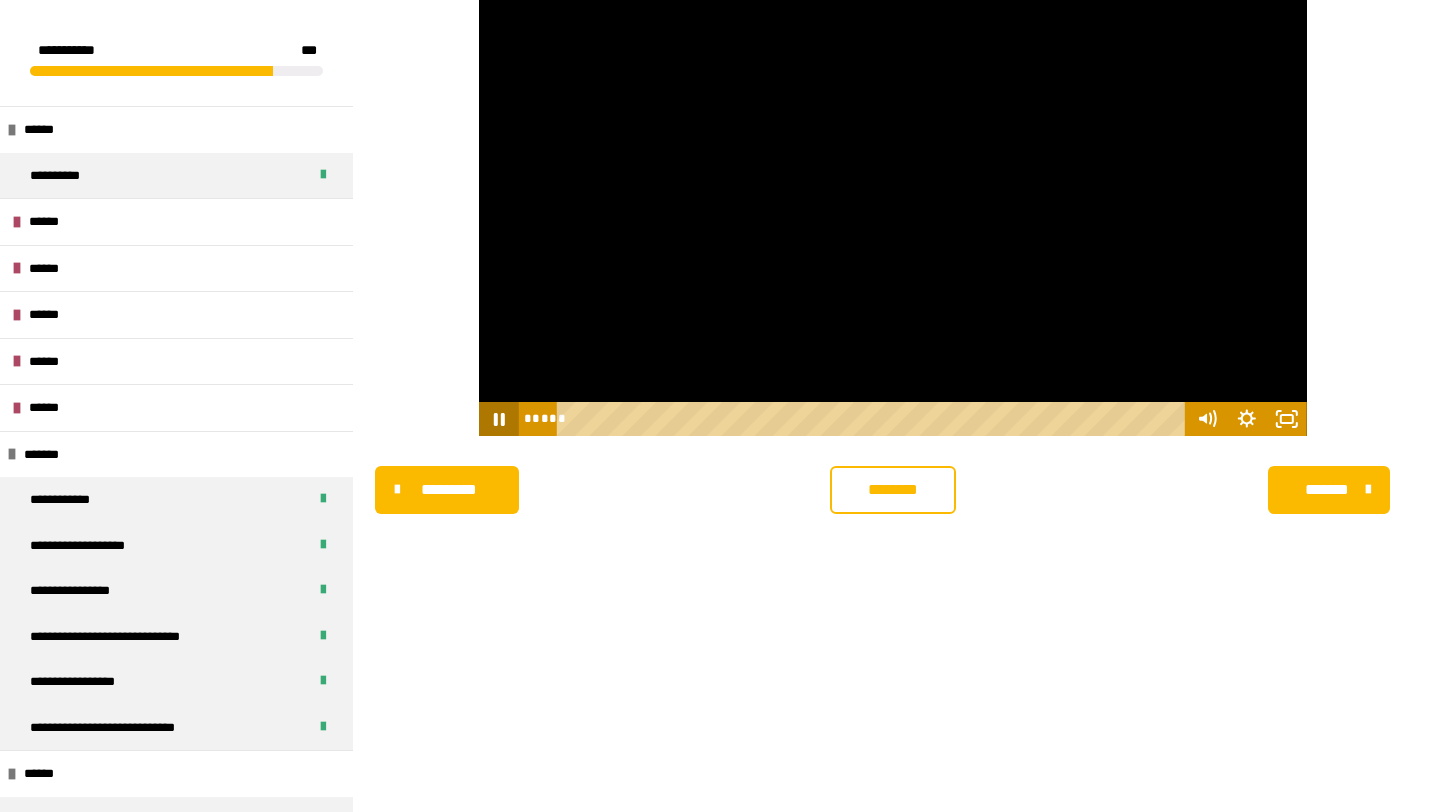 click 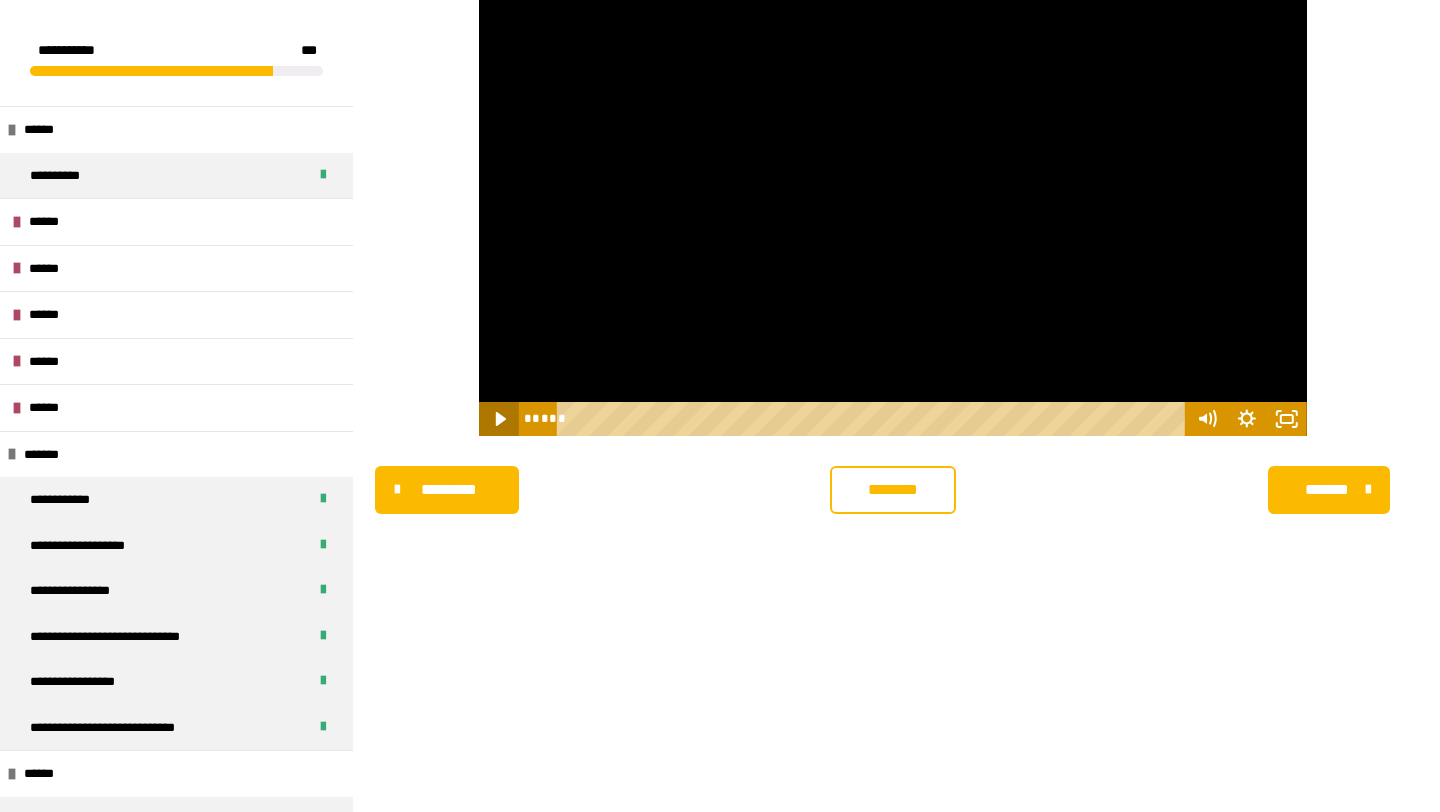 type 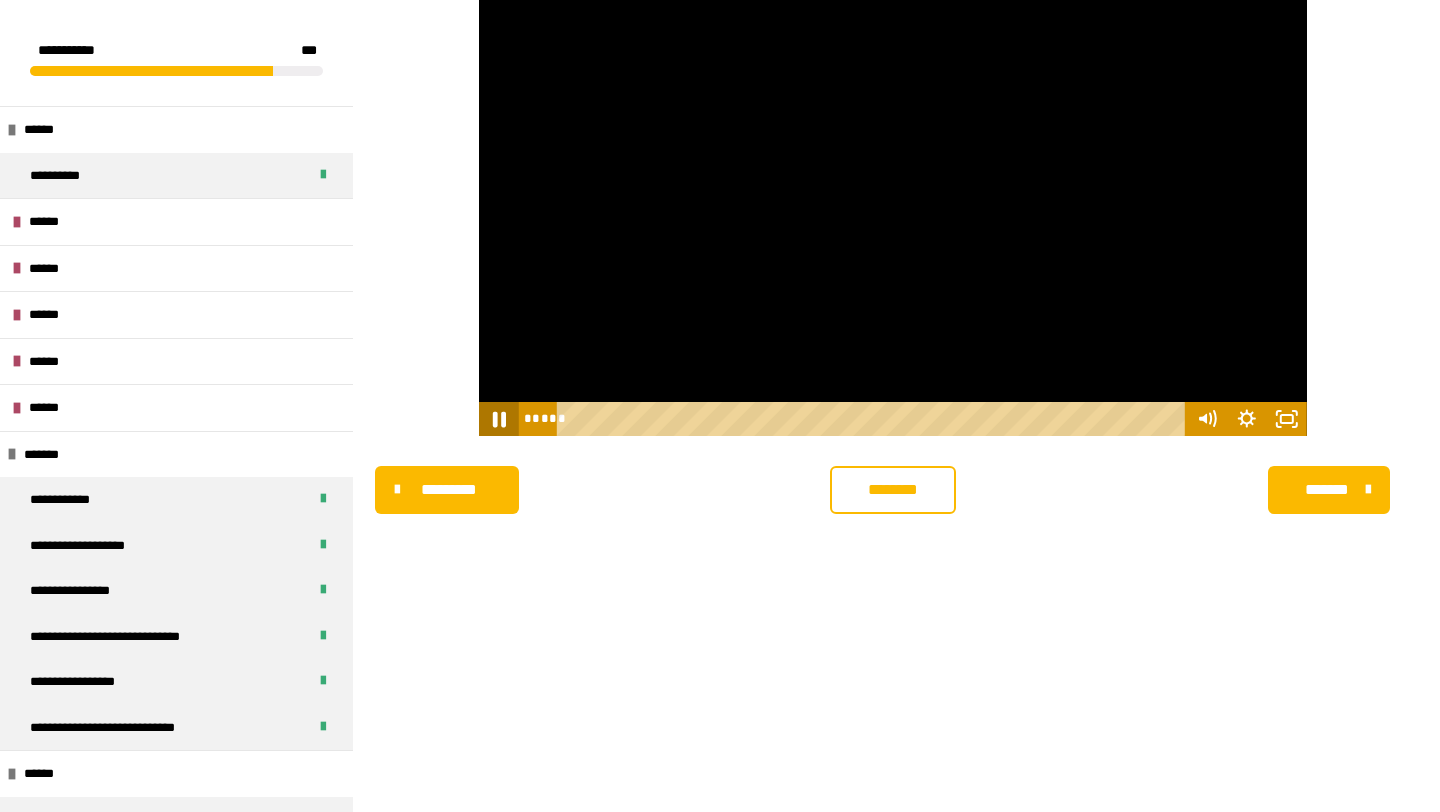 click 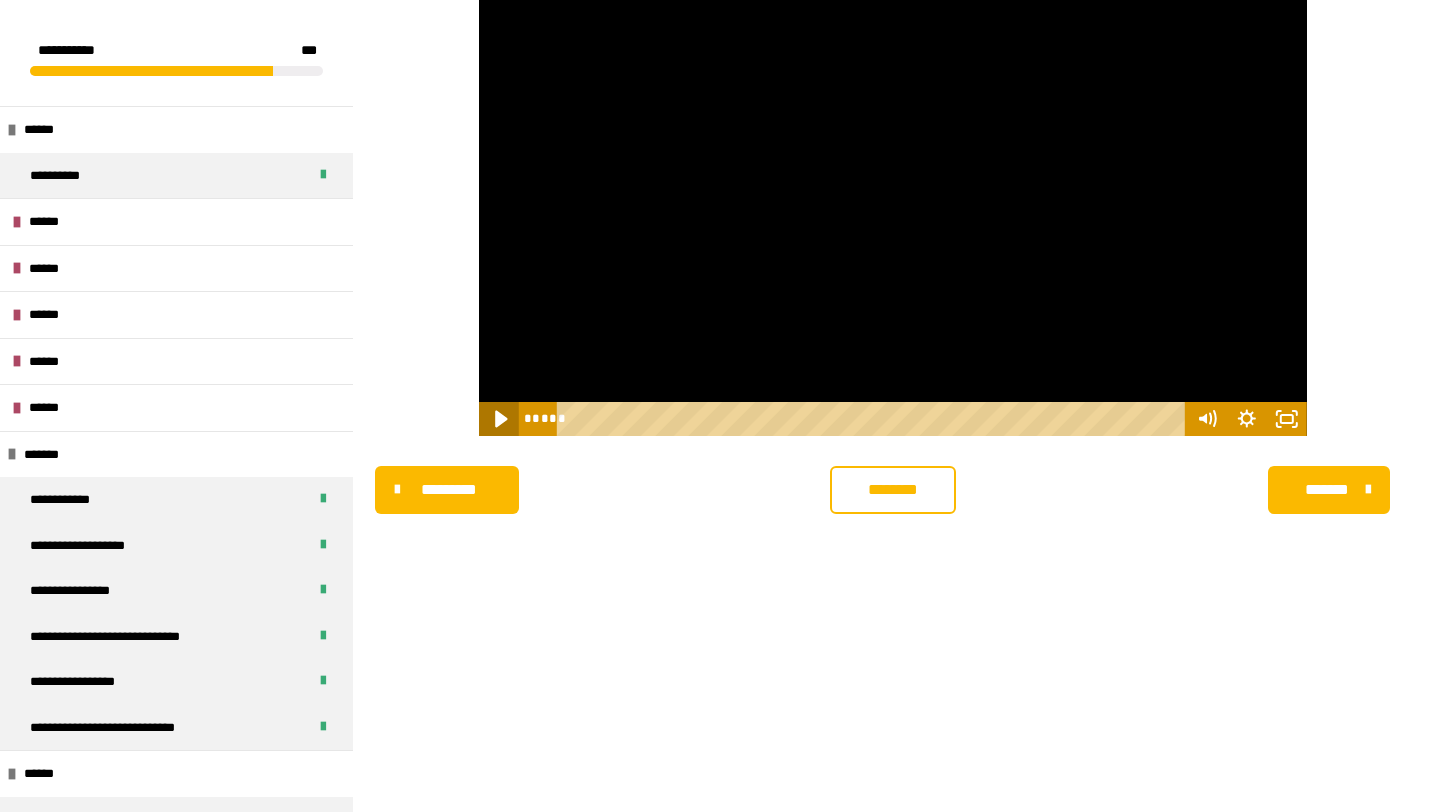 click 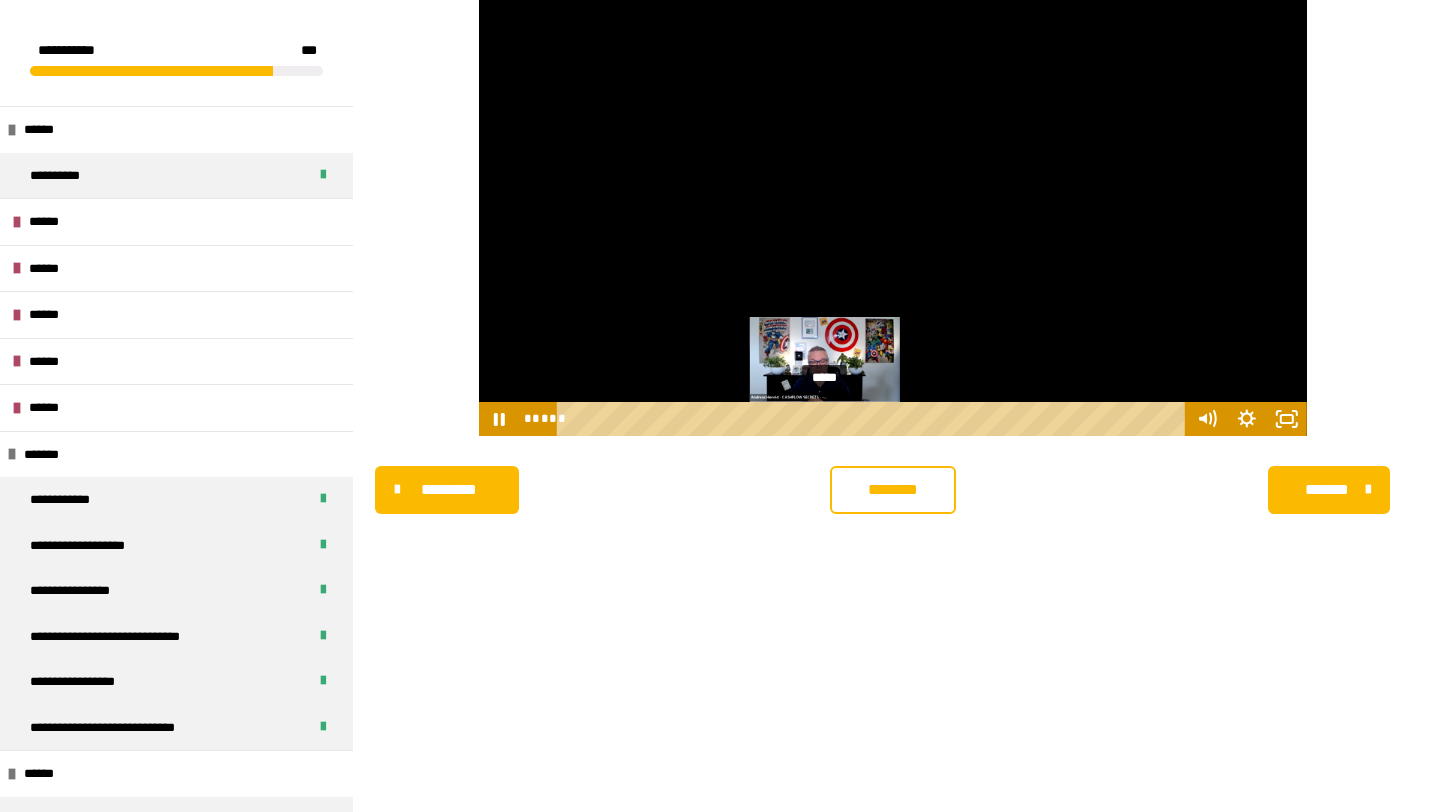 click on "*****" at bounding box center (874, 419) 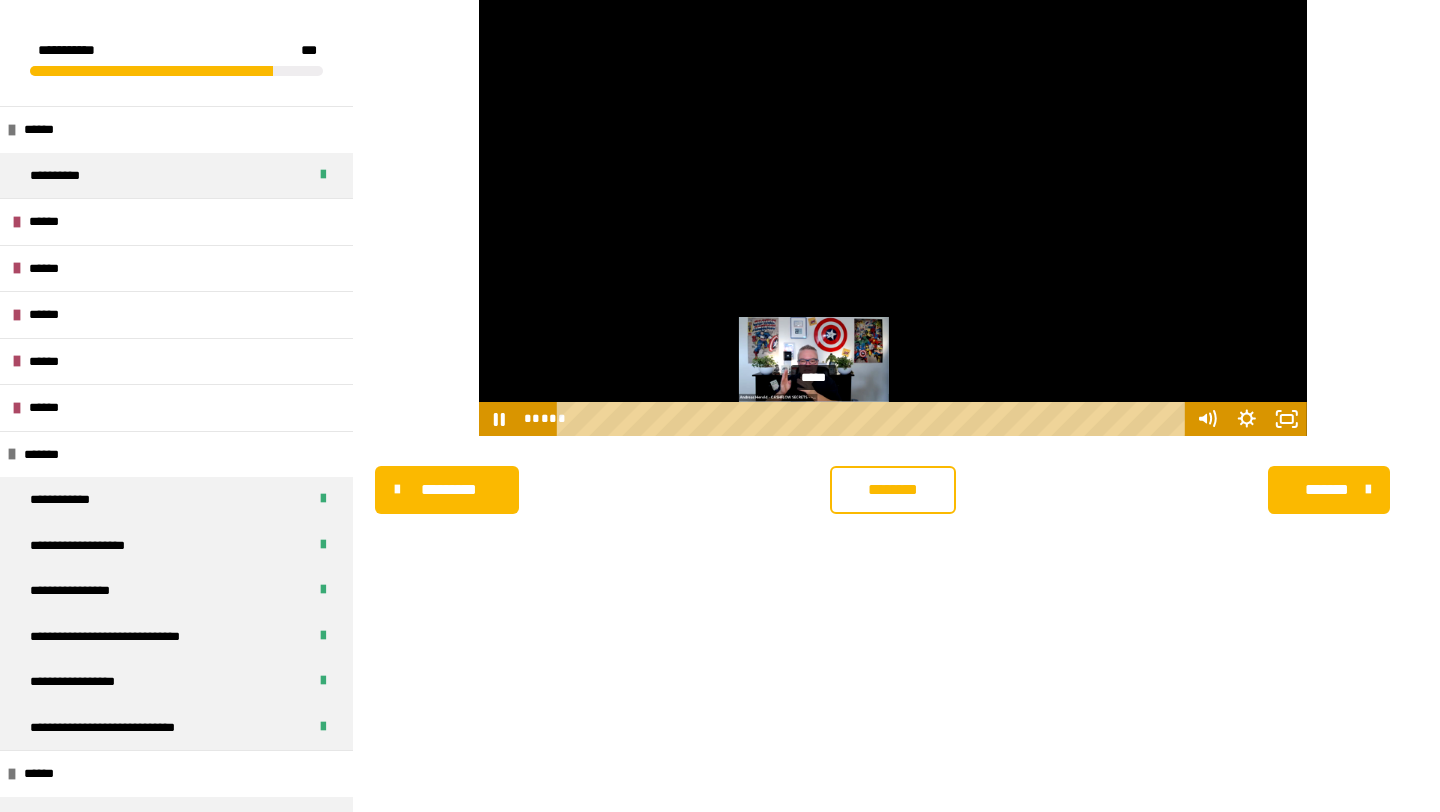 click on "*****" at bounding box center [874, 419] 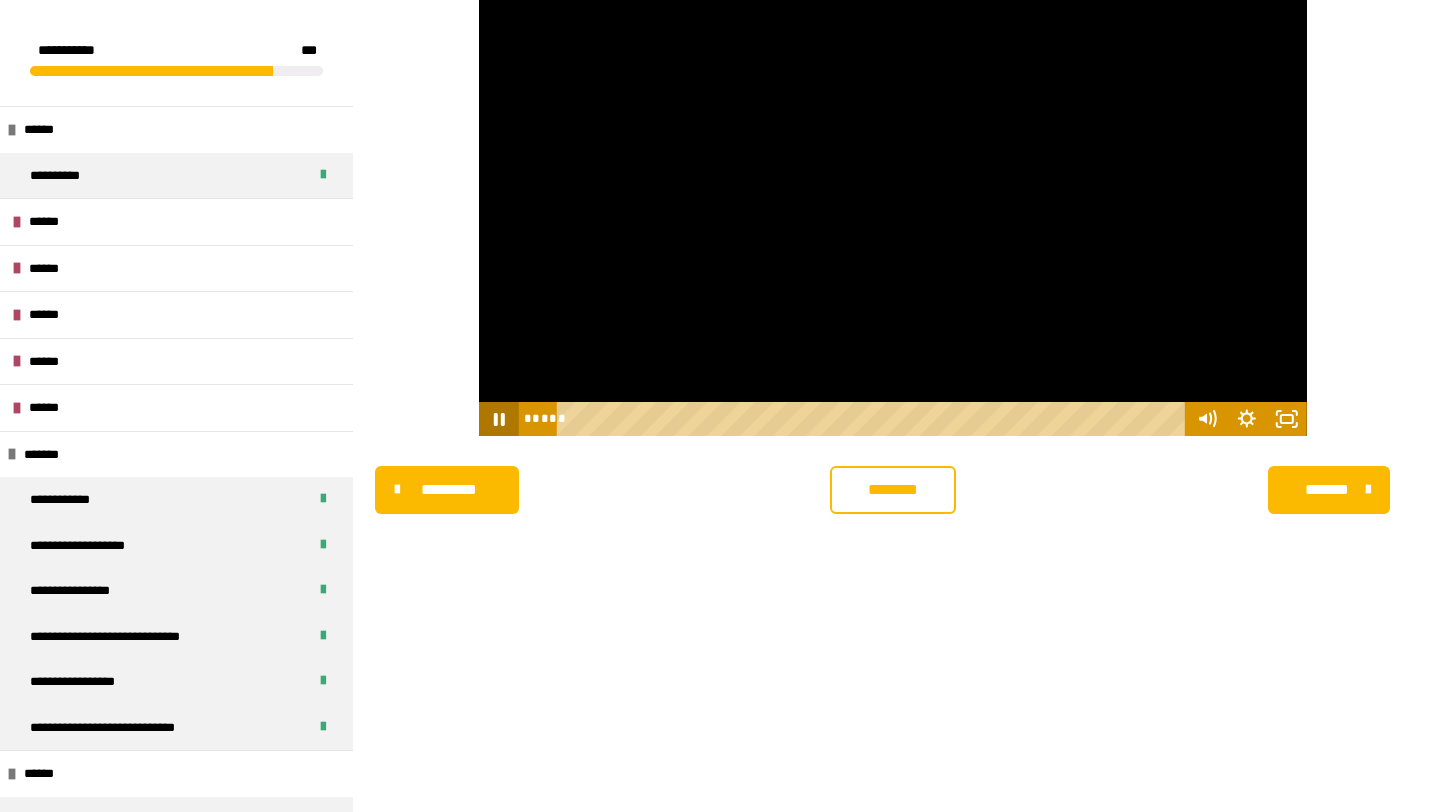 click 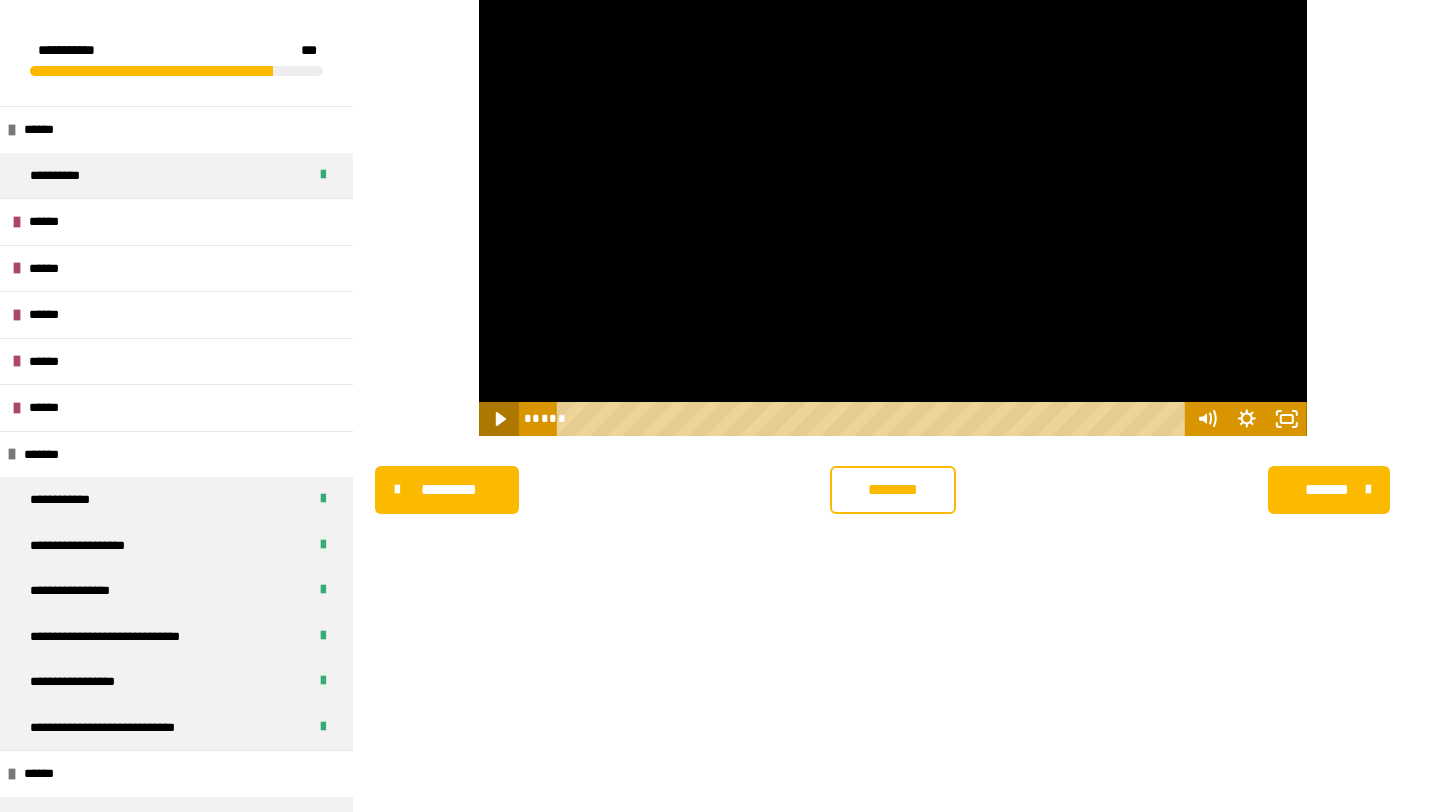 click 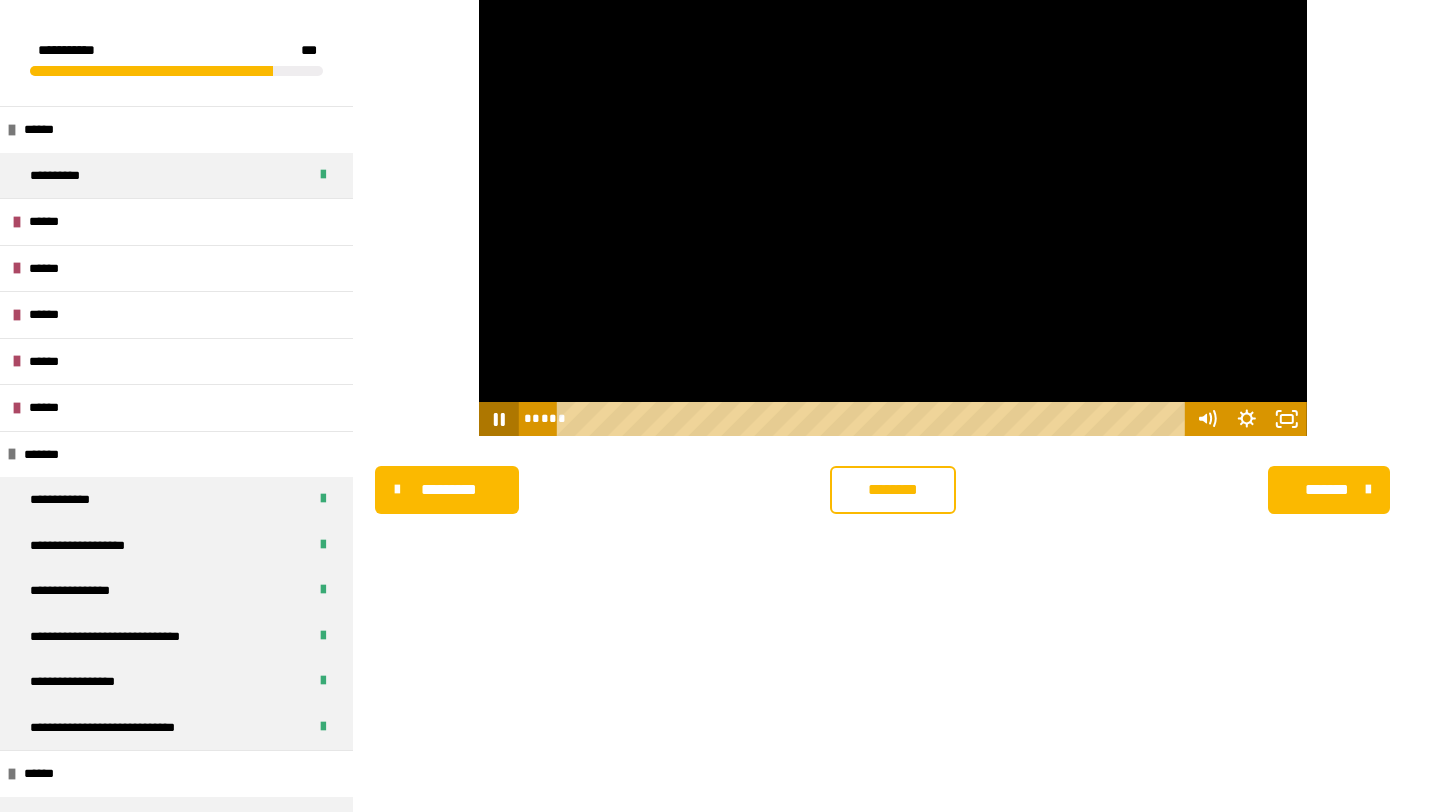 click 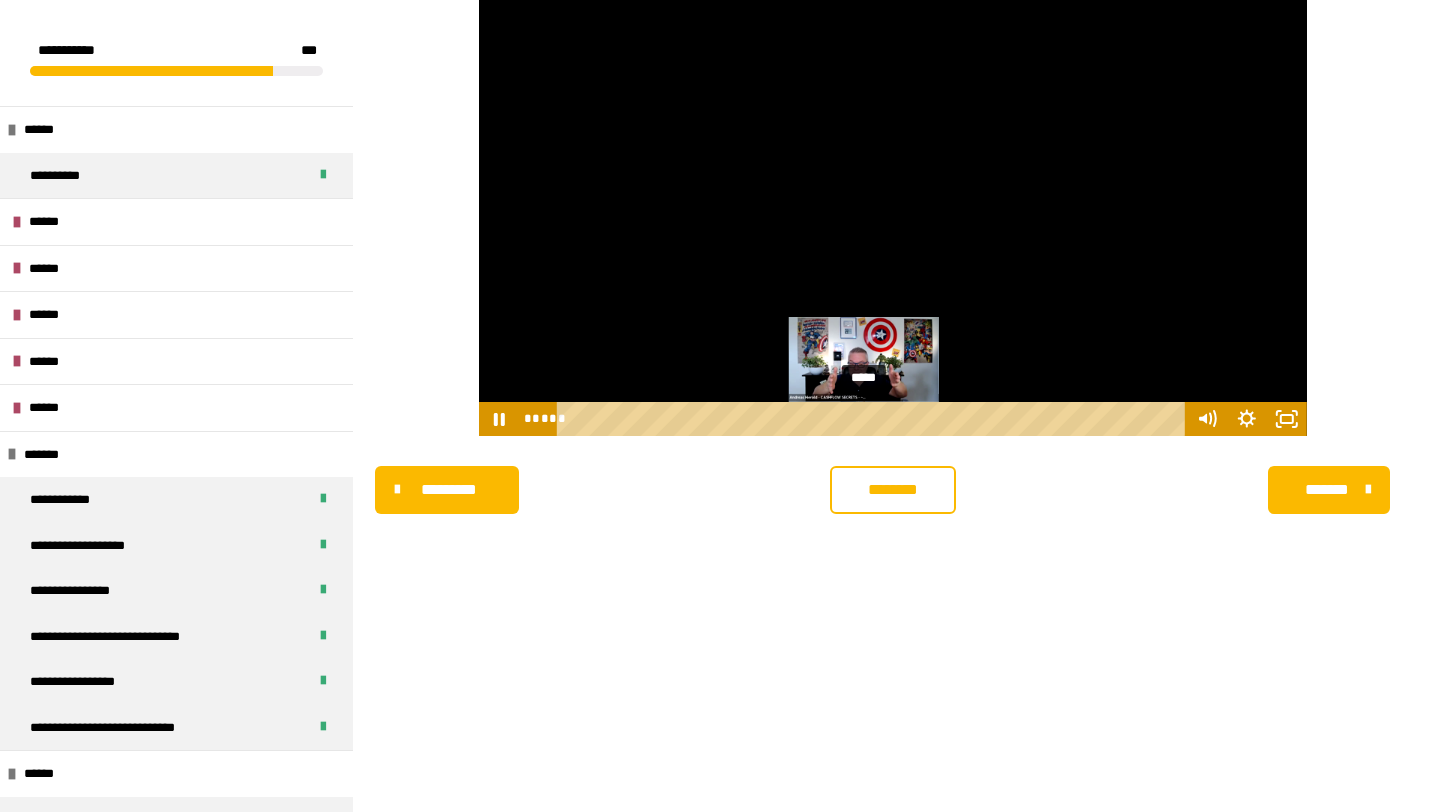 click on "*****" at bounding box center [874, 419] 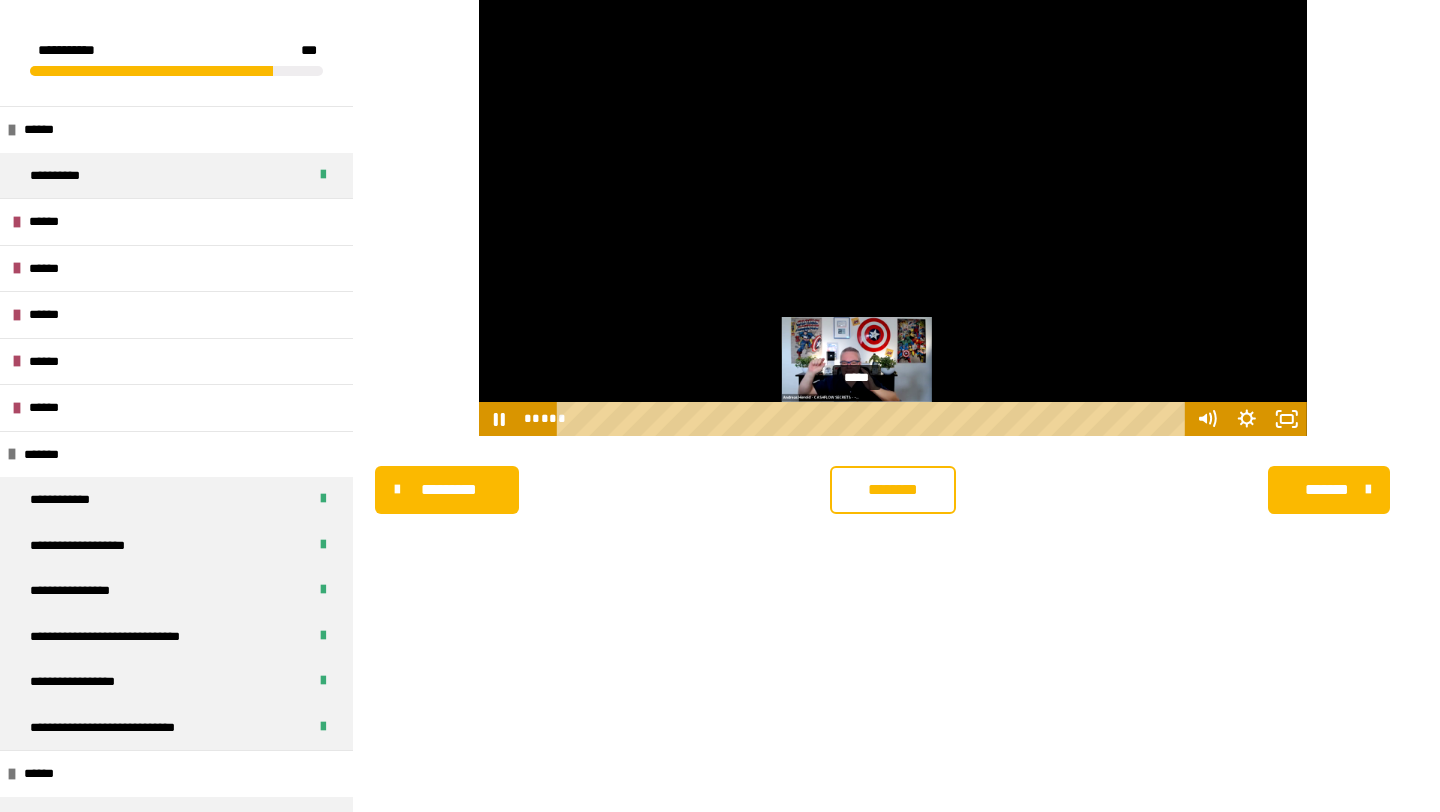 click on "*****" at bounding box center (874, 419) 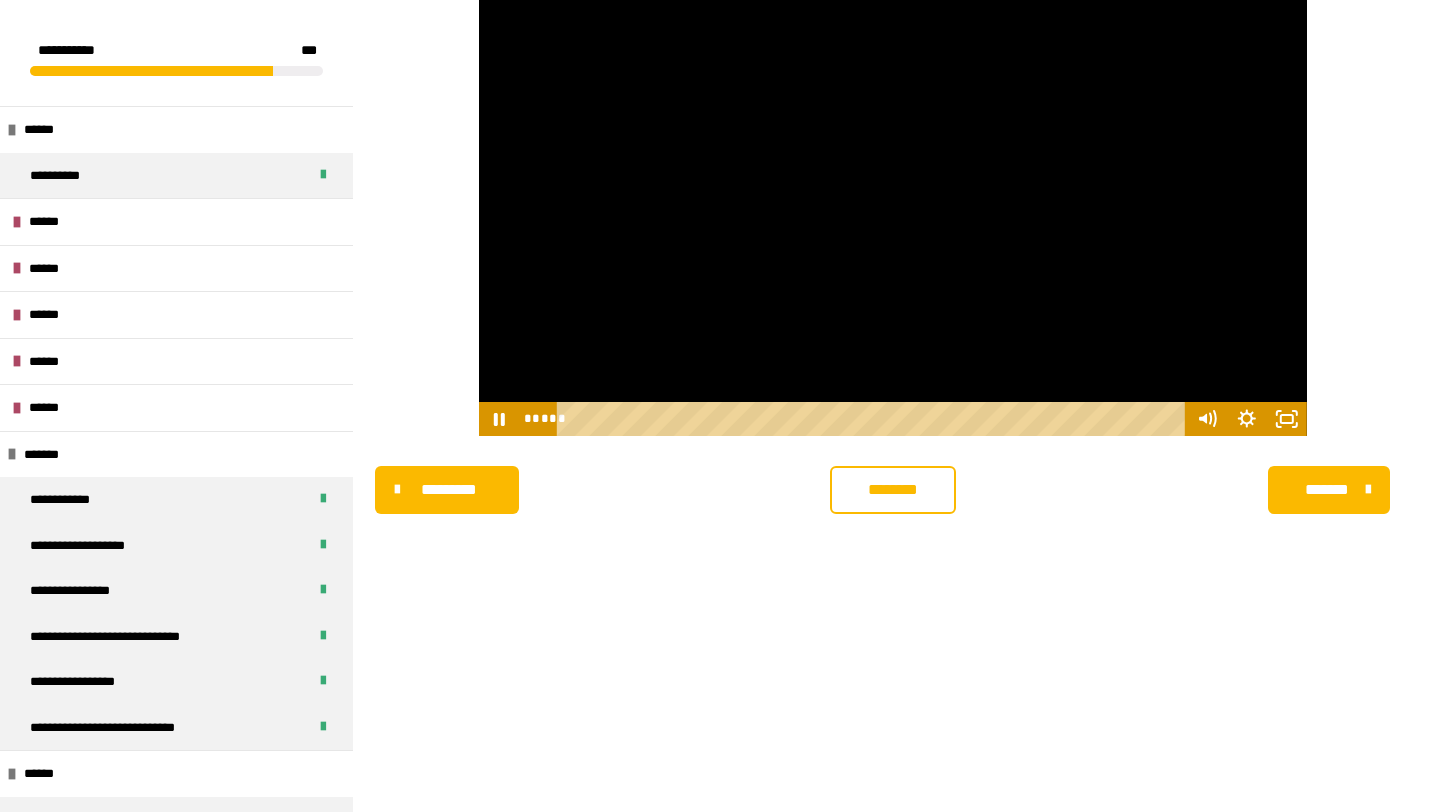 click at bounding box center (893, 203) 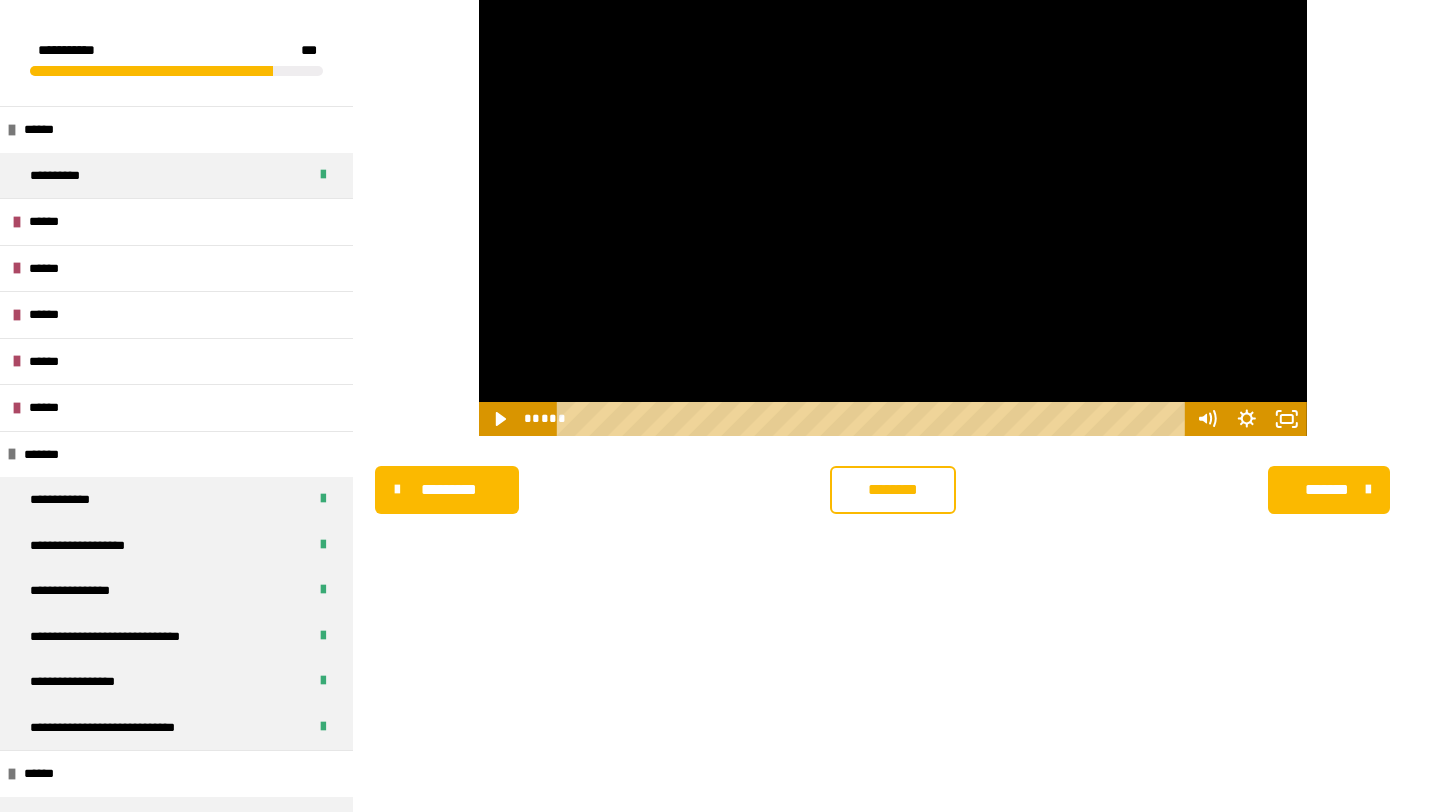click at bounding box center (893, 203) 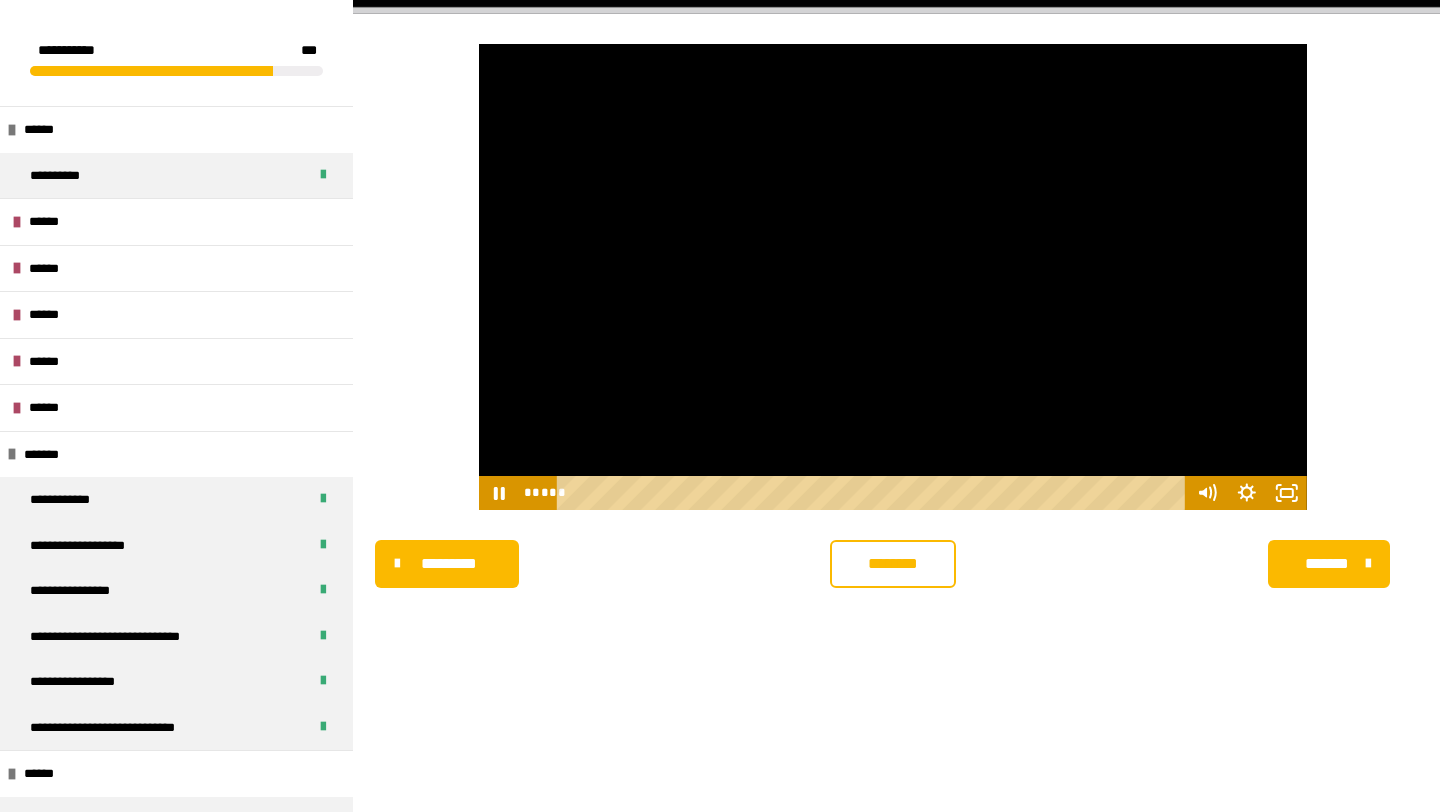 scroll, scrollTop: 343, scrollLeft: 0, axis: vertical 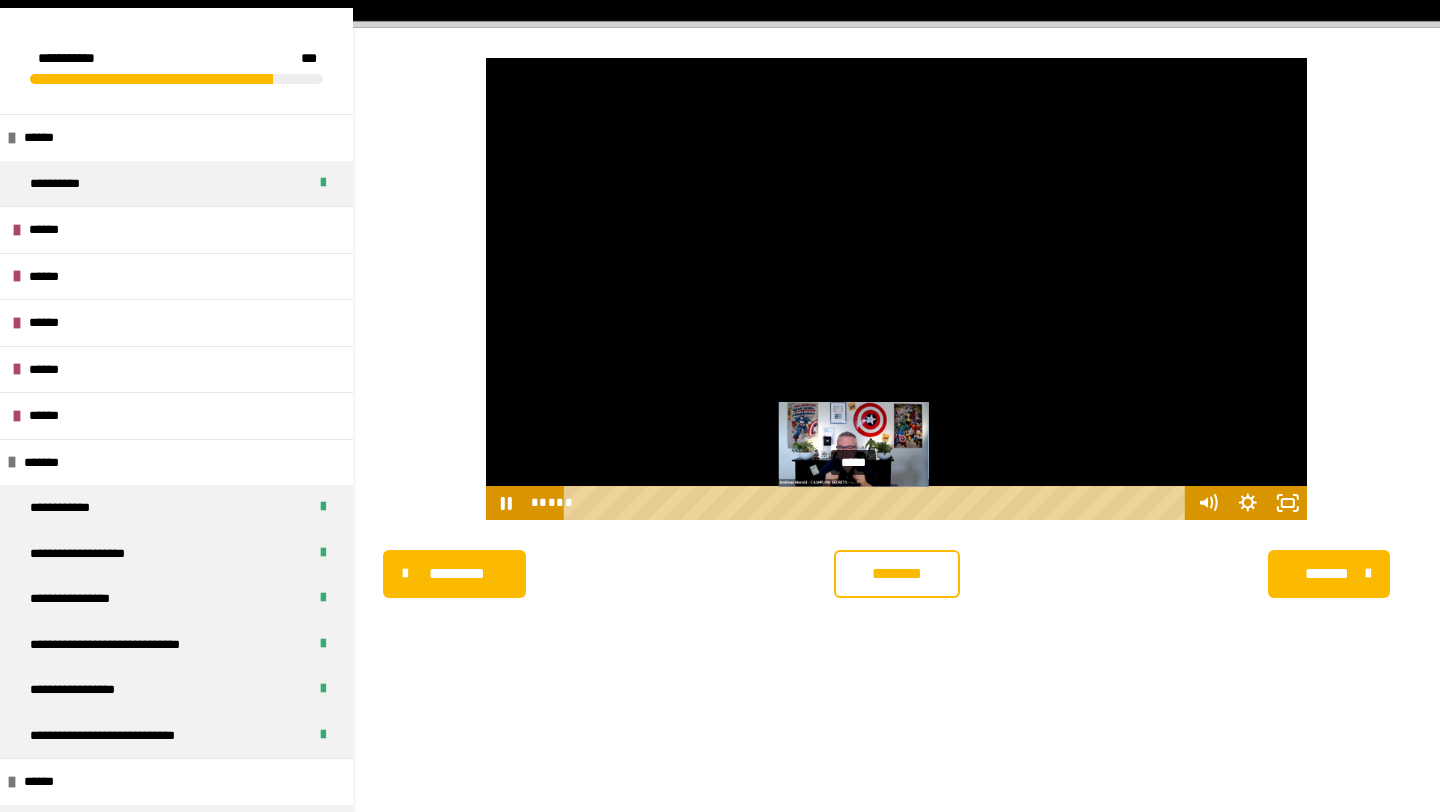 click on "*****" at bounding box center [878, 503] 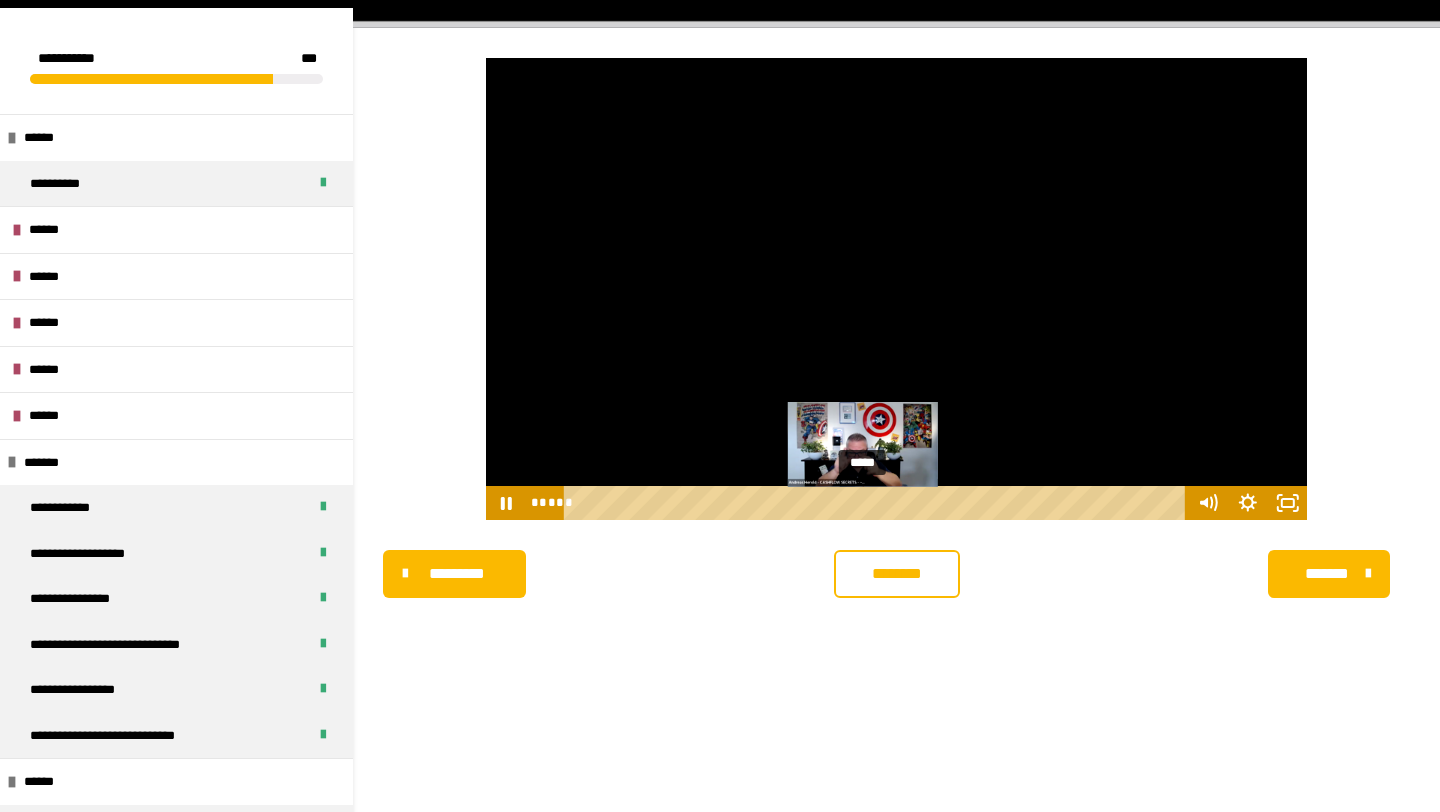 click on "*****" at bounding box center (878, 503) 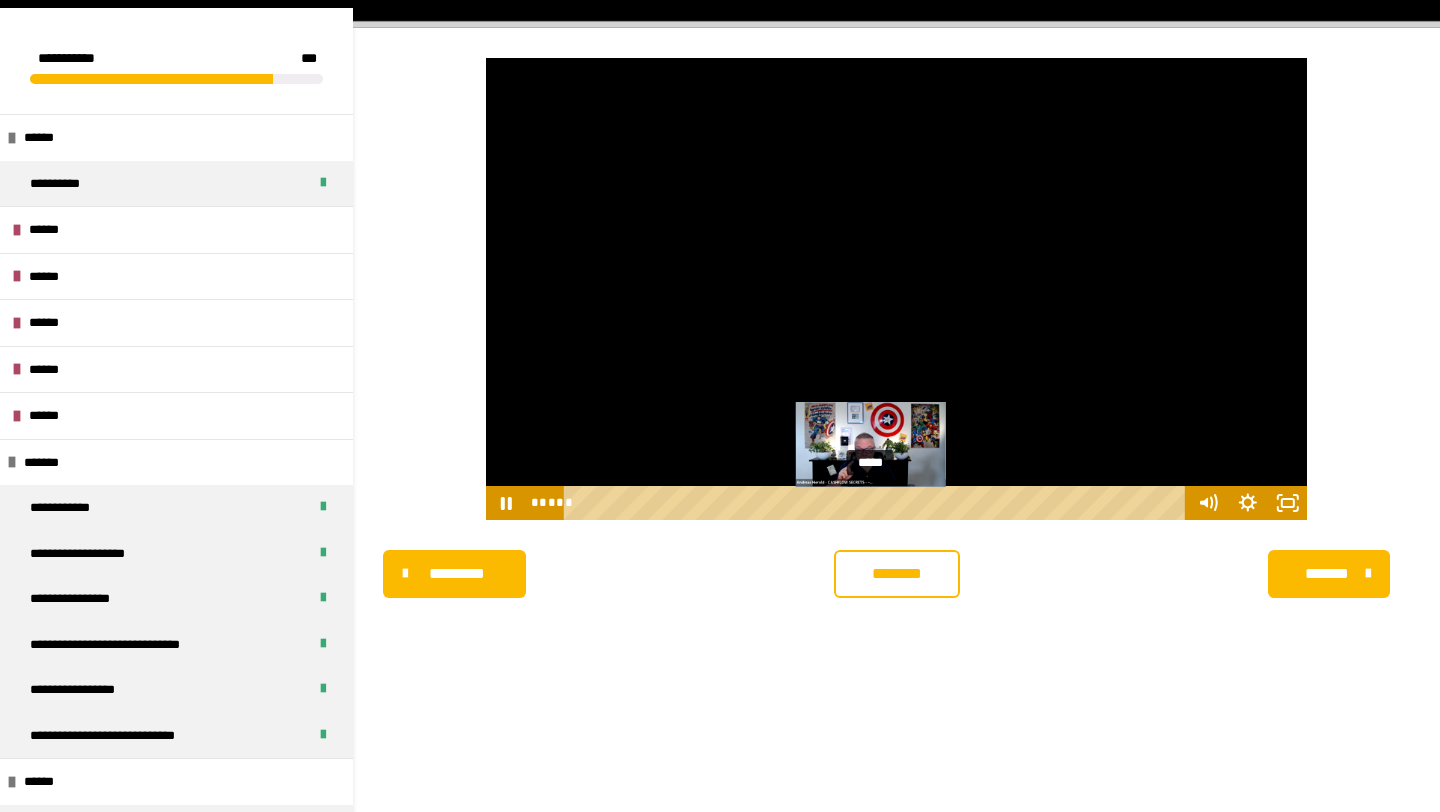 click on "*****" at bounding box center [878, 503] 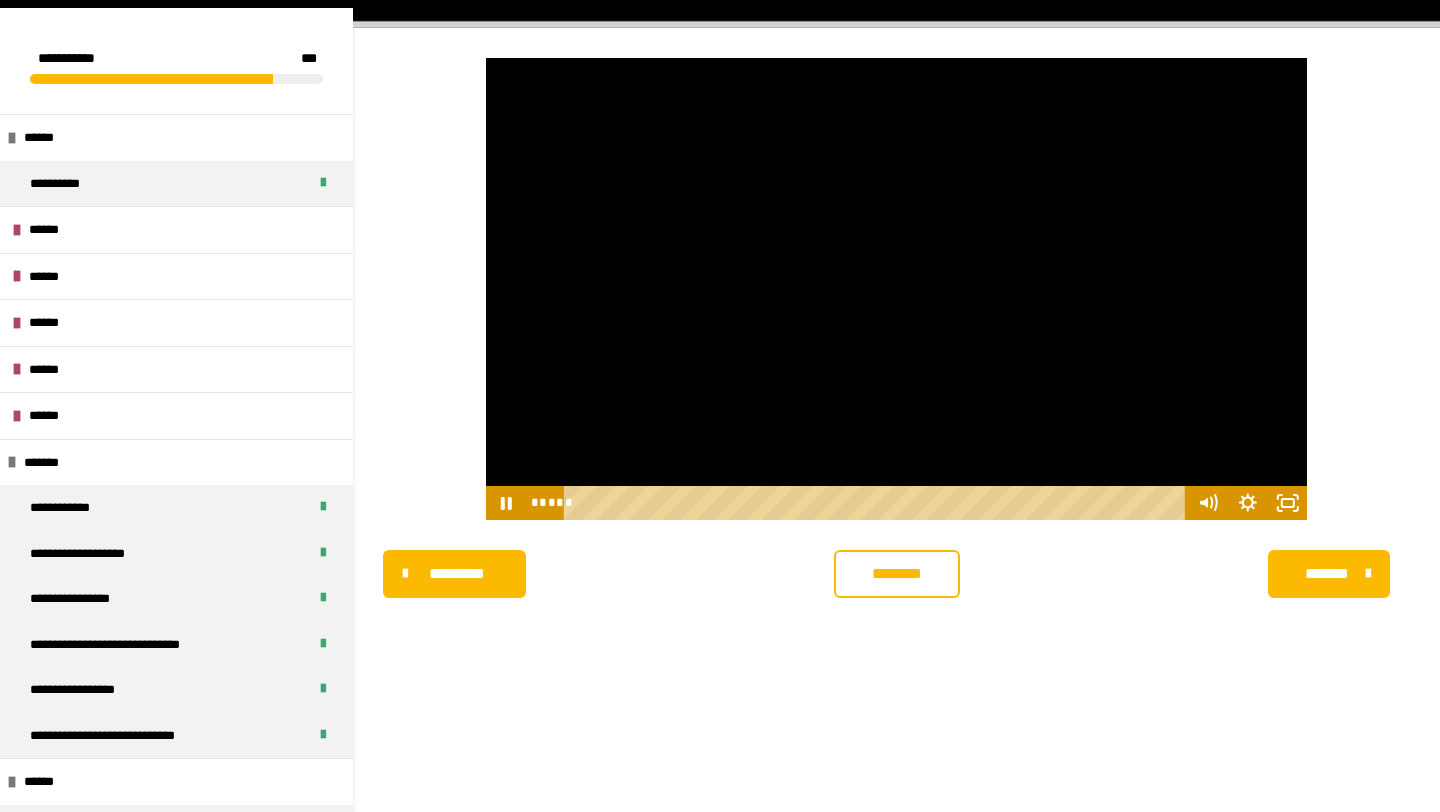 click at bounding box center (897, 289) 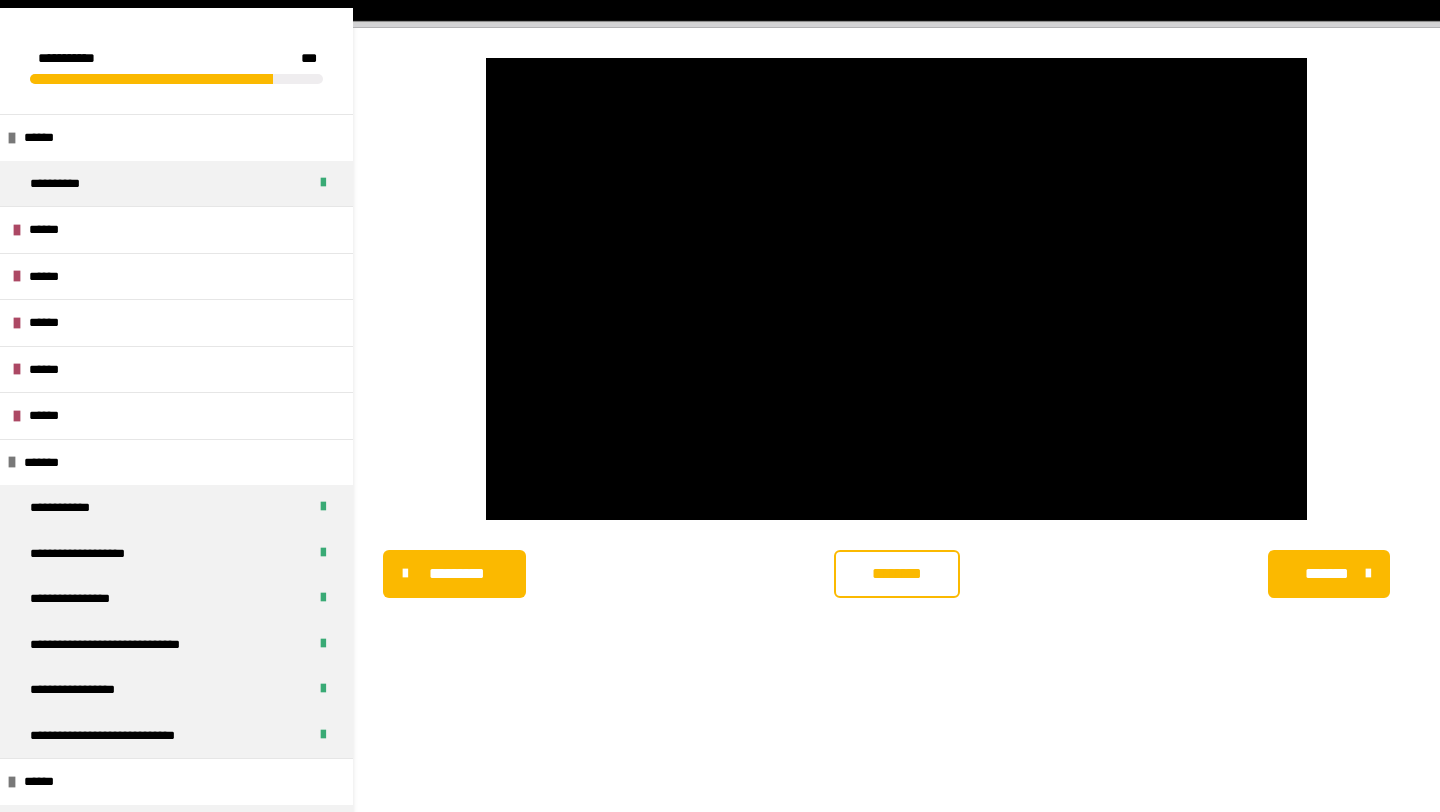 type 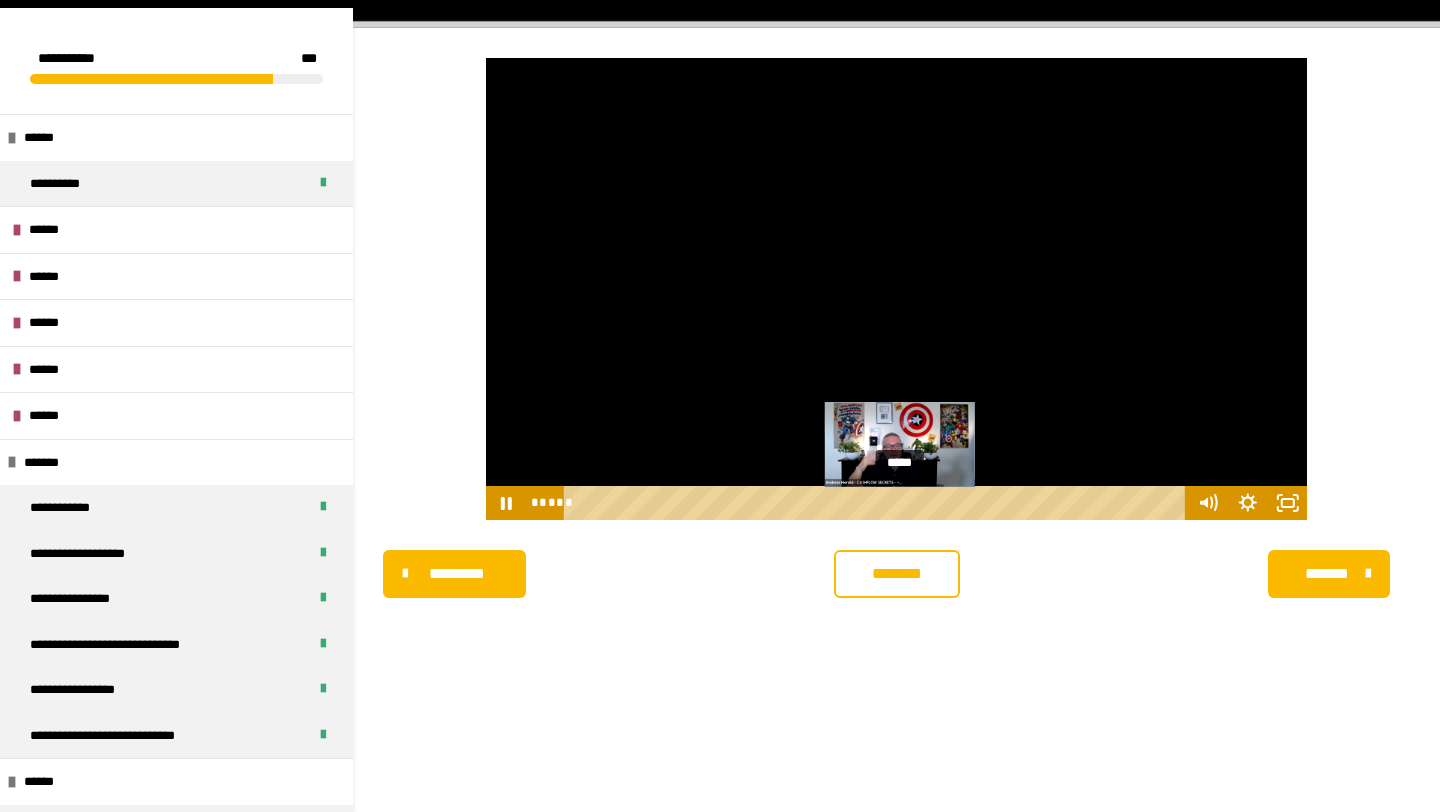 click on "*****" at bounding box center [878, 503] 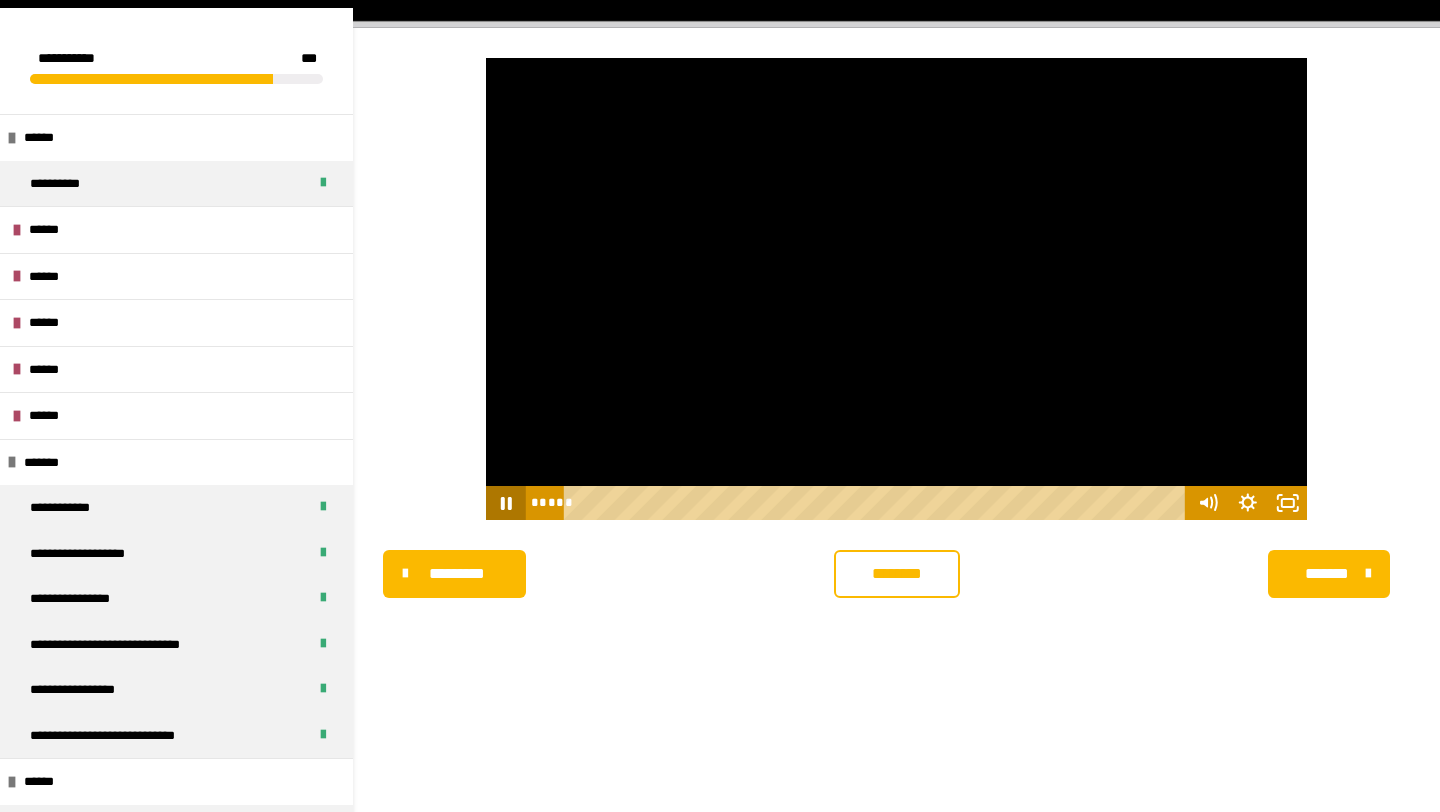 click 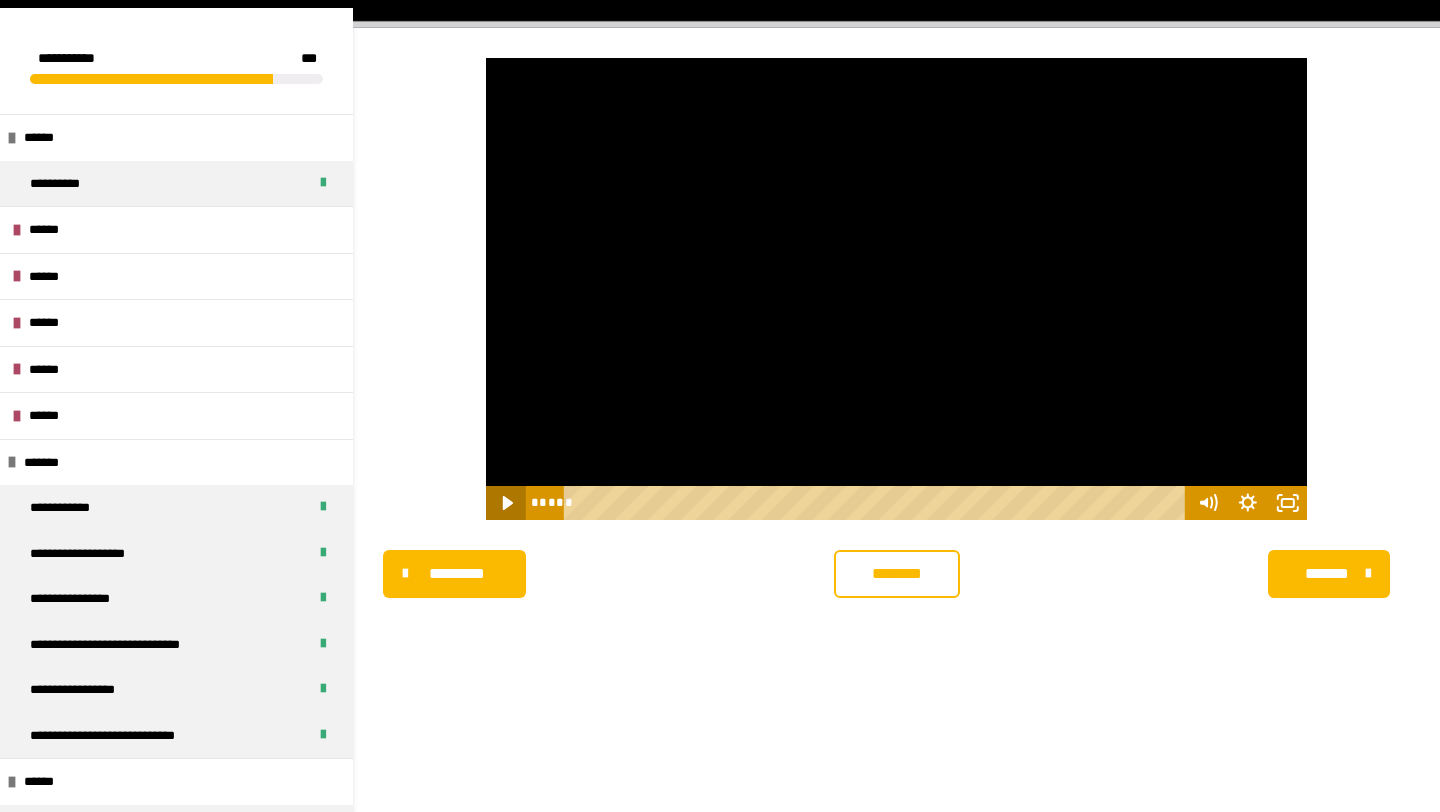 click at bounding box center [506, 503] 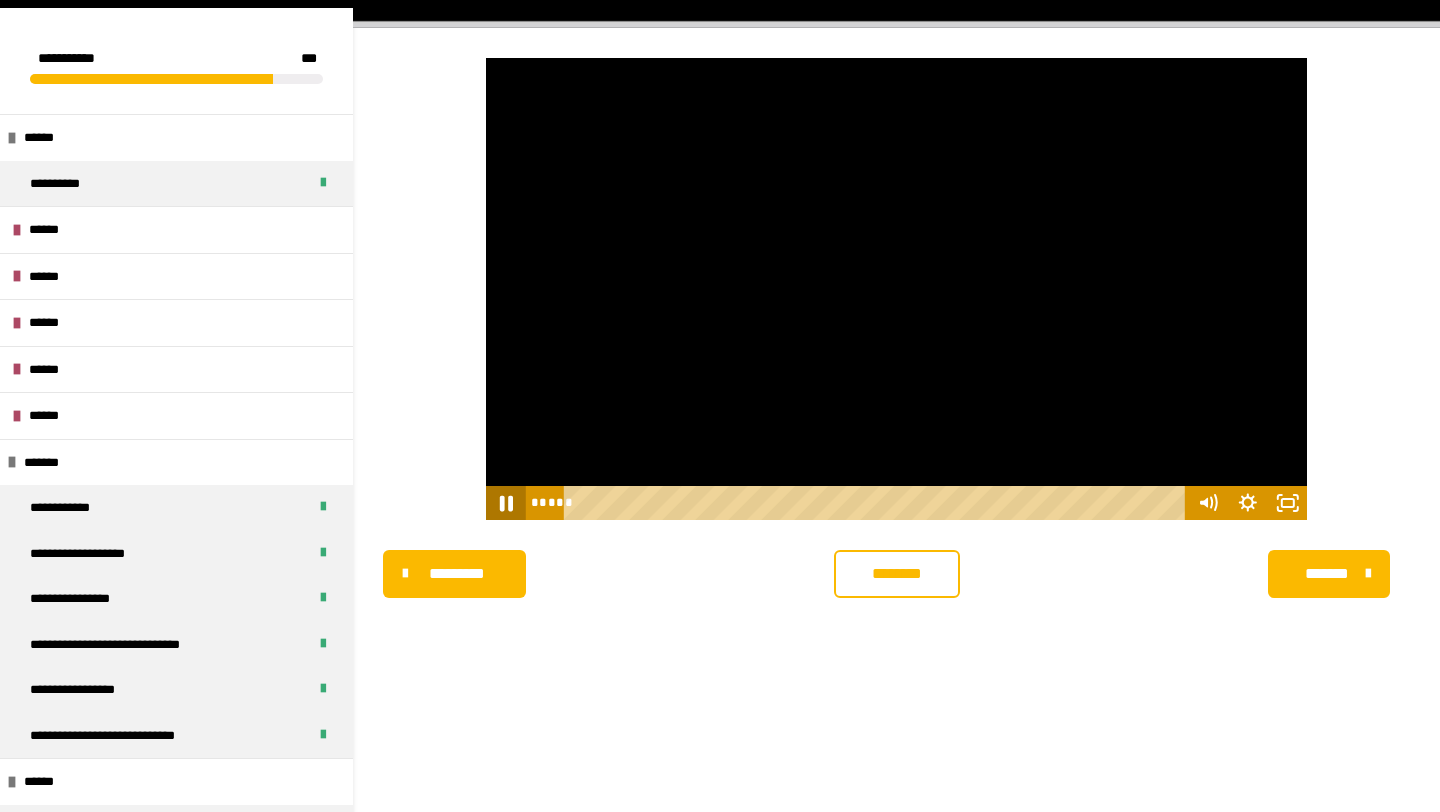 click 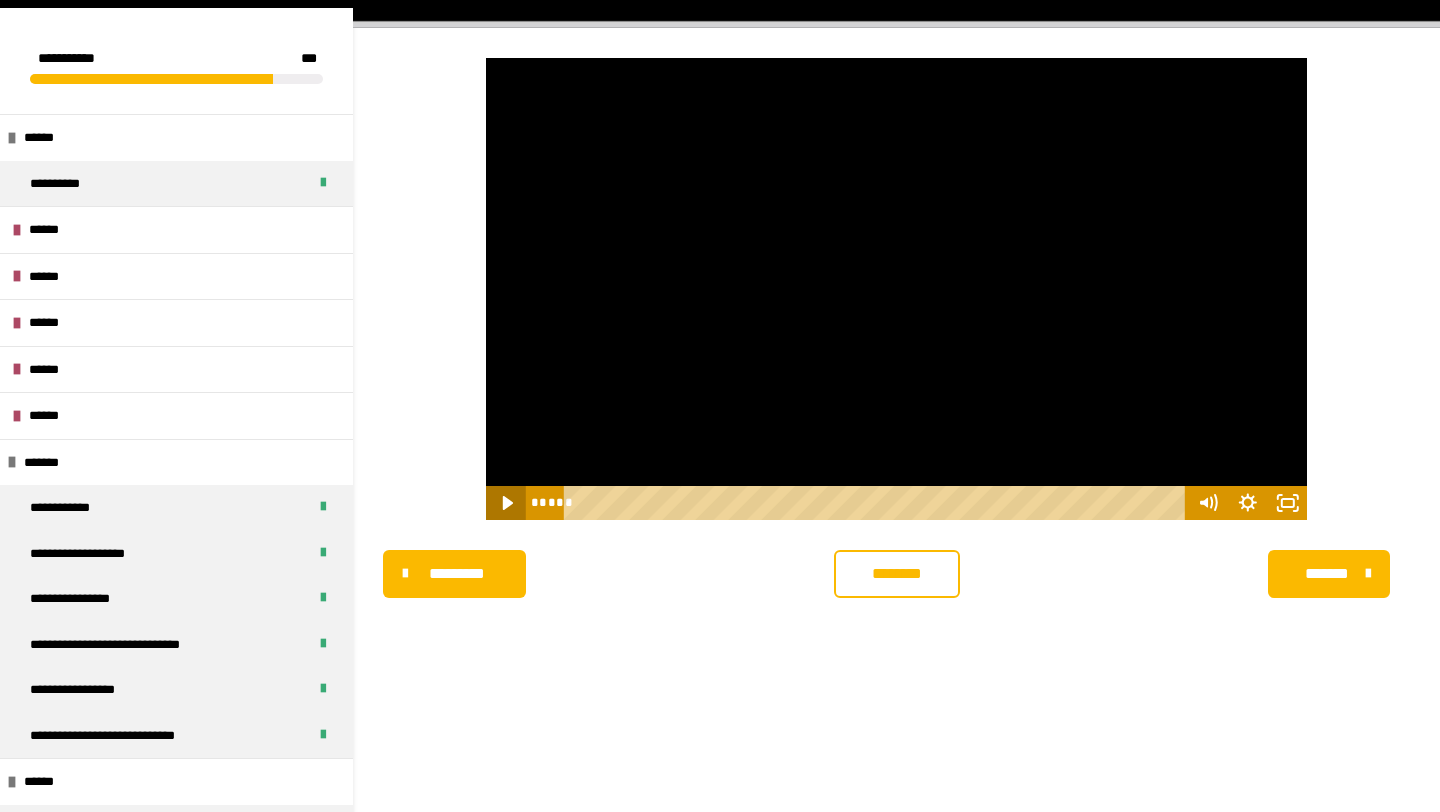 click at bounding box center [506, 503] 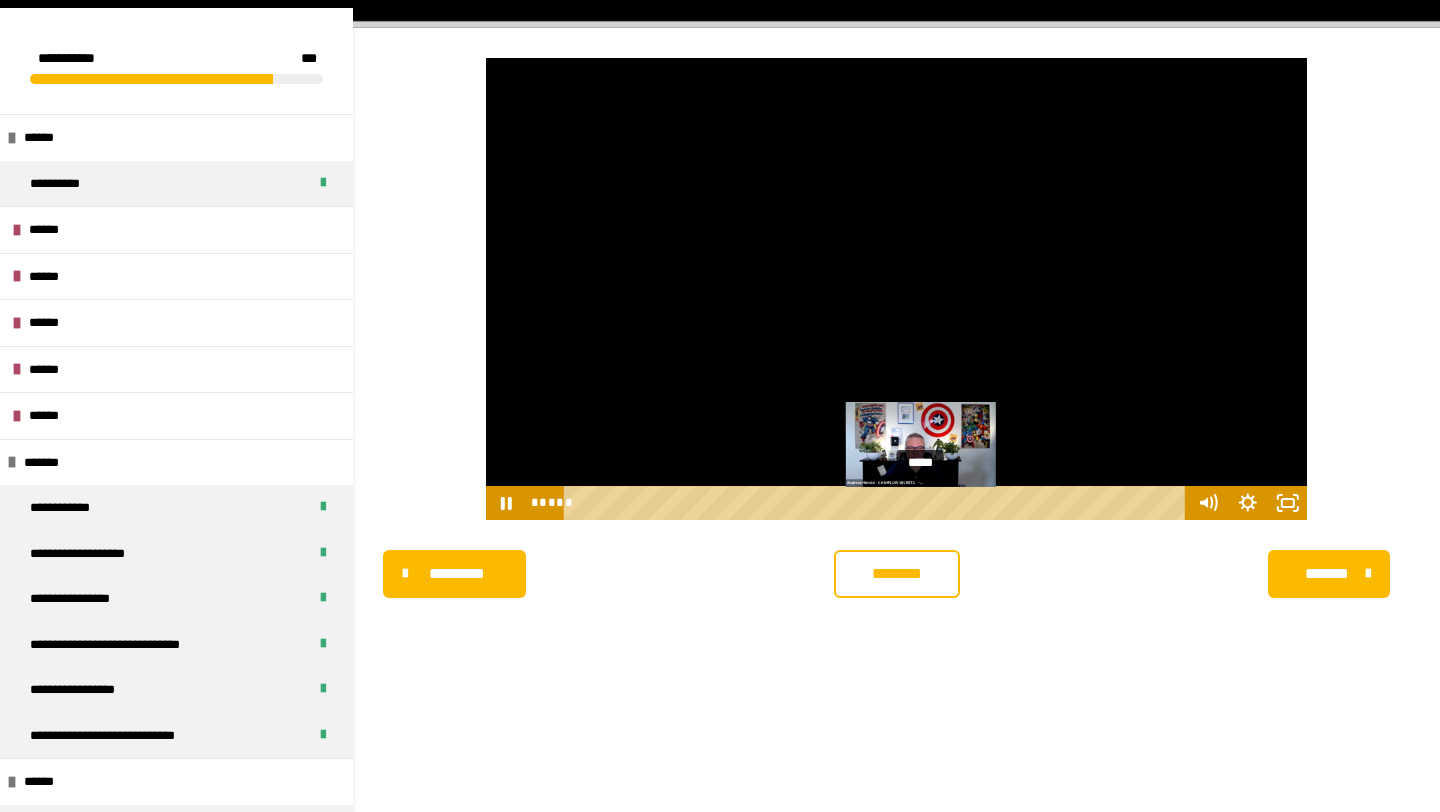 click on "*****" at bounding box center [878, 503] 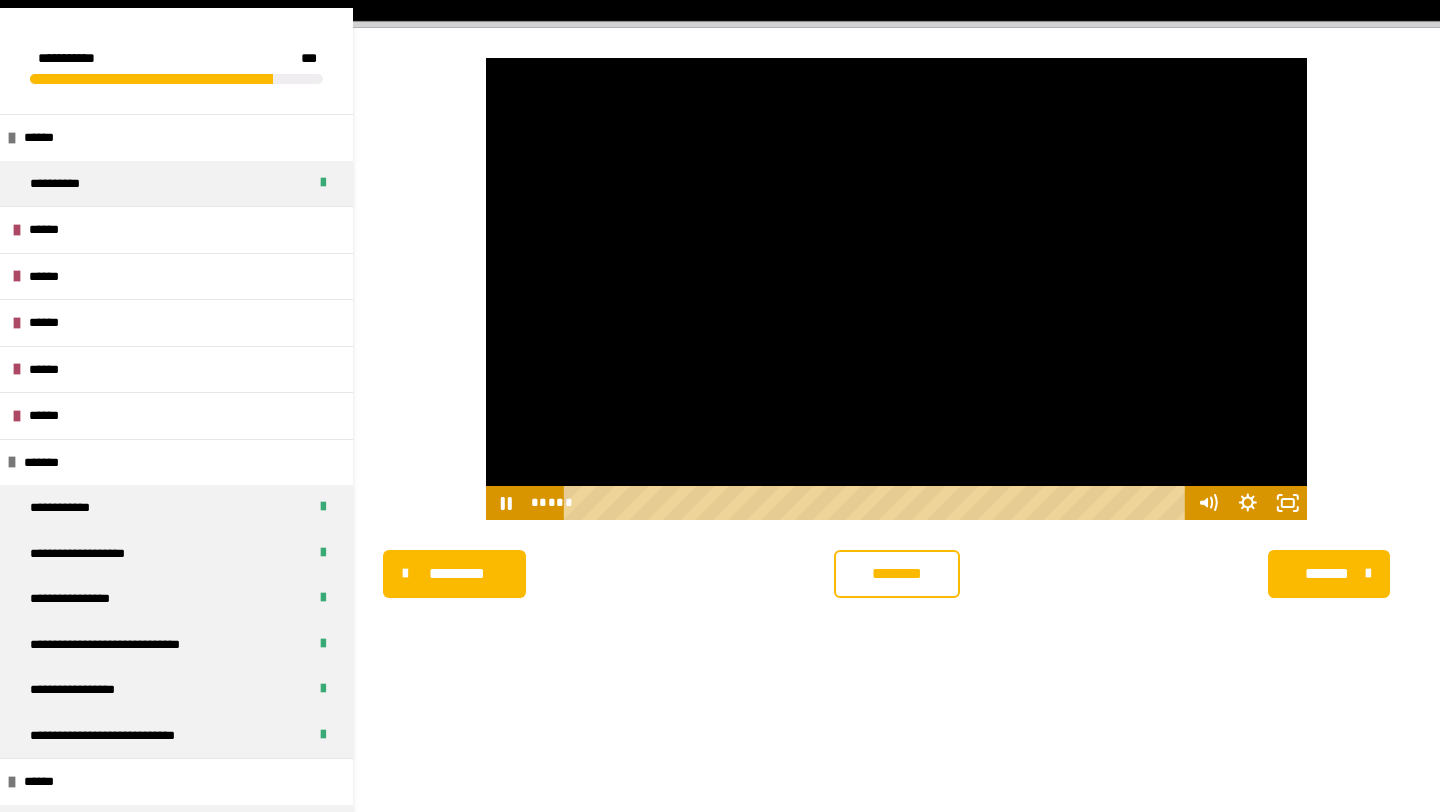 click at bounding box center (897, 289) 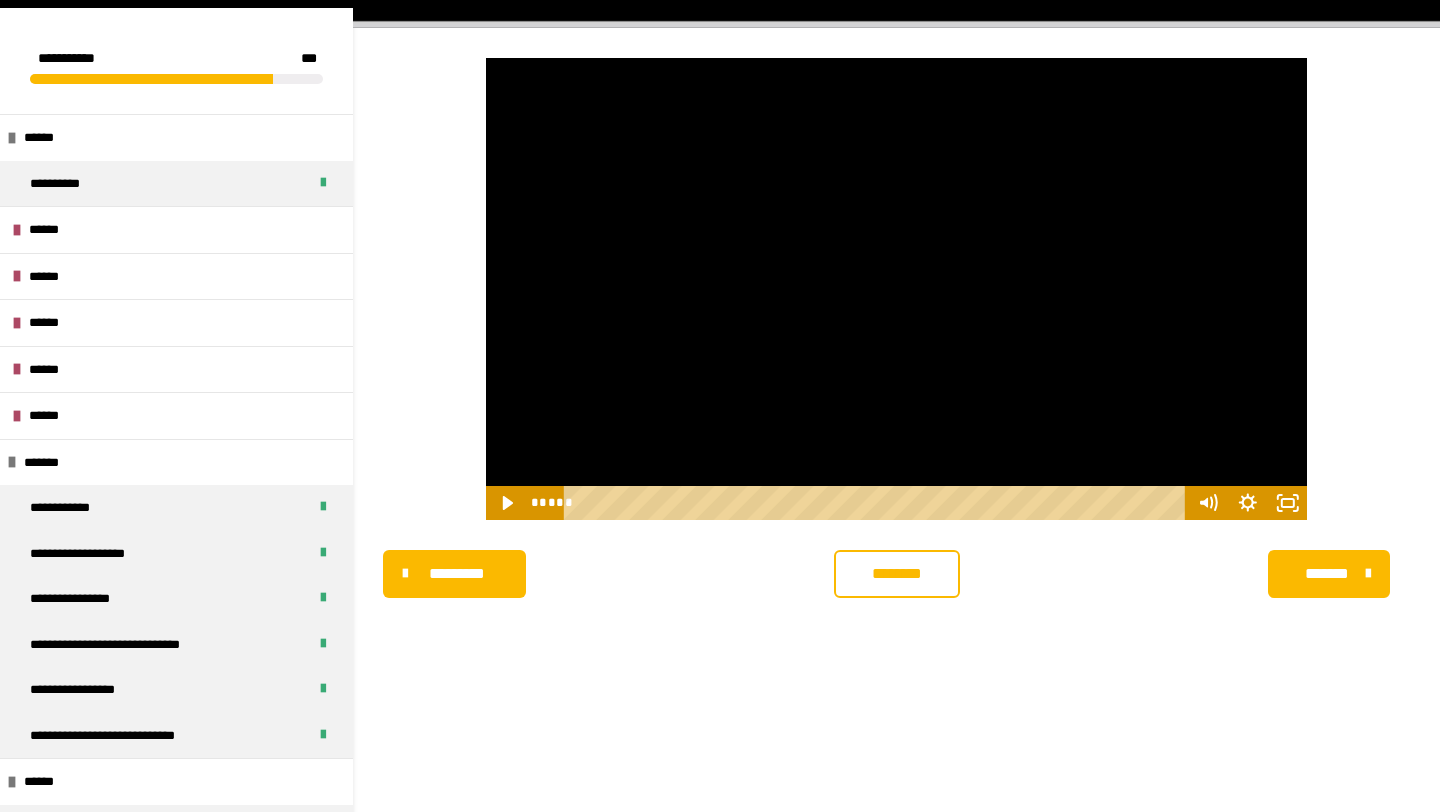 click at bounding box center (897, 289) 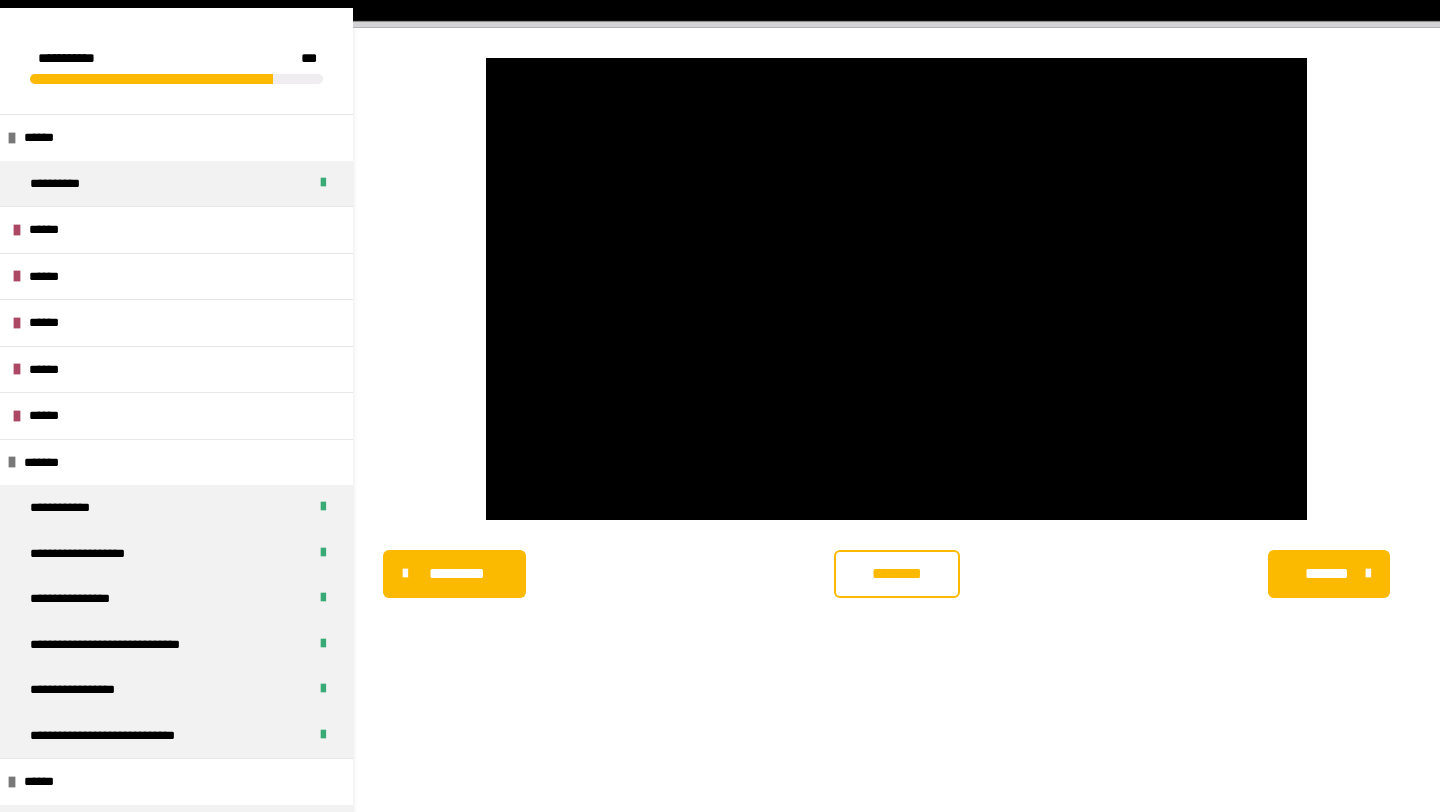 click on "********" at bounding box center (897, 574) 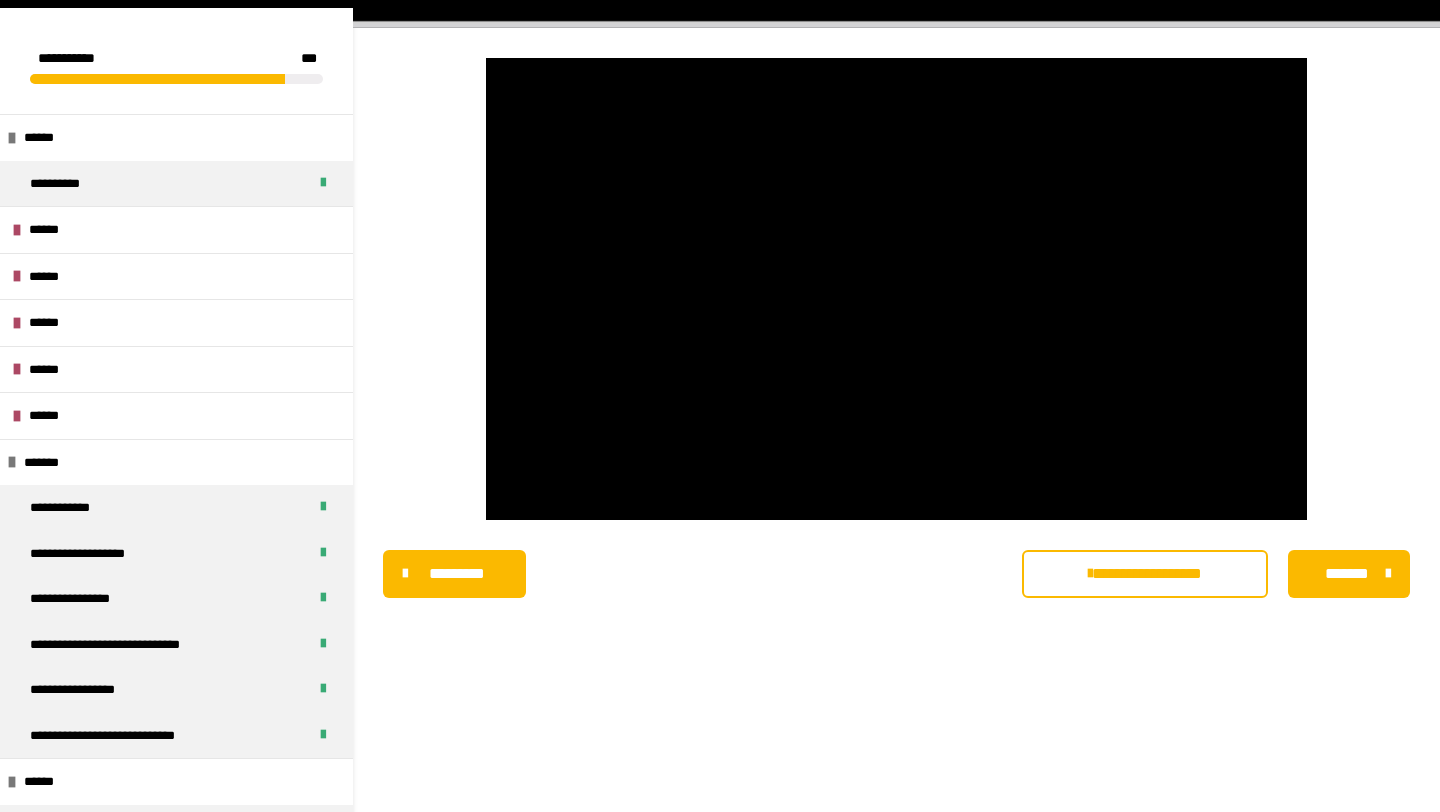 click on "*******" at bounding box center (1349, 574) 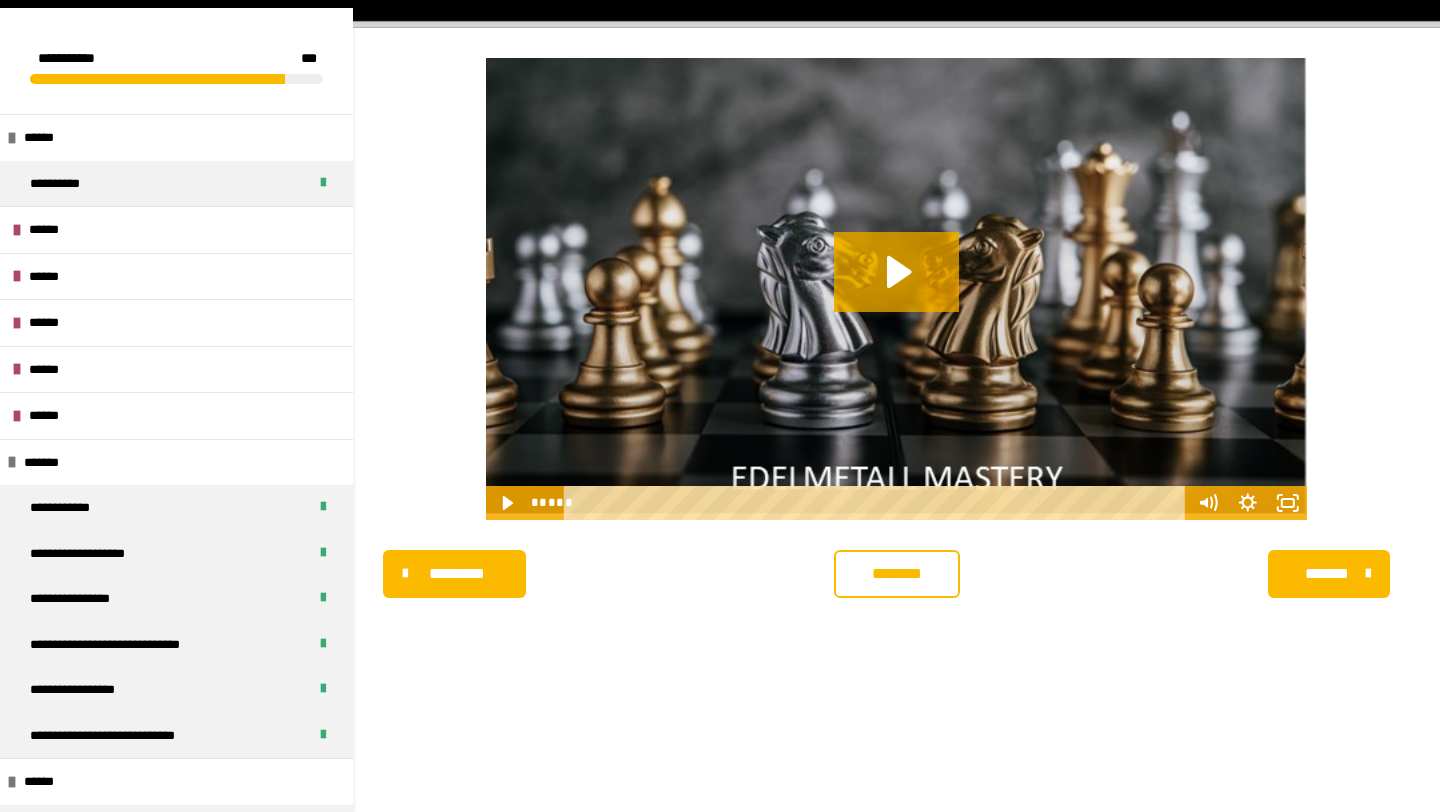 click at bounding box center [897, 289] 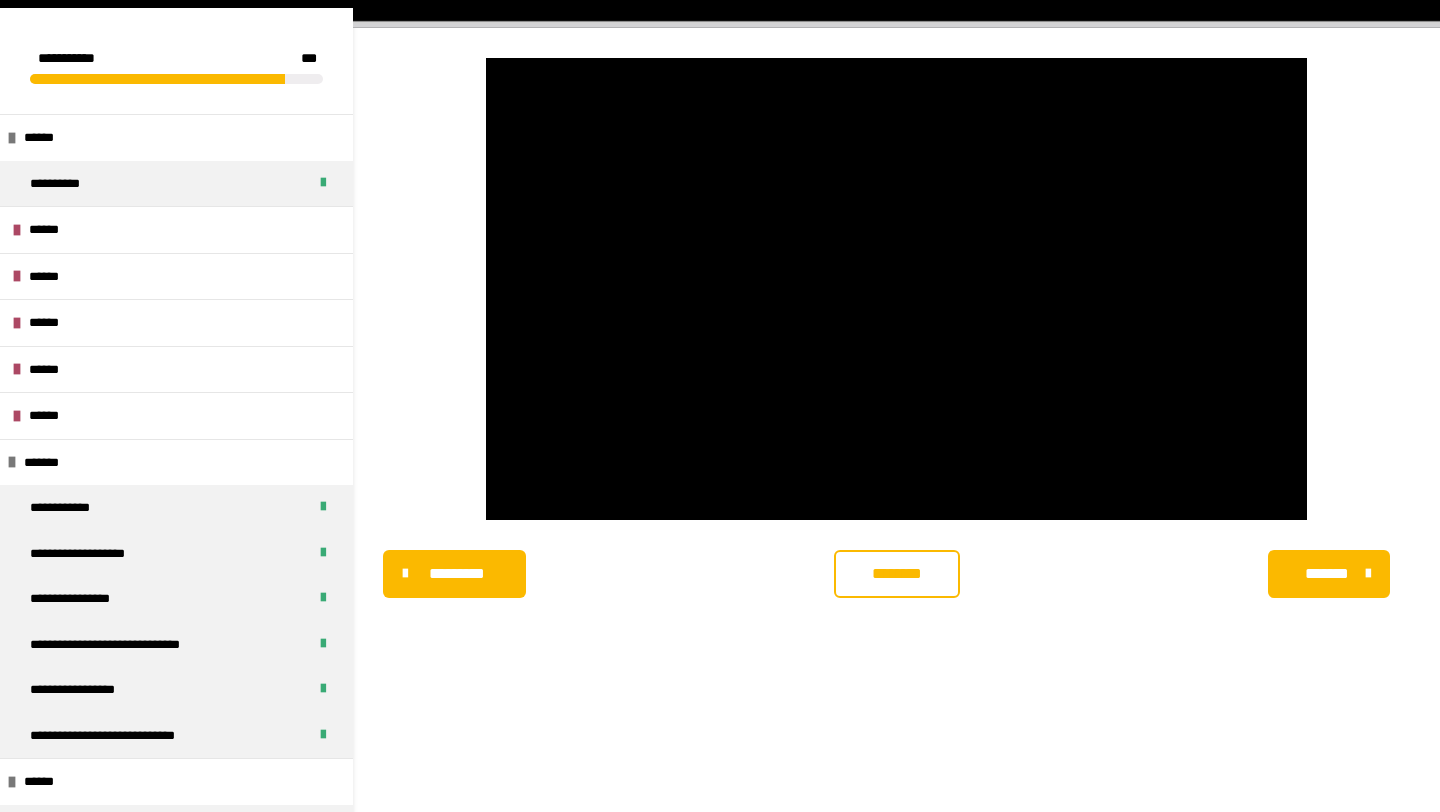 click at bounding box center [897, 289] 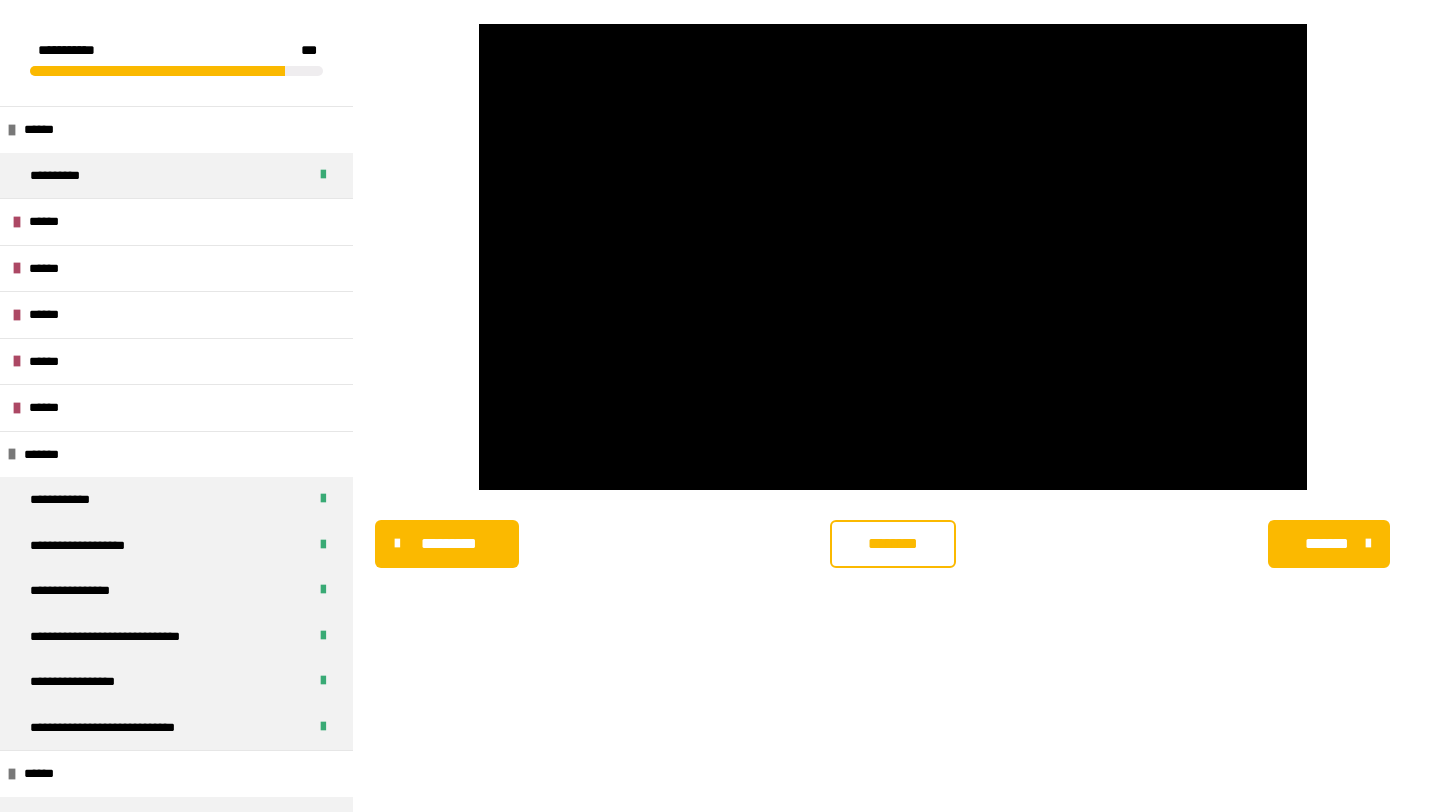 scroll, scrollTop: 431, scrollLeft: 0, axis: vertical 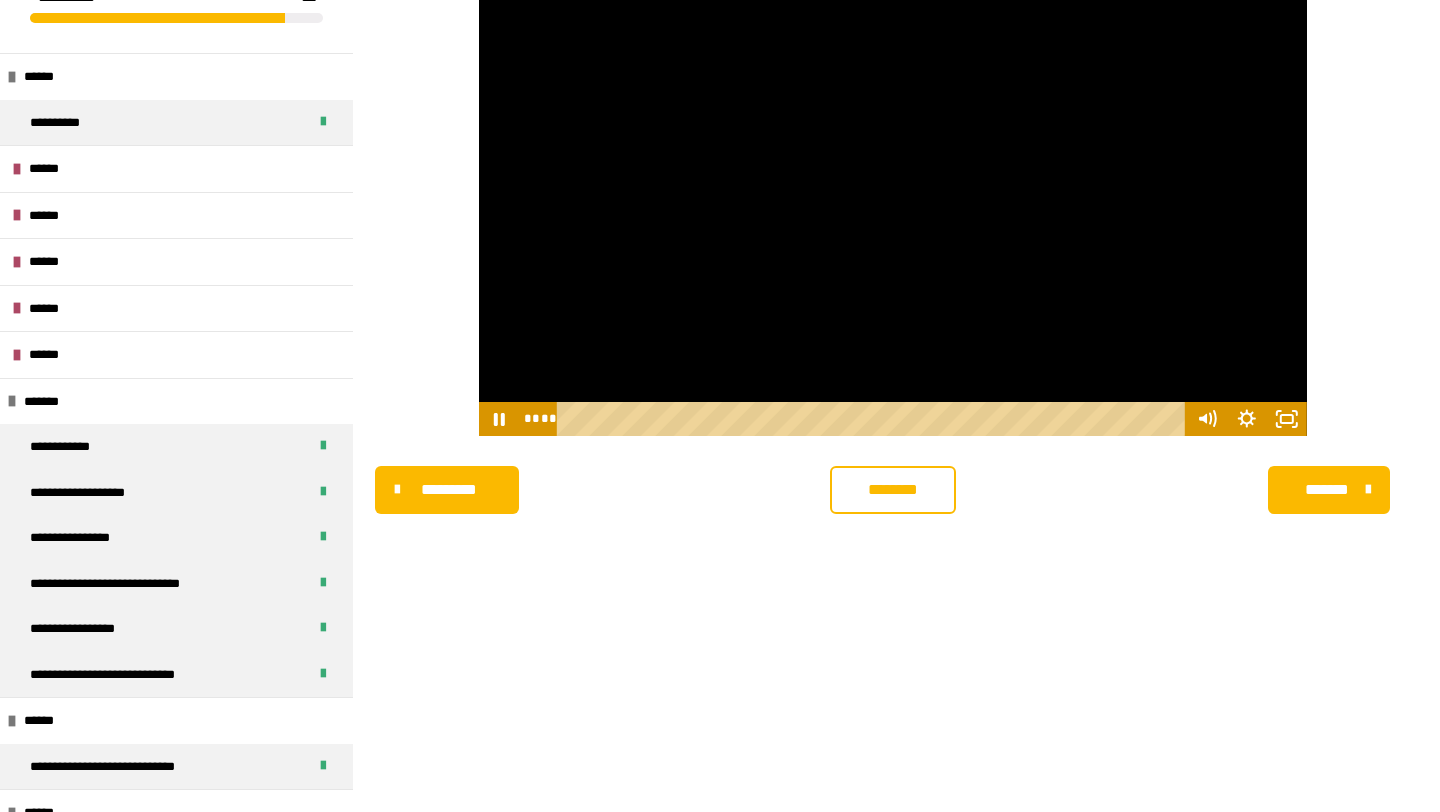 click at bounding box center (893, 203) 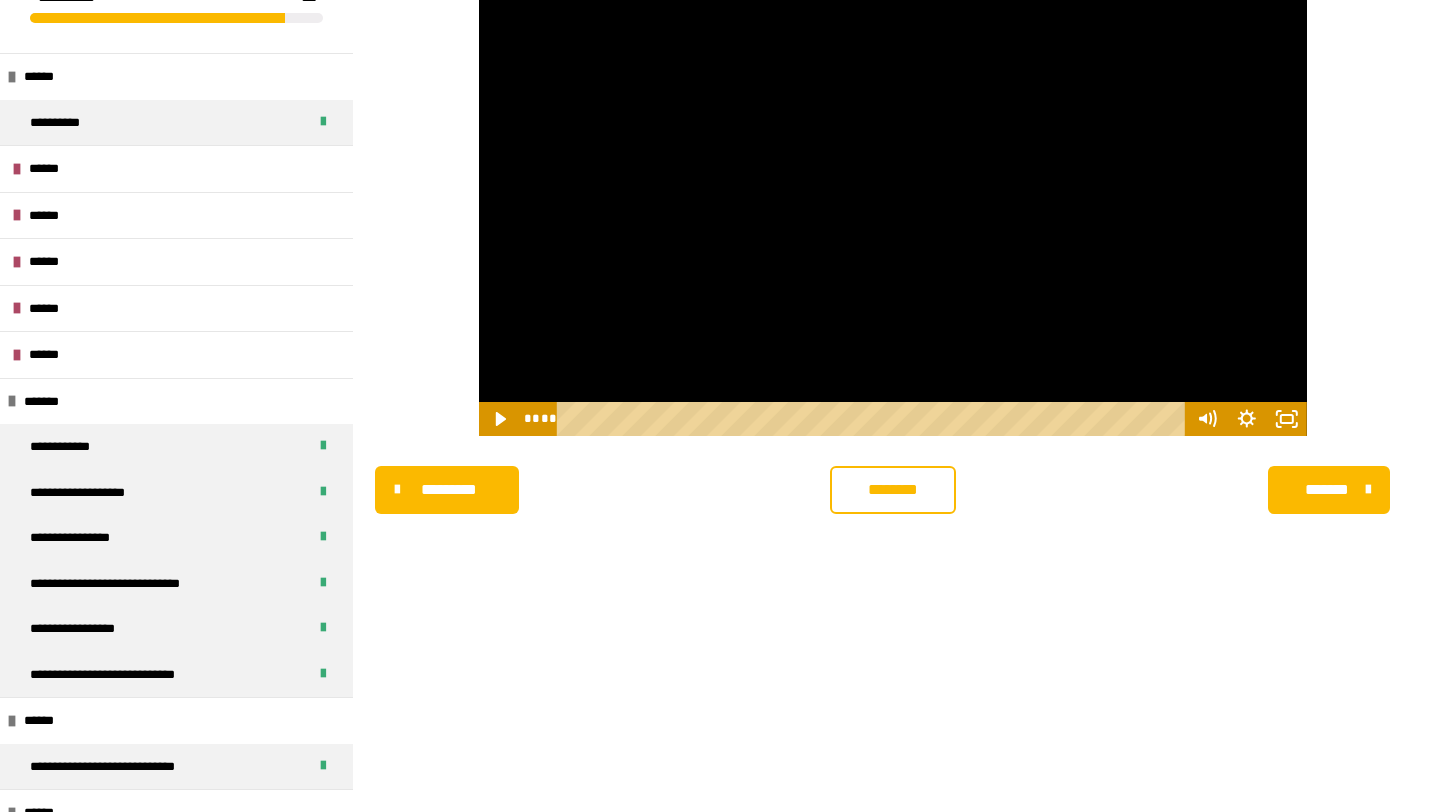 click at bounding box center (893, 203) 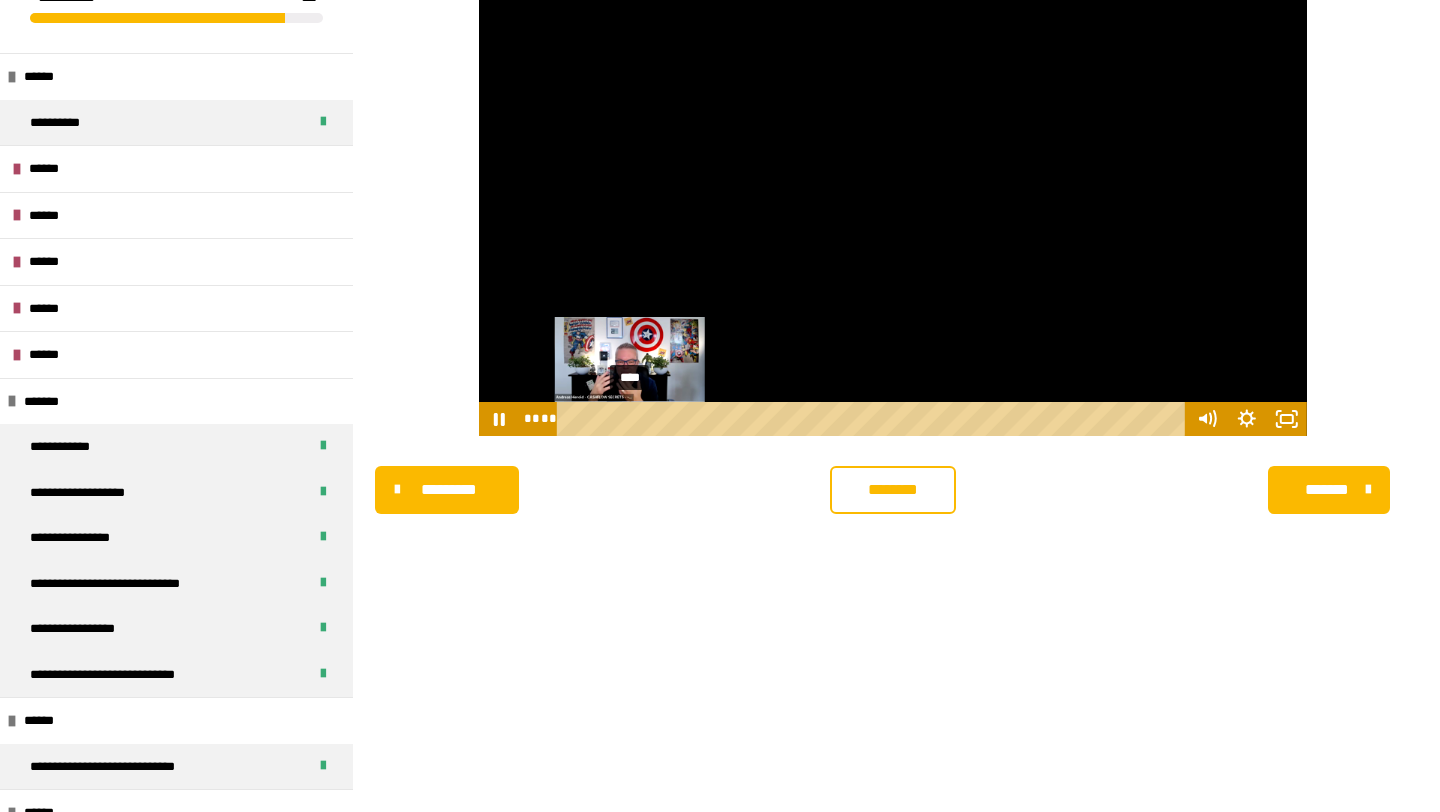 click on "****" at bounding box center (874, 419) 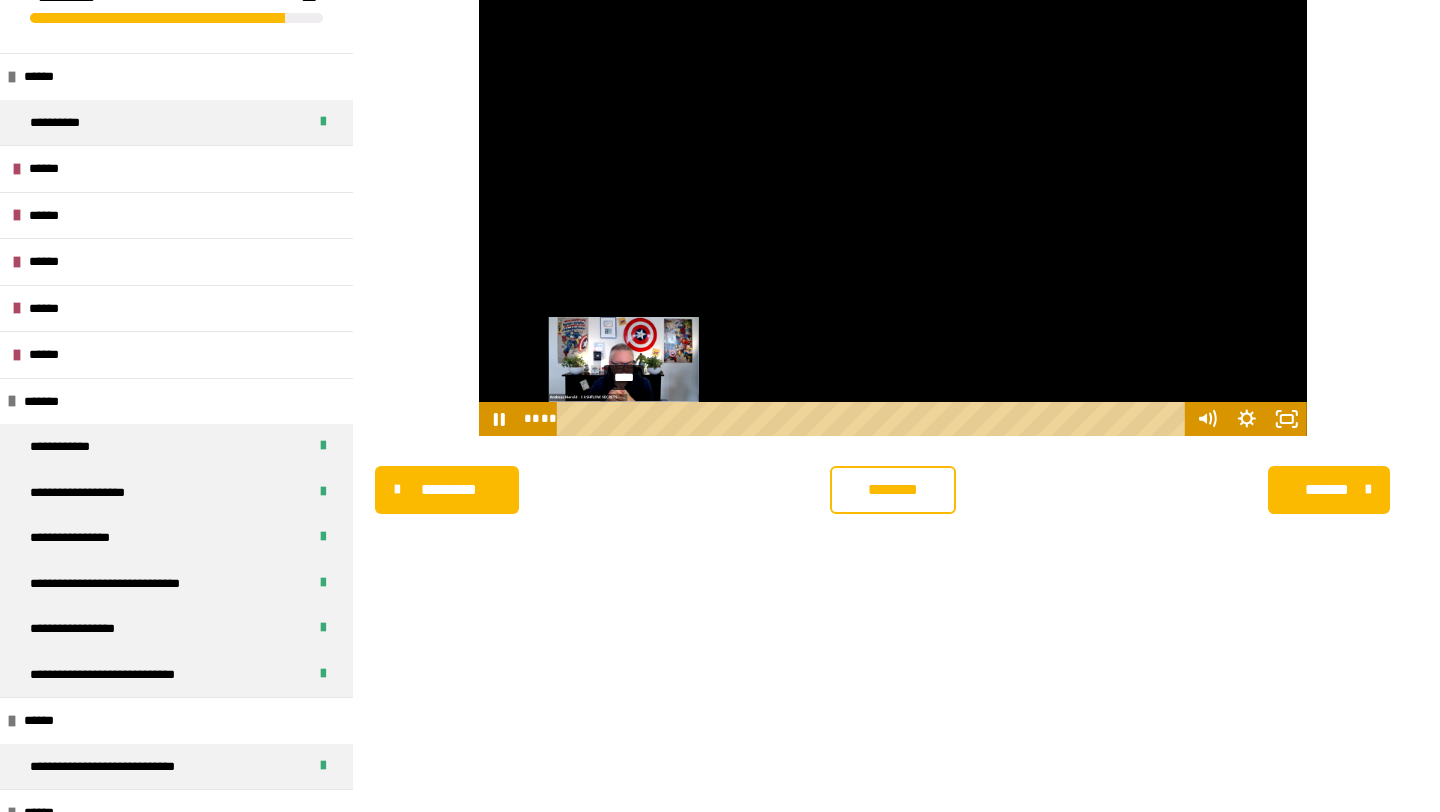 click at bounding box center [630, 418] 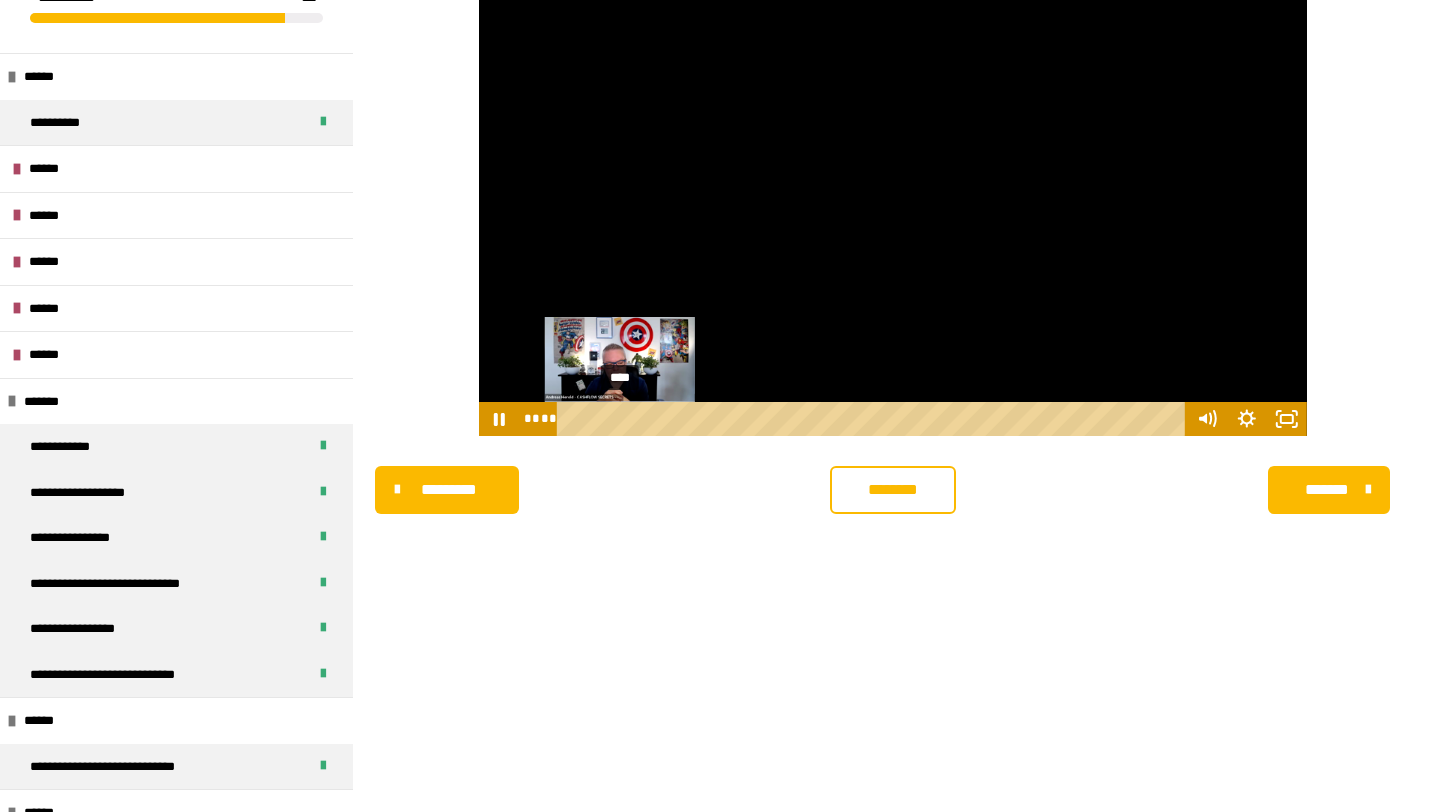 click at bounding box center (624, 418) 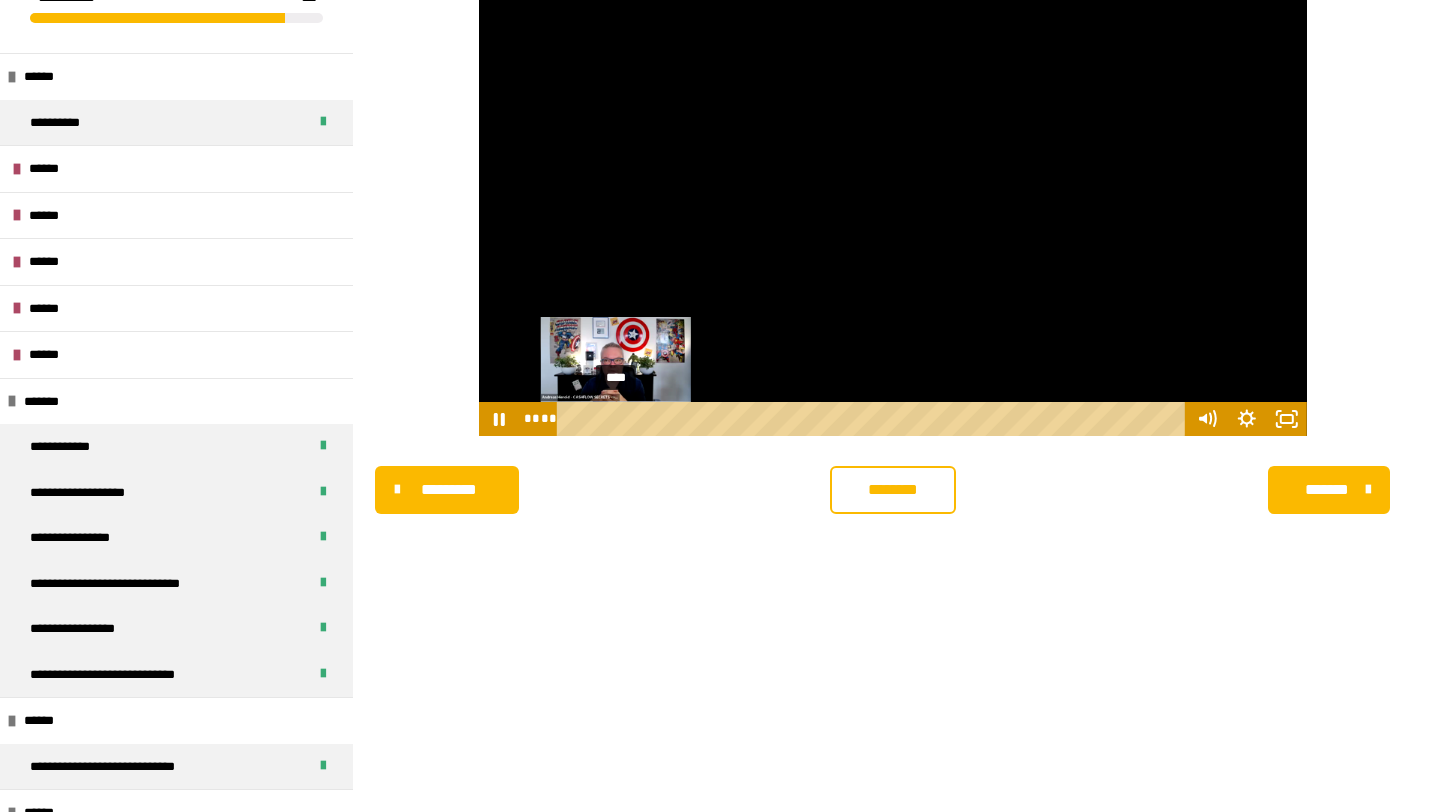 click at bounding box center (615, 418) 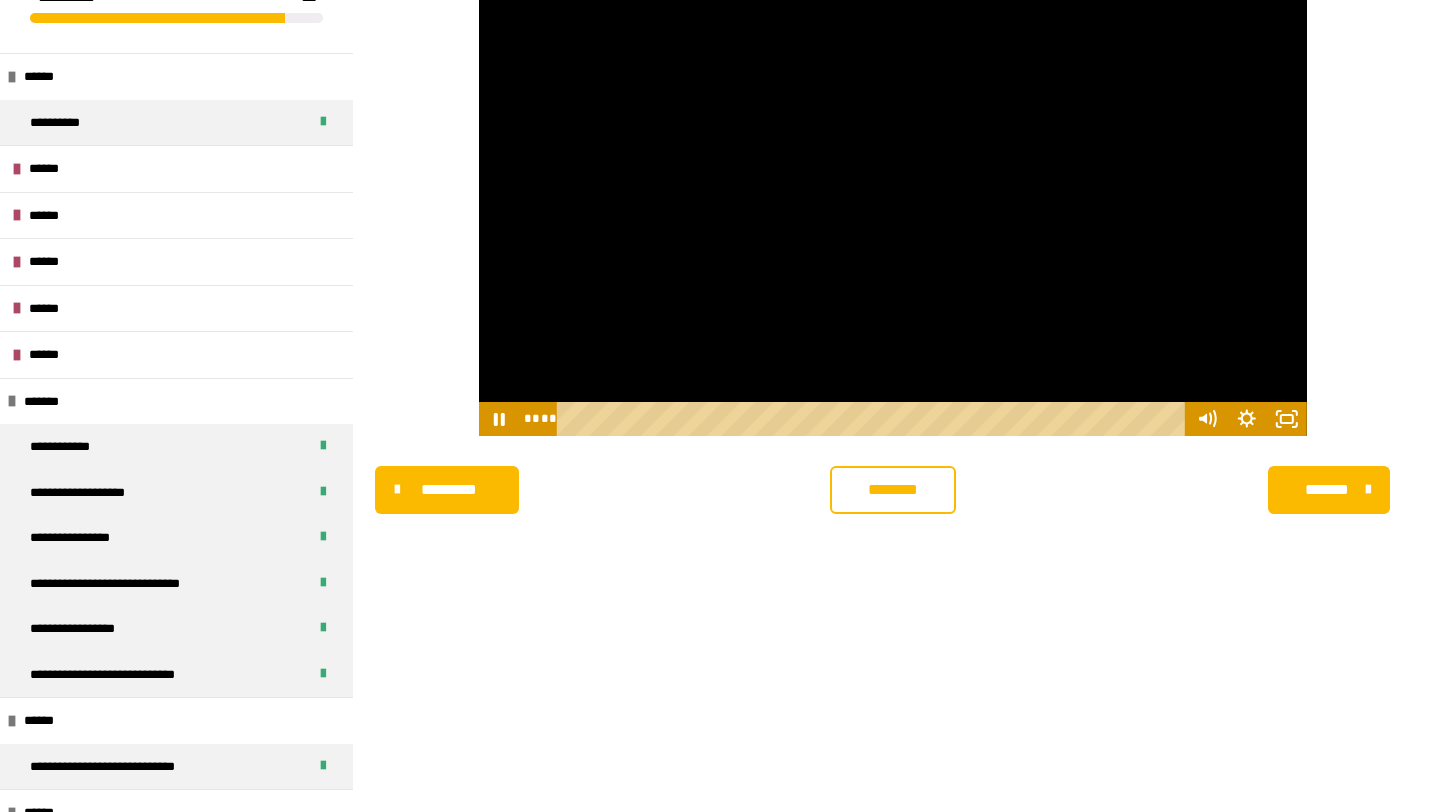 click at bounding box center (893, 203) 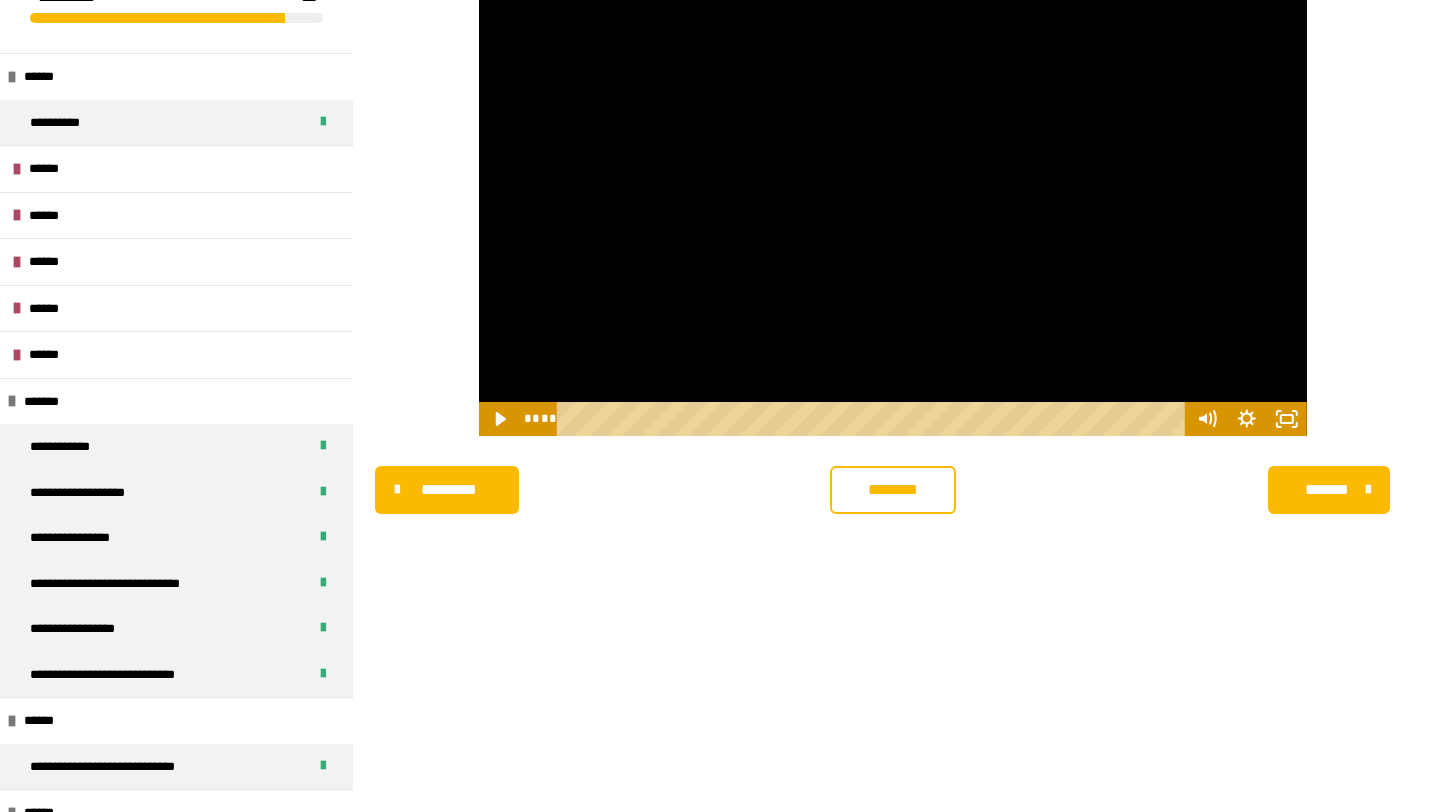 click at bounding box center [893, 203] 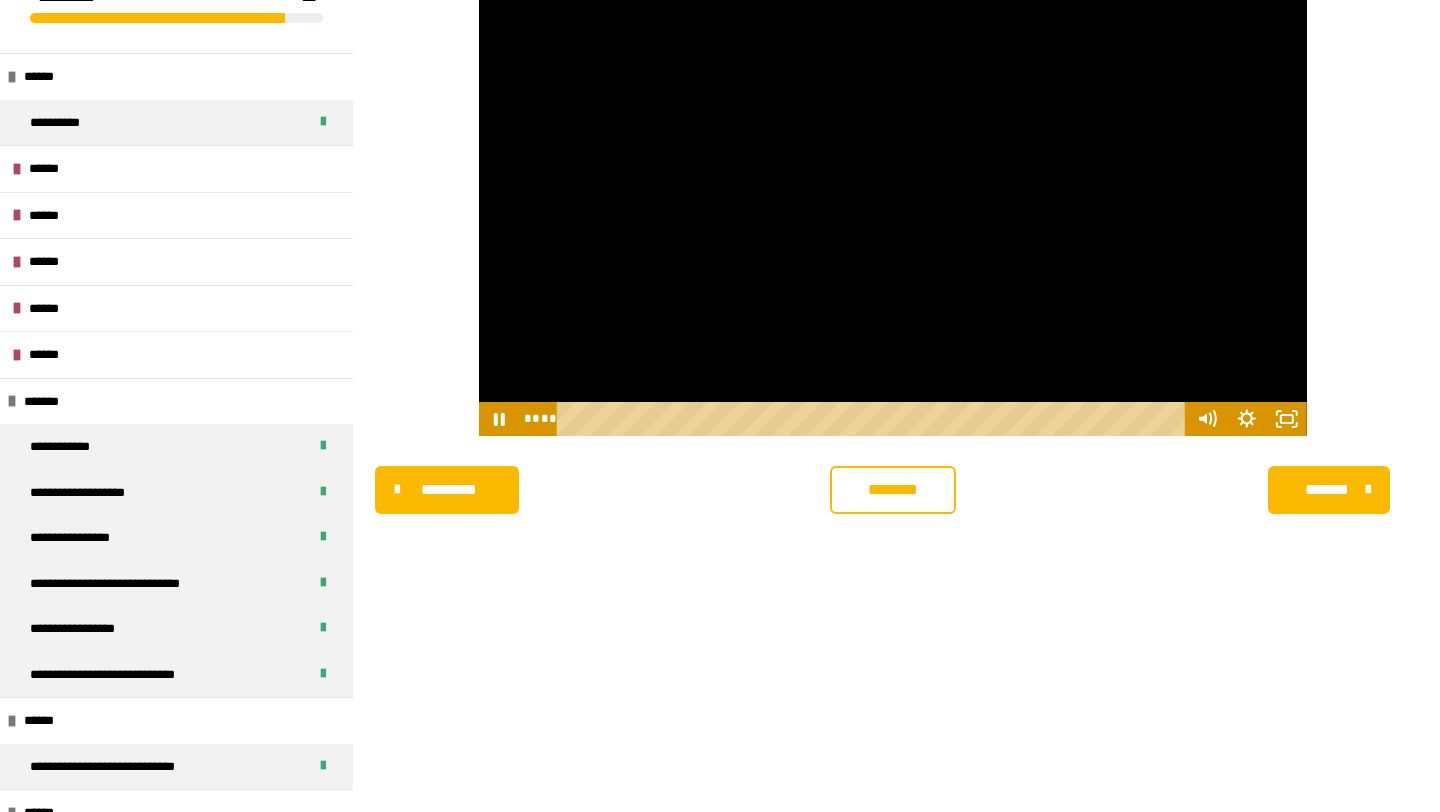 click at bounding box center (893, 203) 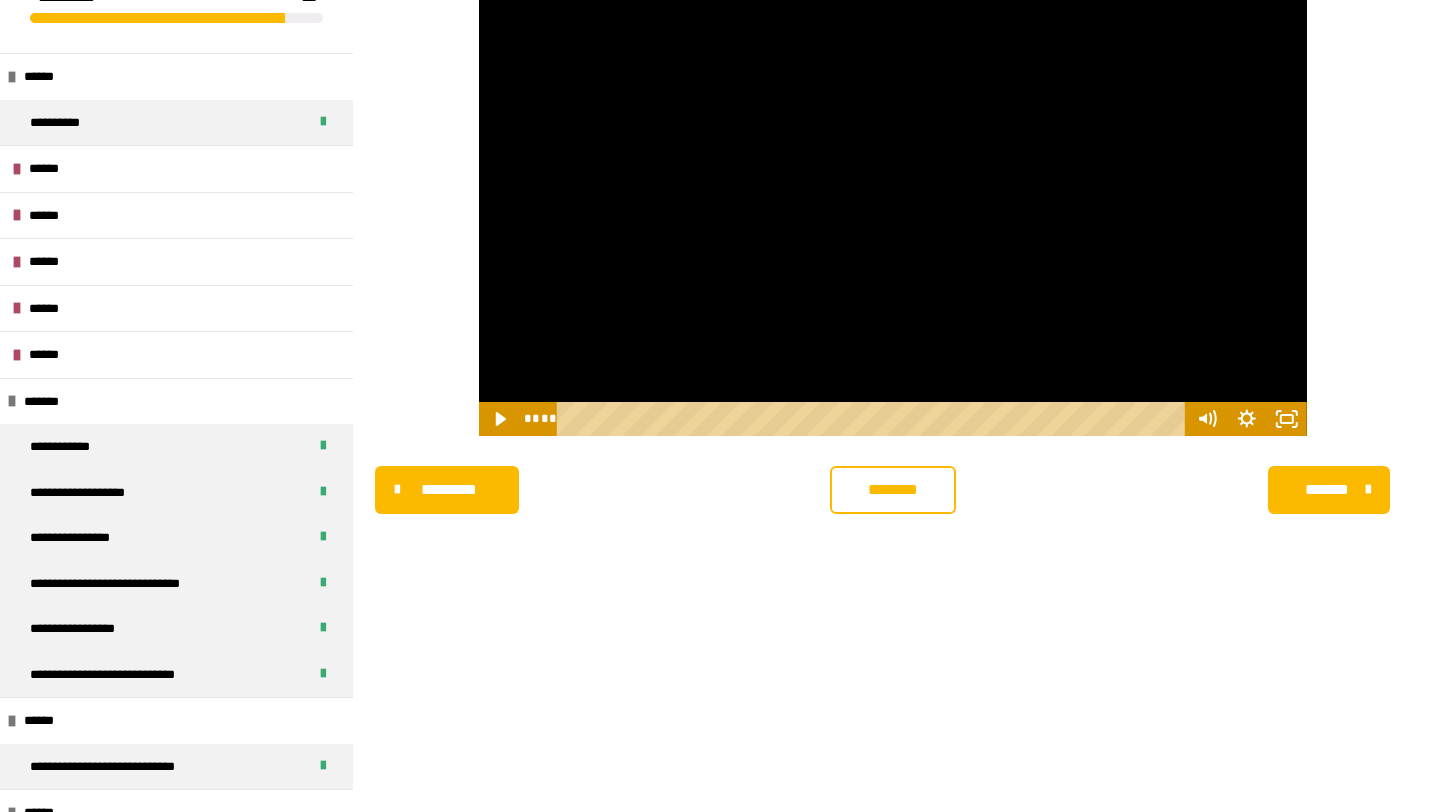 click at bounding box center (893, 203) 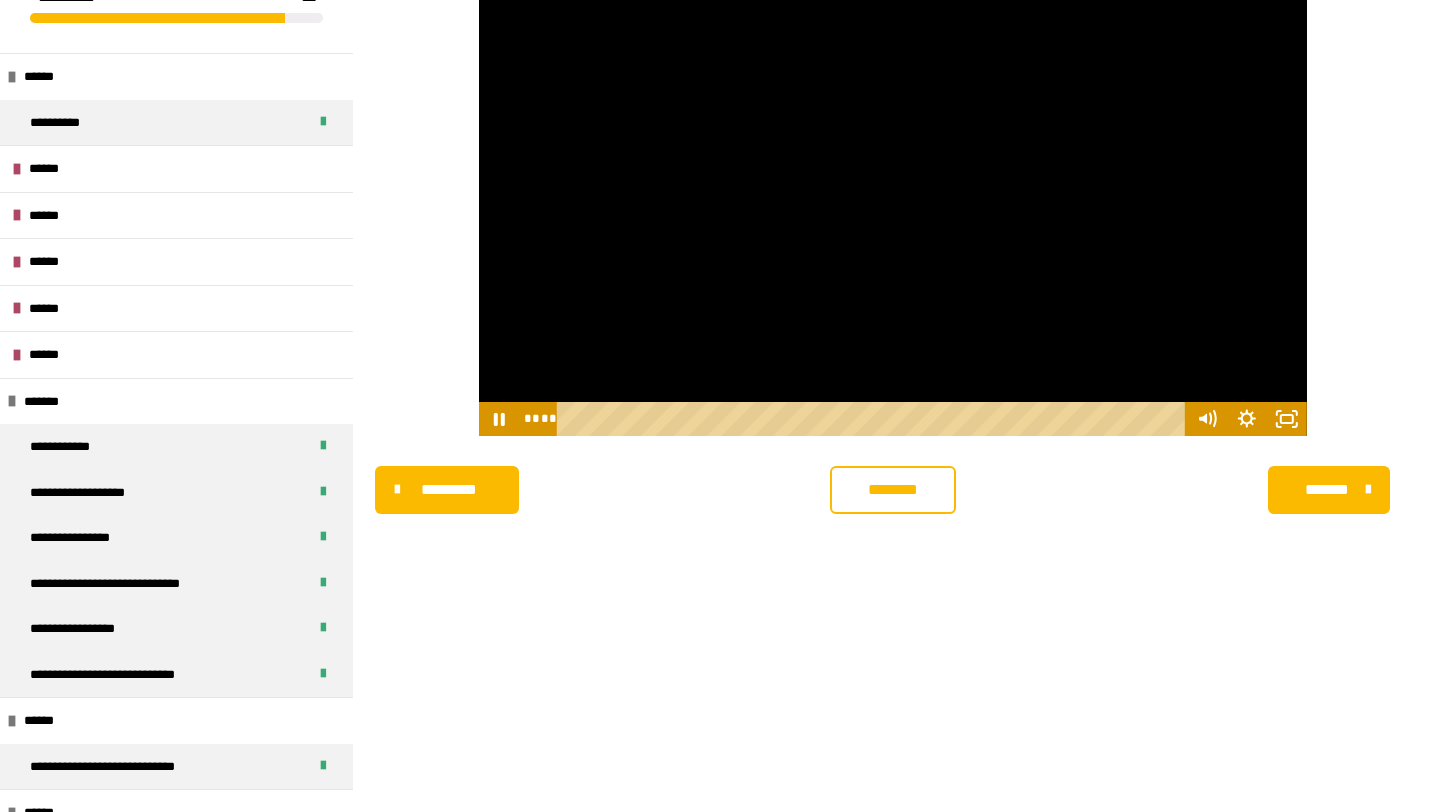 click at bounding box center (893, 203) 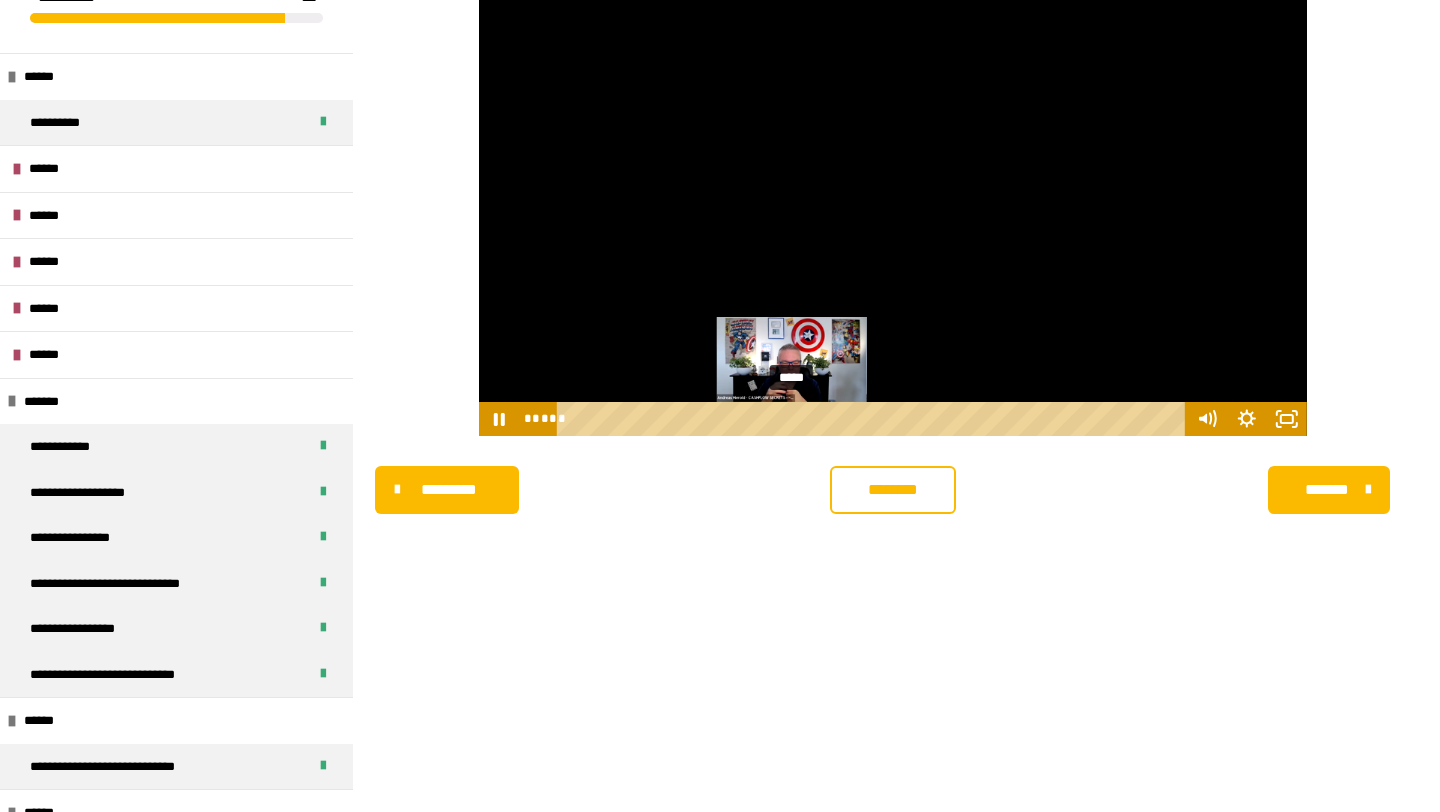 click on "*****" at bounding box center (874, 419) 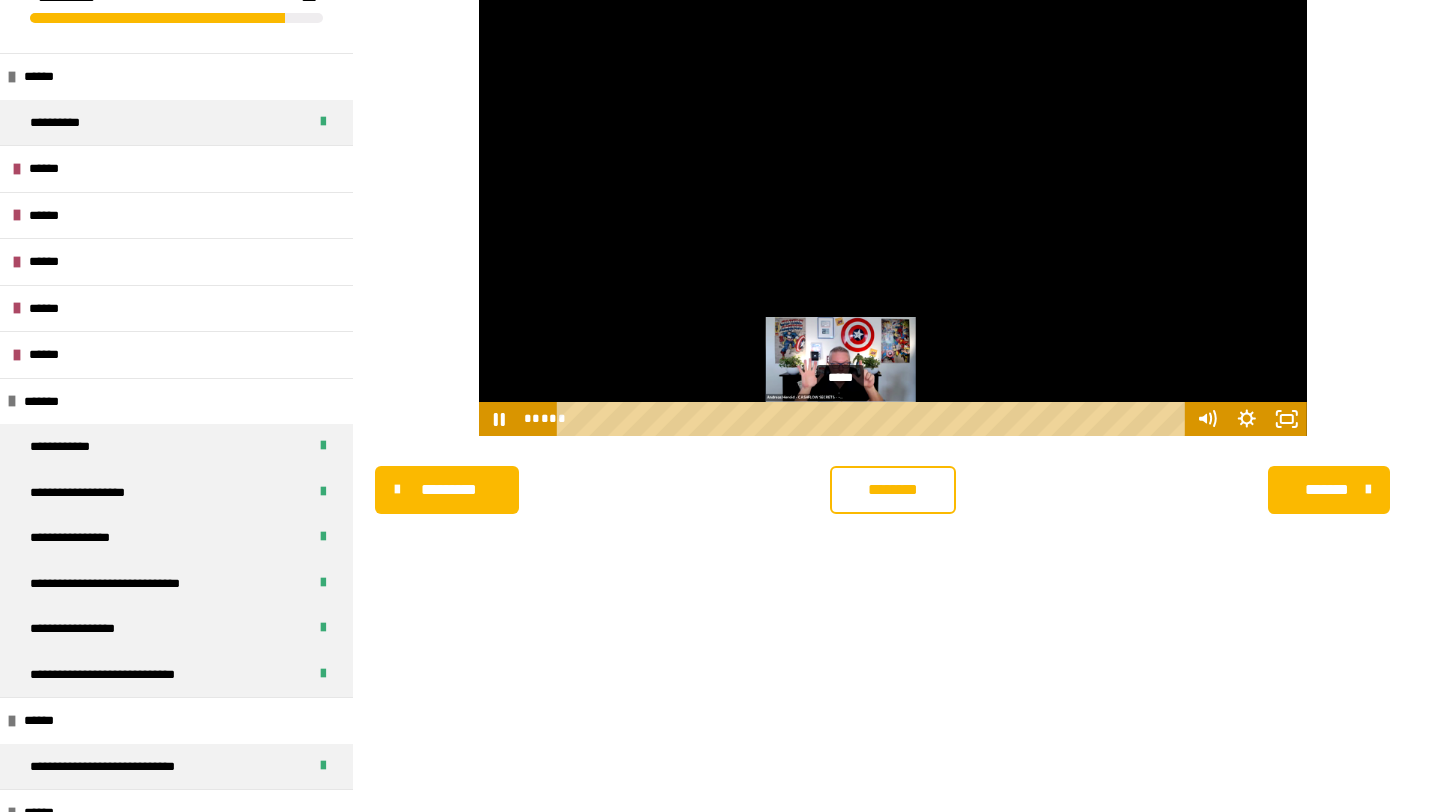 click on "*****" at bounding box center (874, 419) 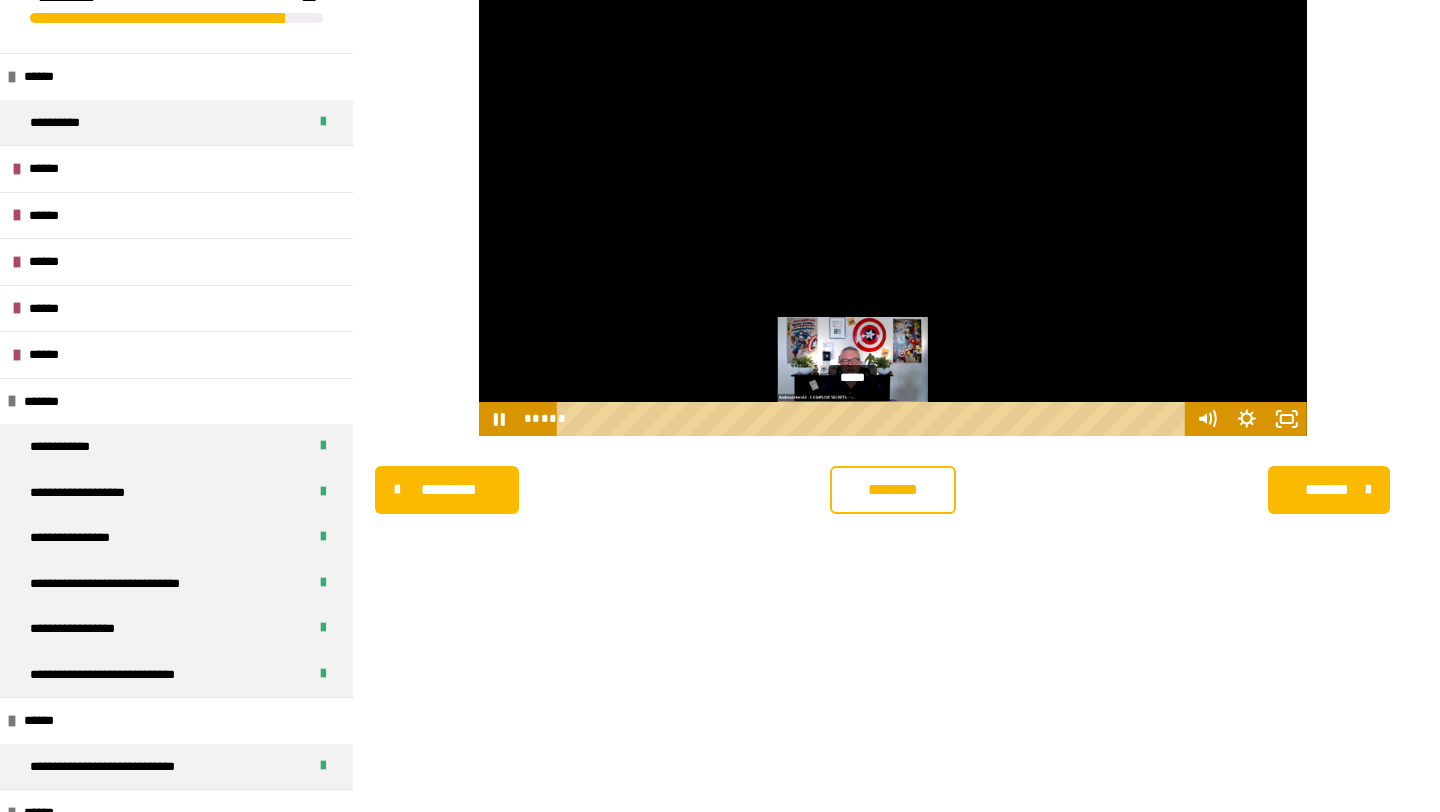 click on "*****" at bounding box center (874, 419) 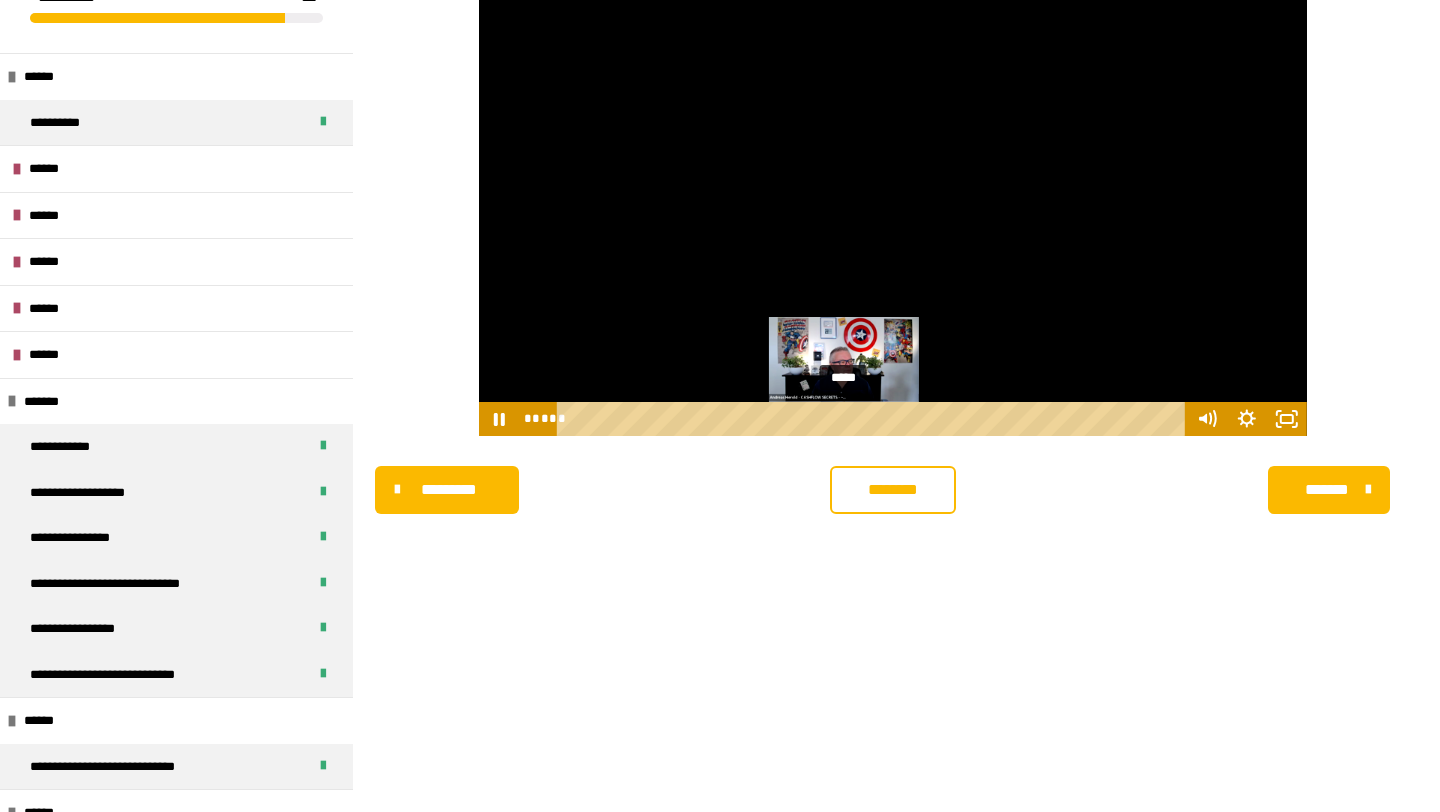 click on "*****" at bounding box center (874, 419) 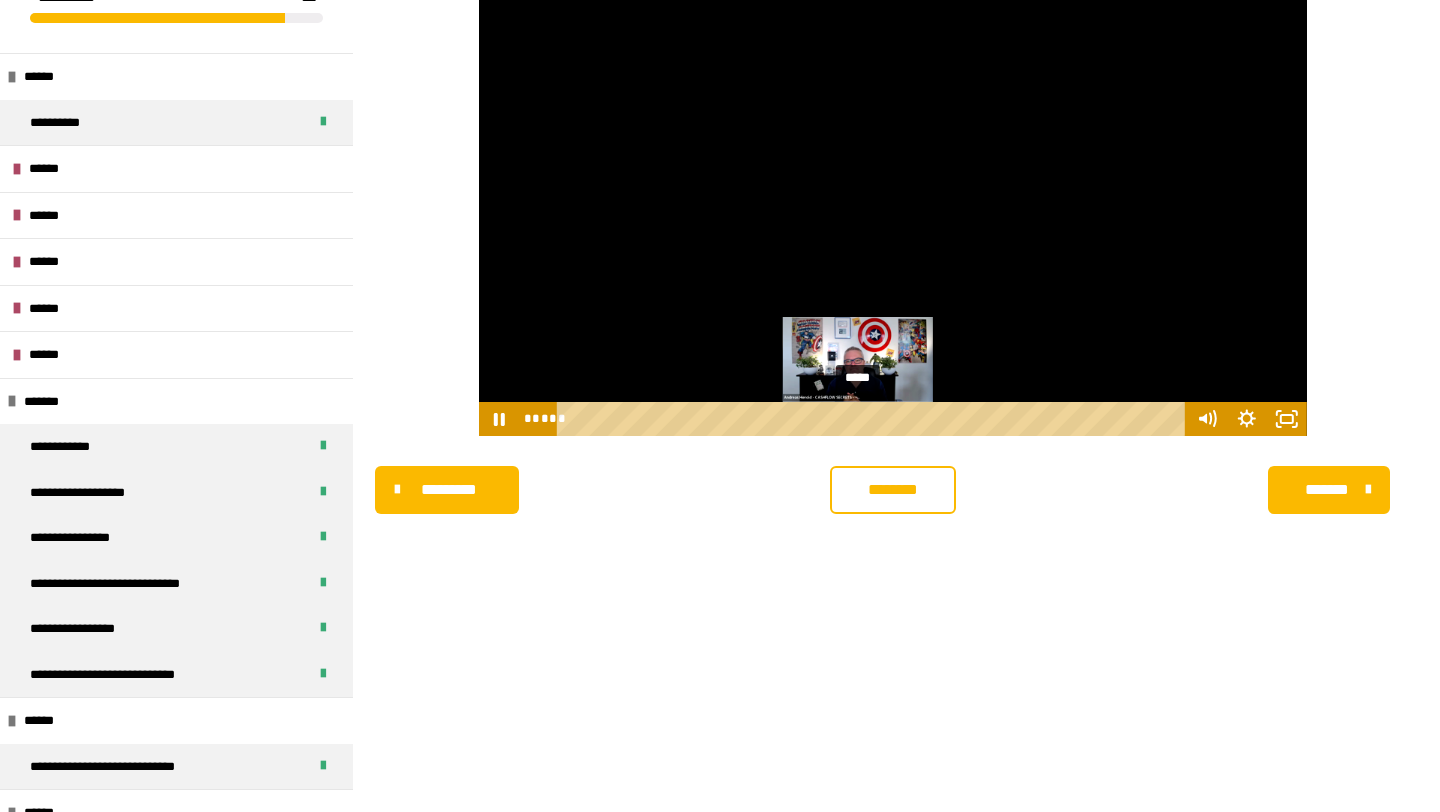 click on "*****" at bounding box center (874, 419) 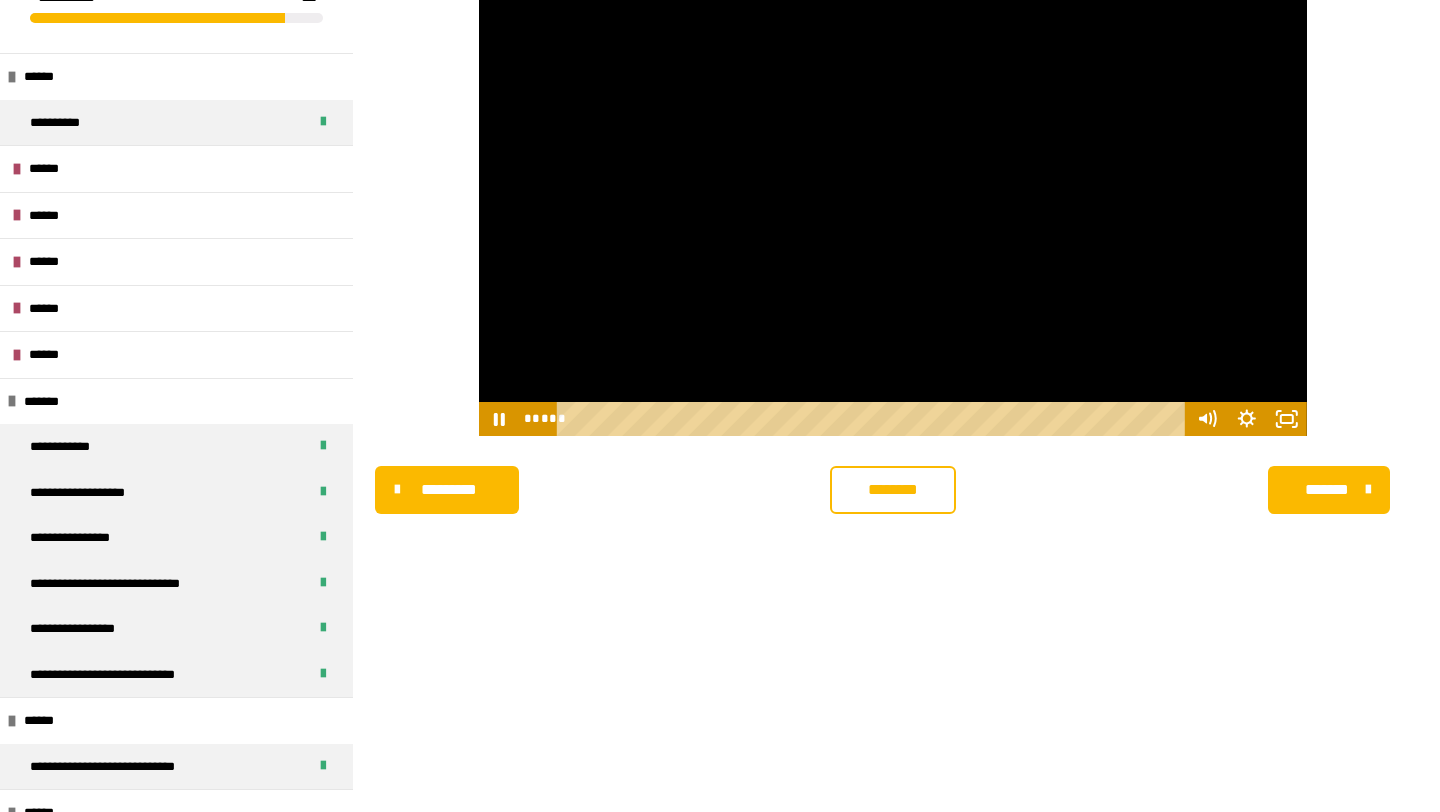 click at bounding box center (893, 203) 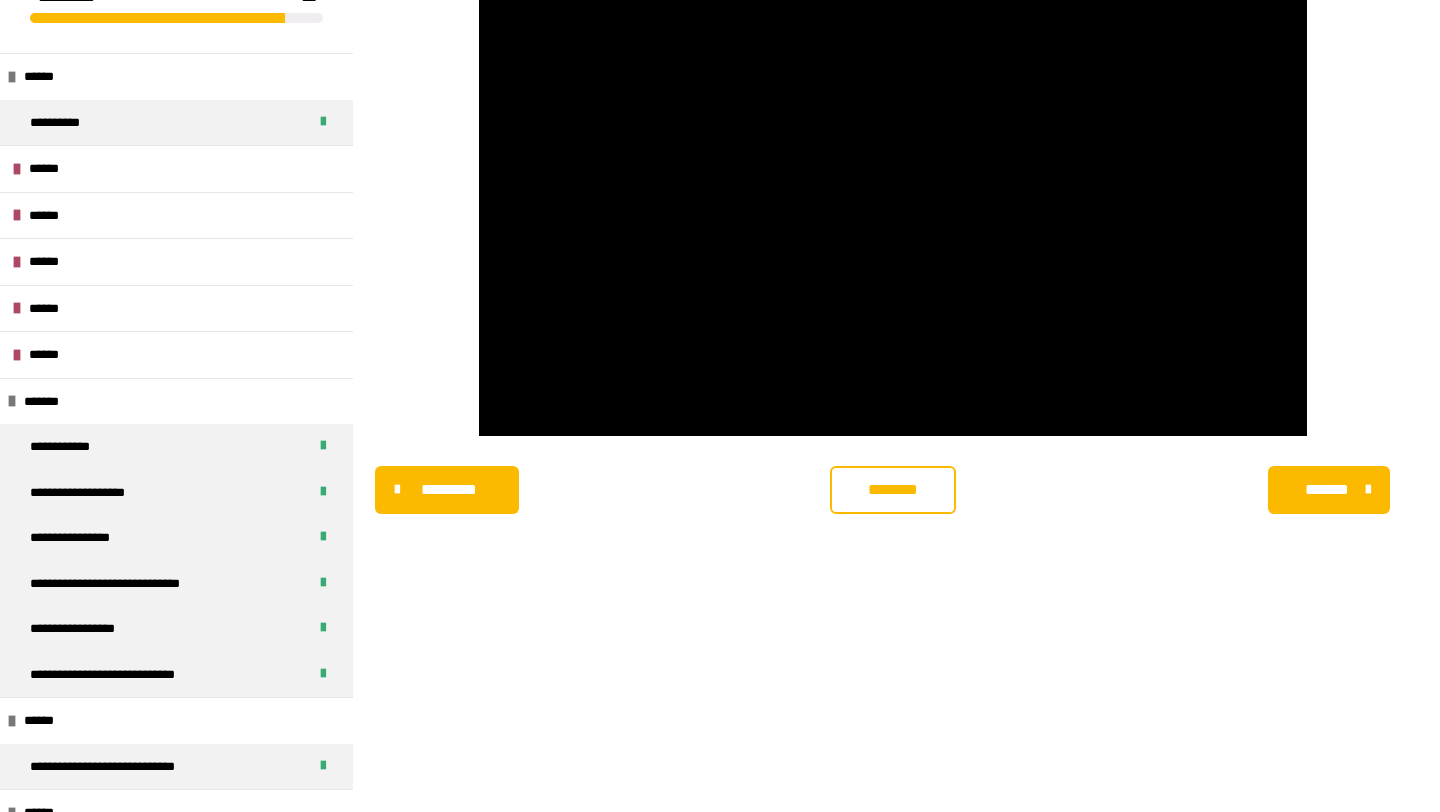 click at bounding box center [893, 203] 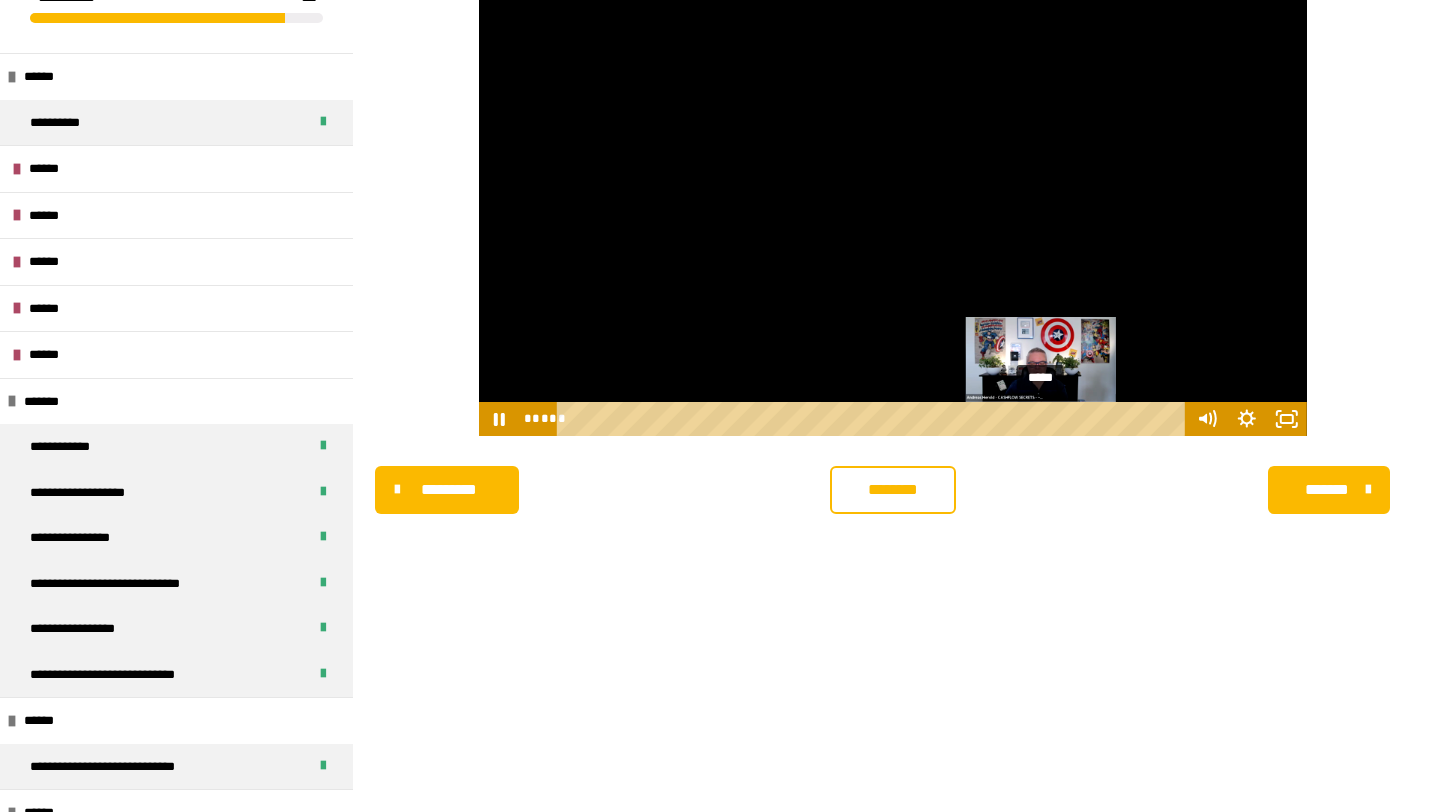 click on "*****" at bounding box center (874, 419) 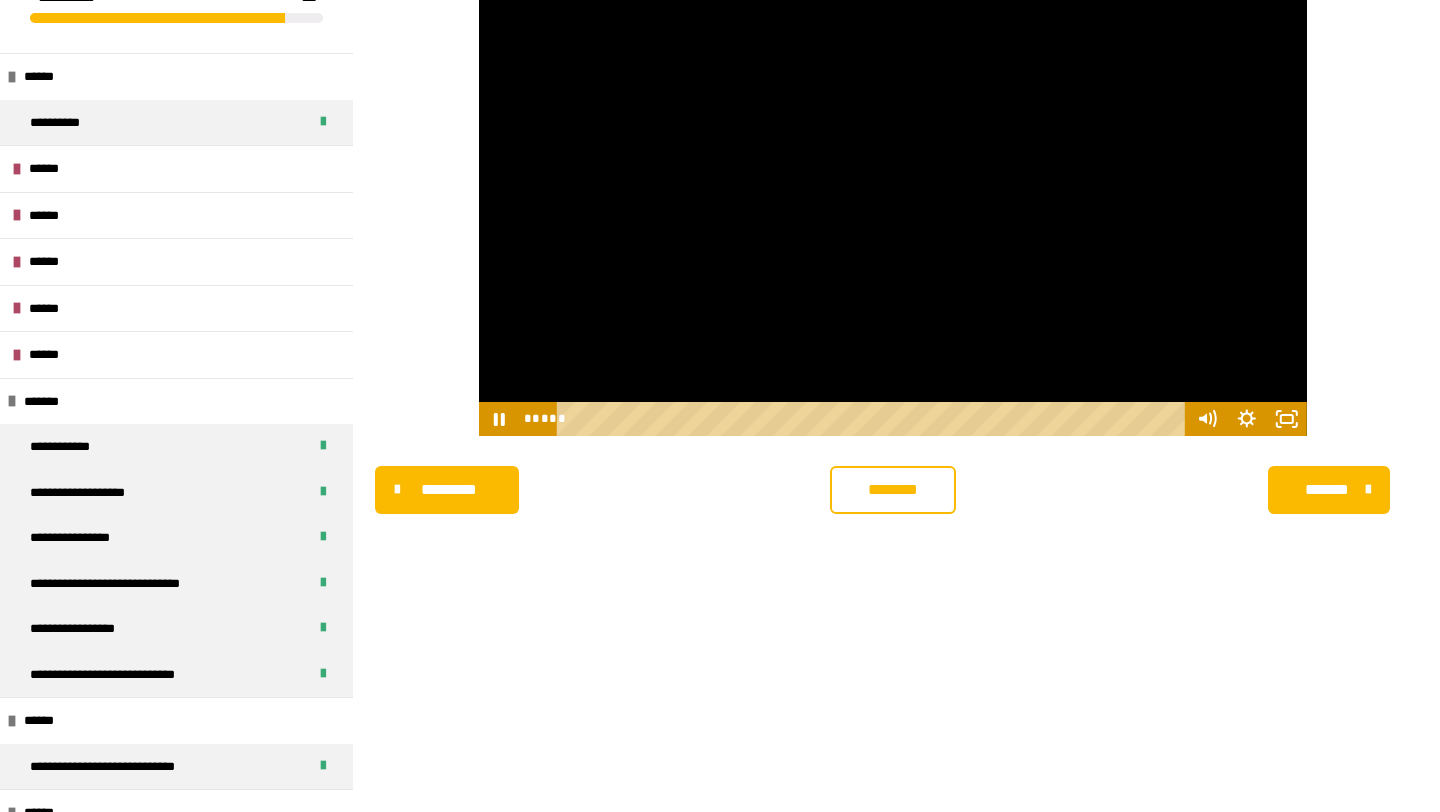 click at bounding box center (893, 203) 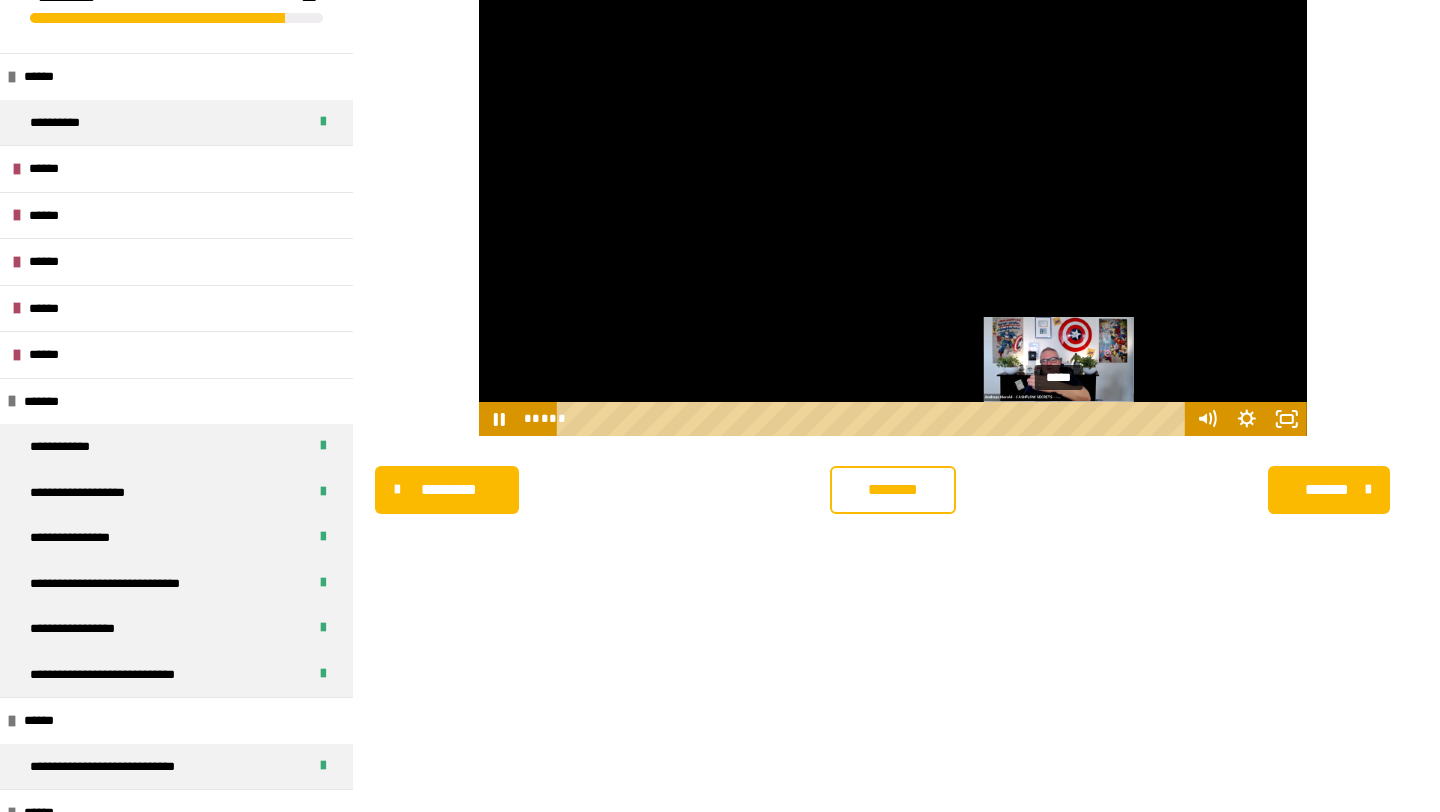 click on "*****" at bounding box center (874, 419) 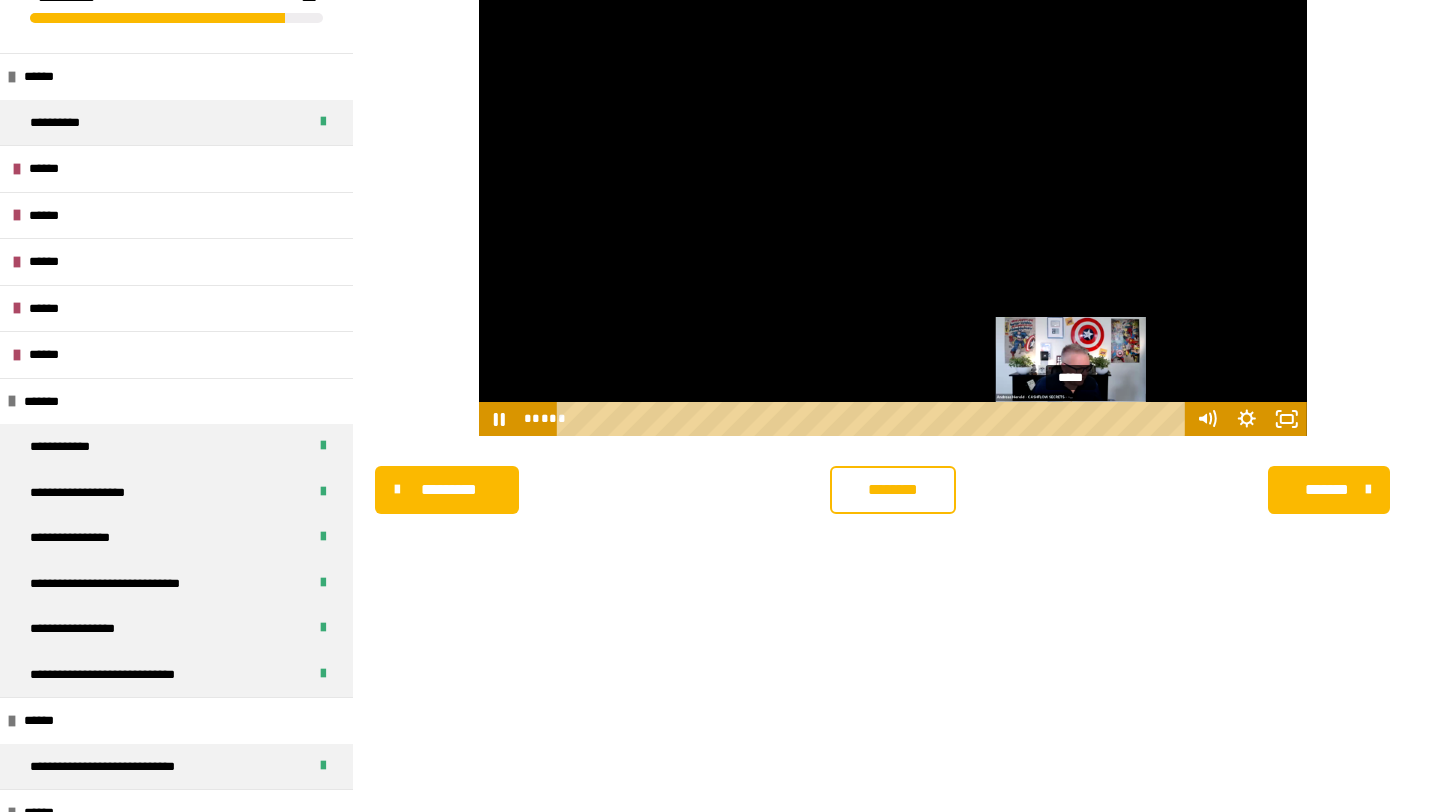 click on "*****" at bounding box center (874, 419) 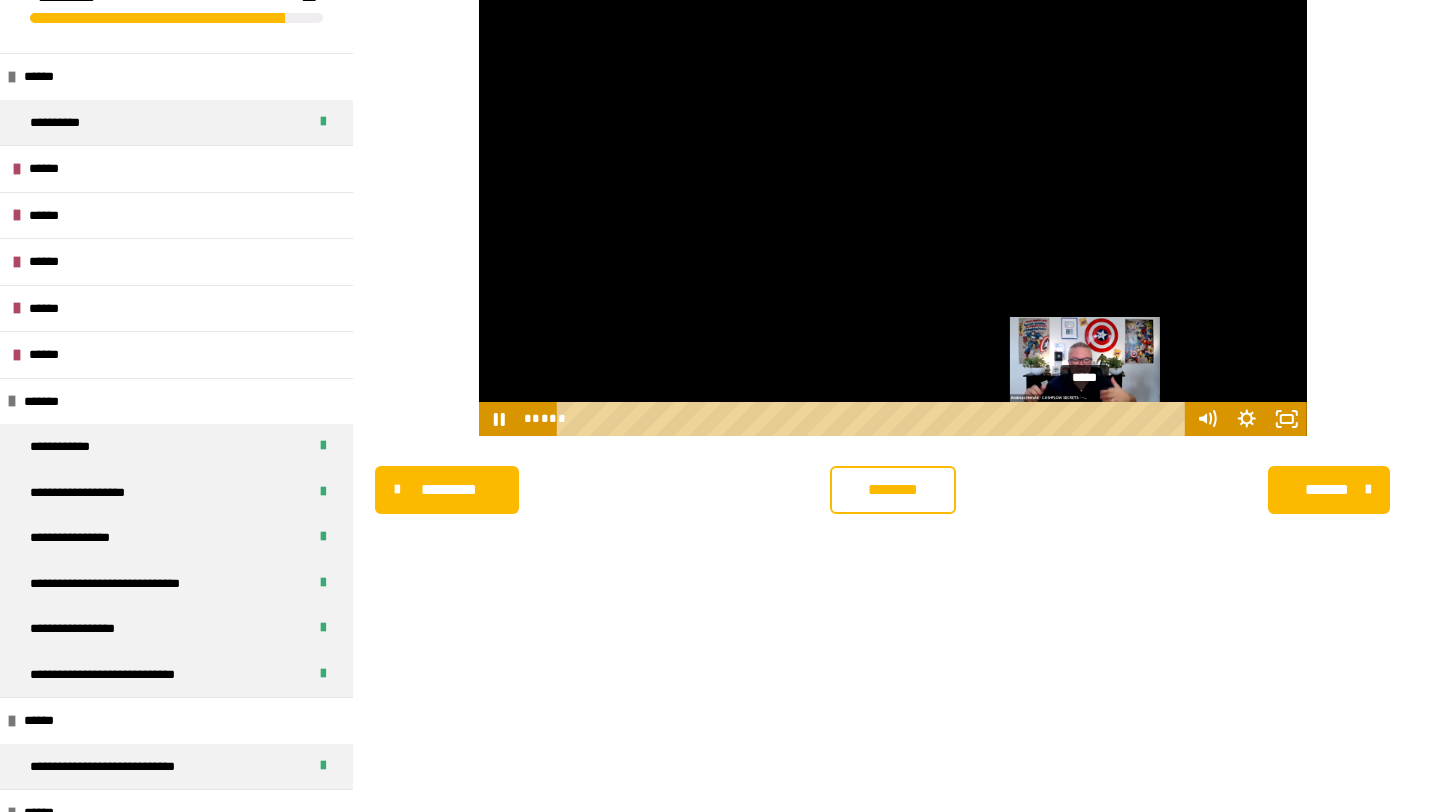 click on "*****" at bounding box center [874, 419] 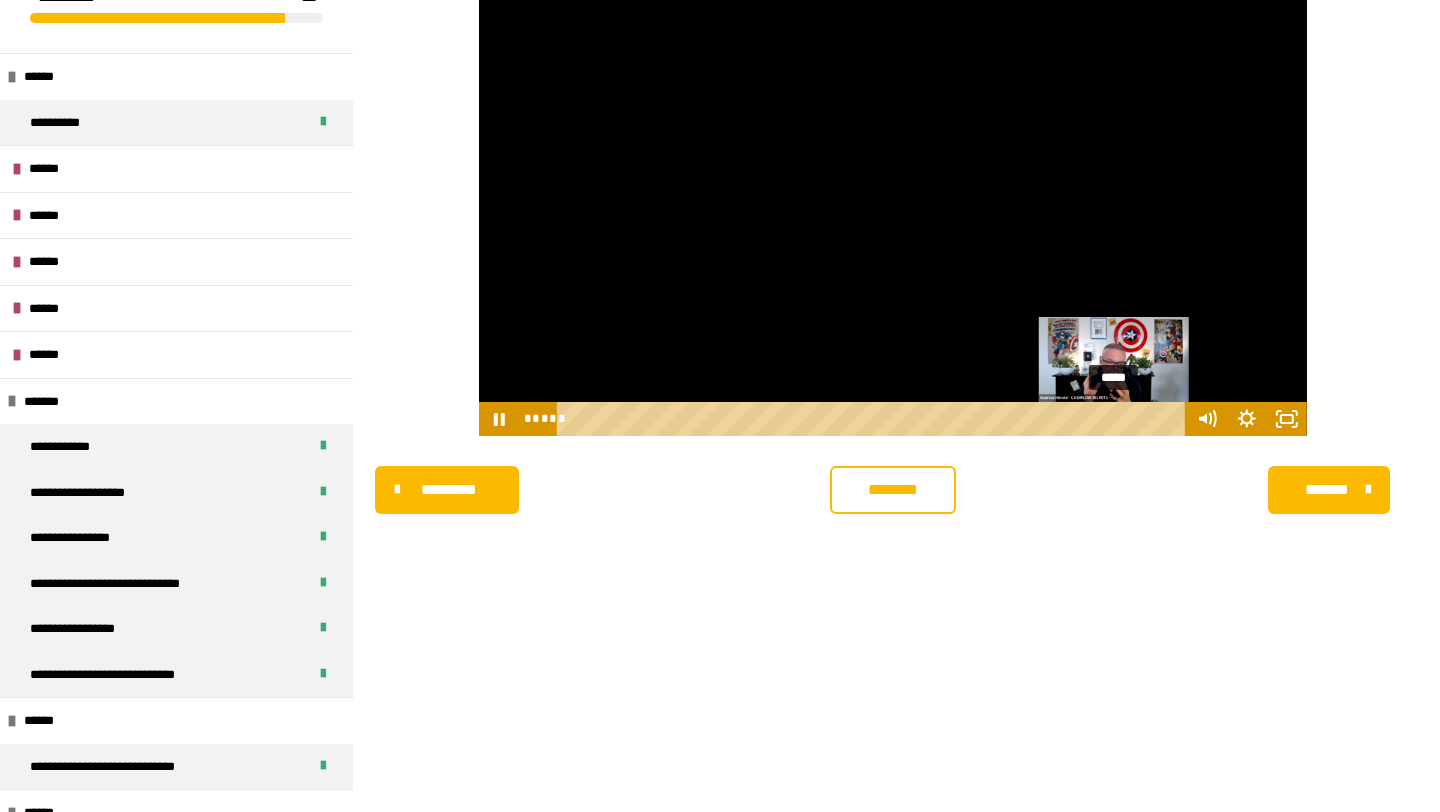 click on "*****" at bounding box center (874, 419) 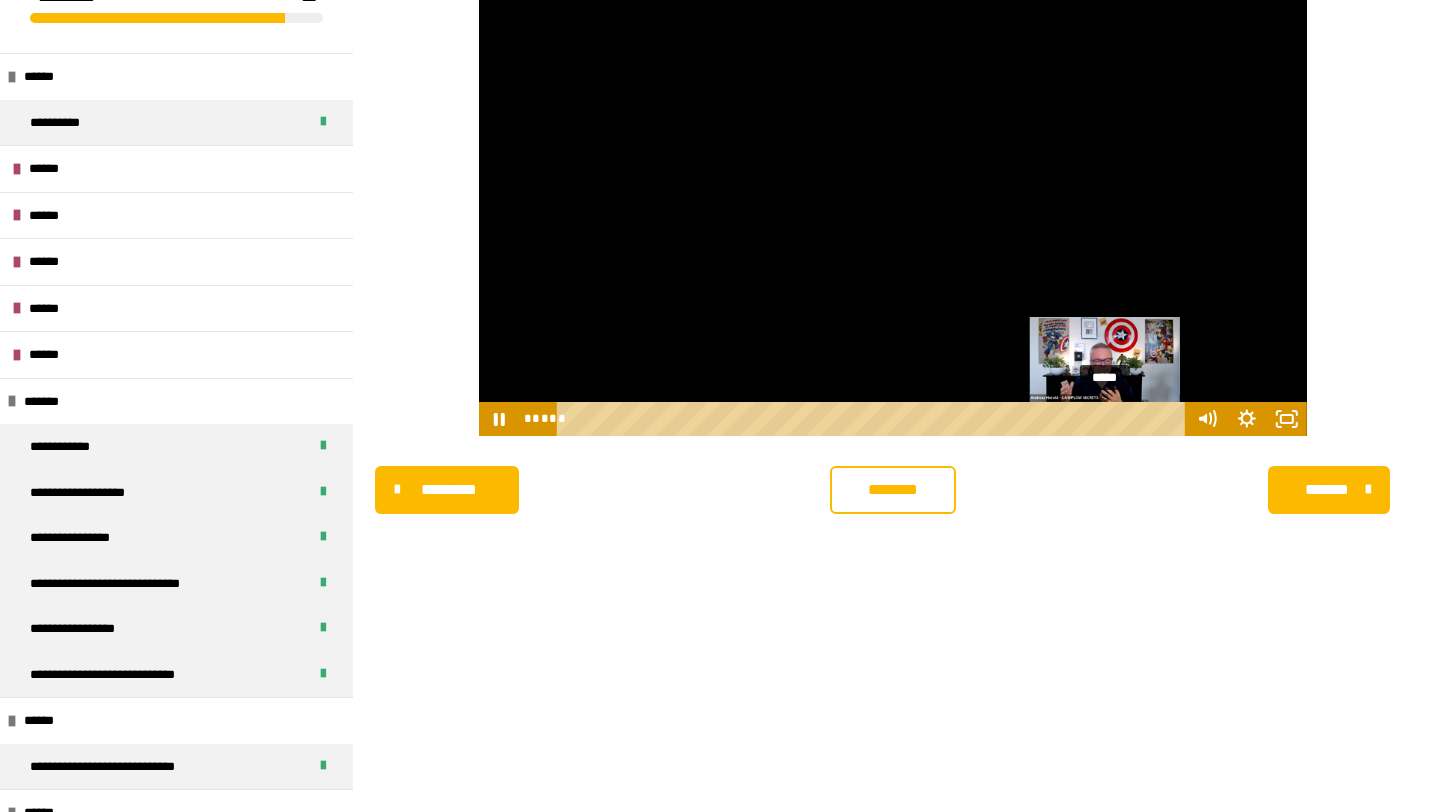 click on "*****" at bounding box center [874, 419] 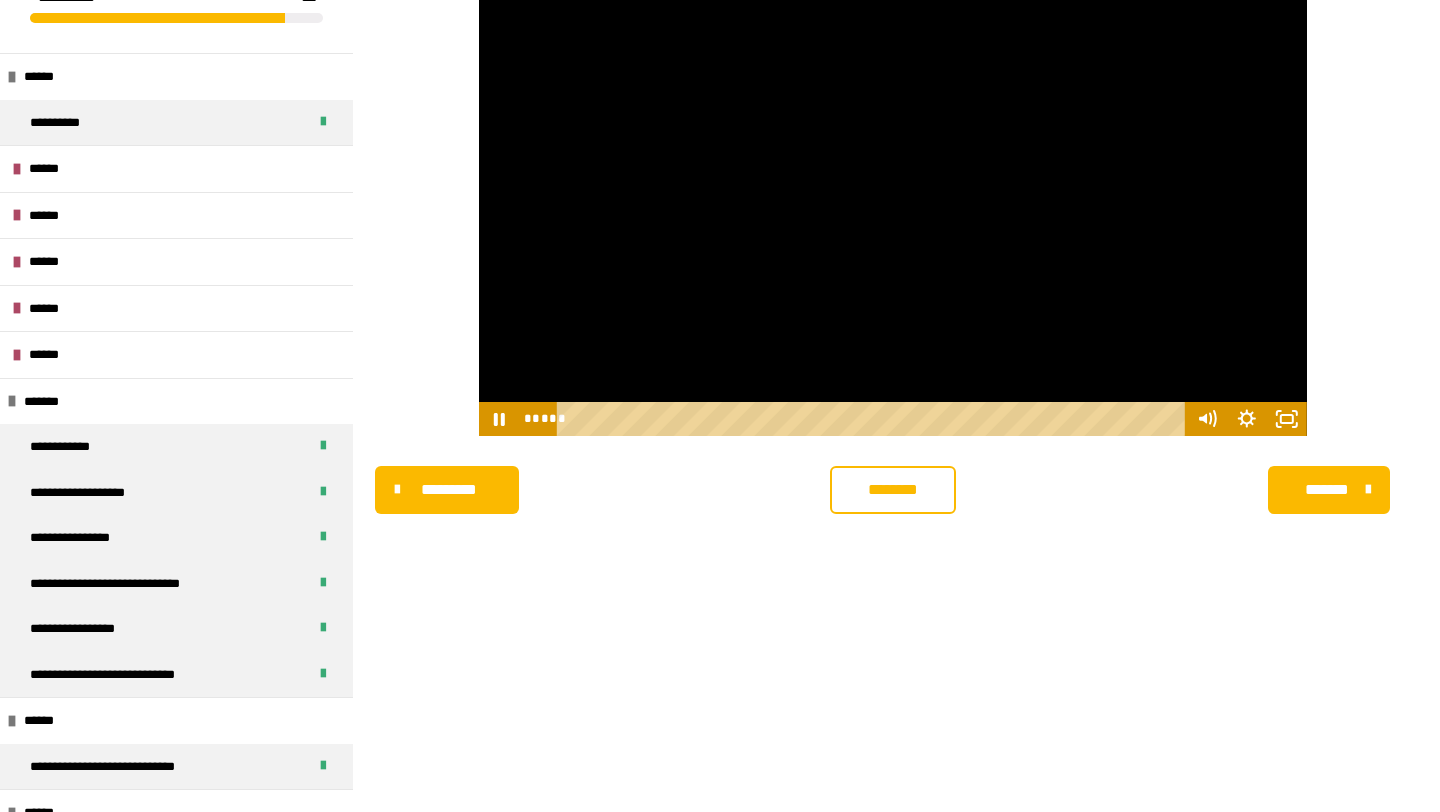 click at bounding box center (893, 203) 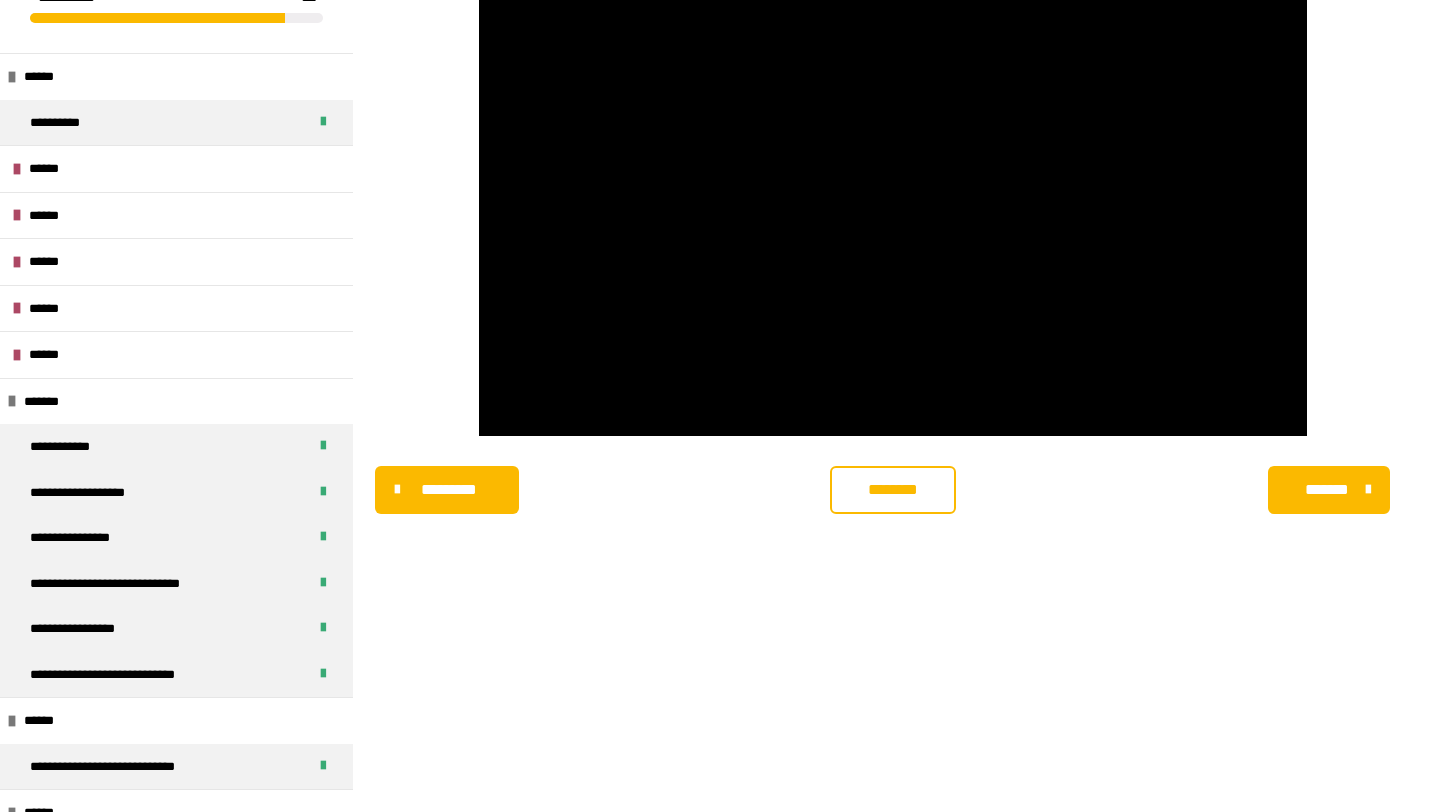 click at bounding box center [893, 203] 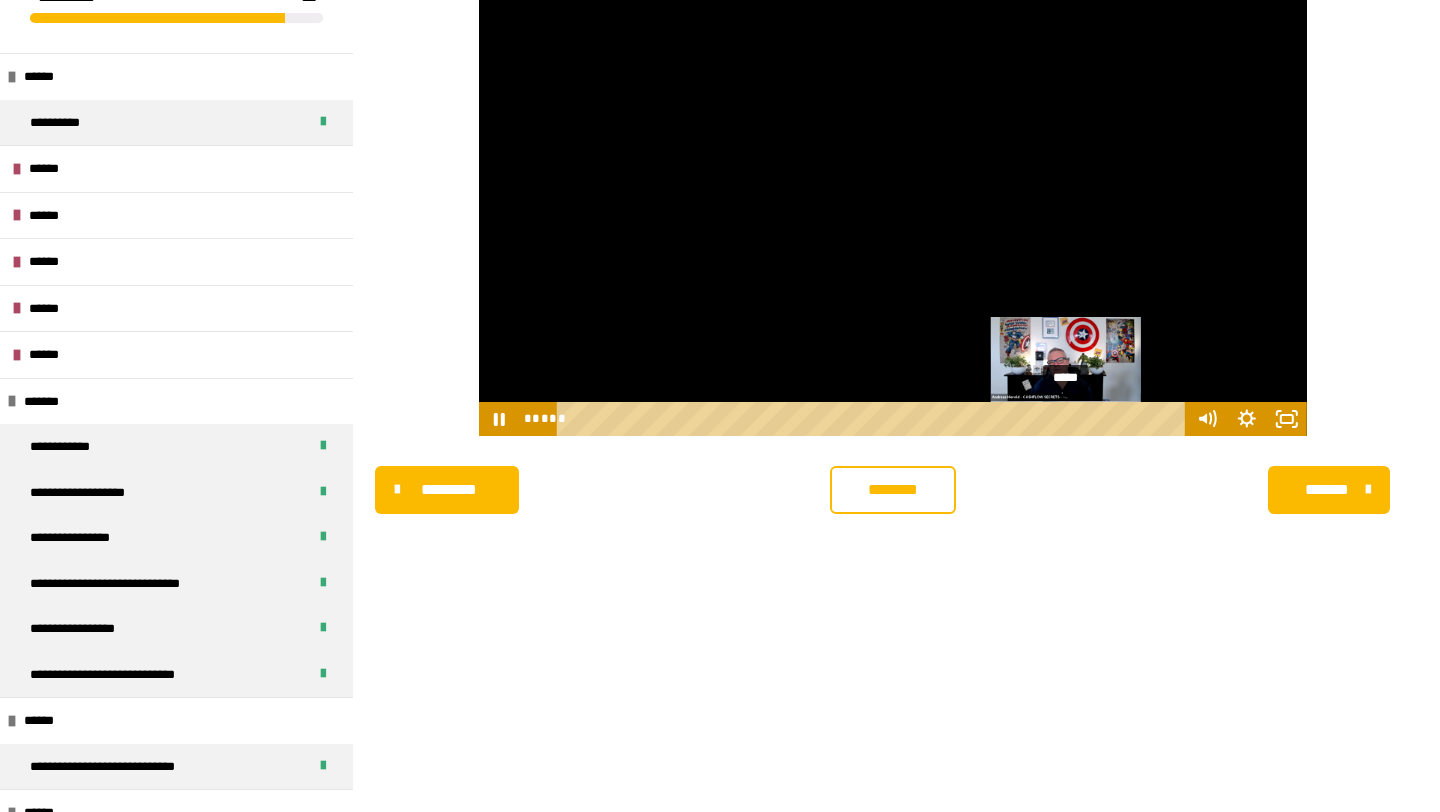 click on "*****" at bounding box center [874, 419] 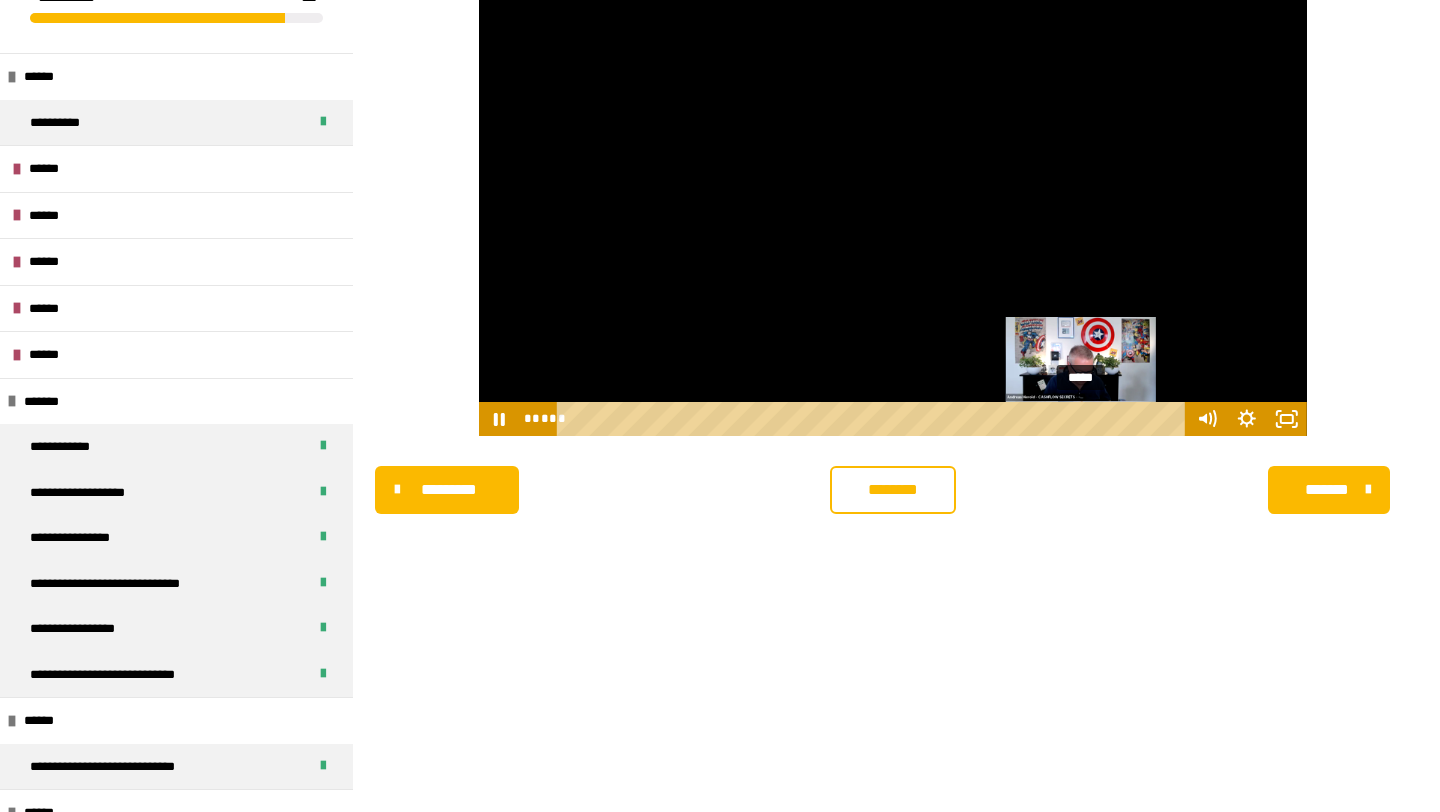 click on "*****" at bounding box center (874, 419) 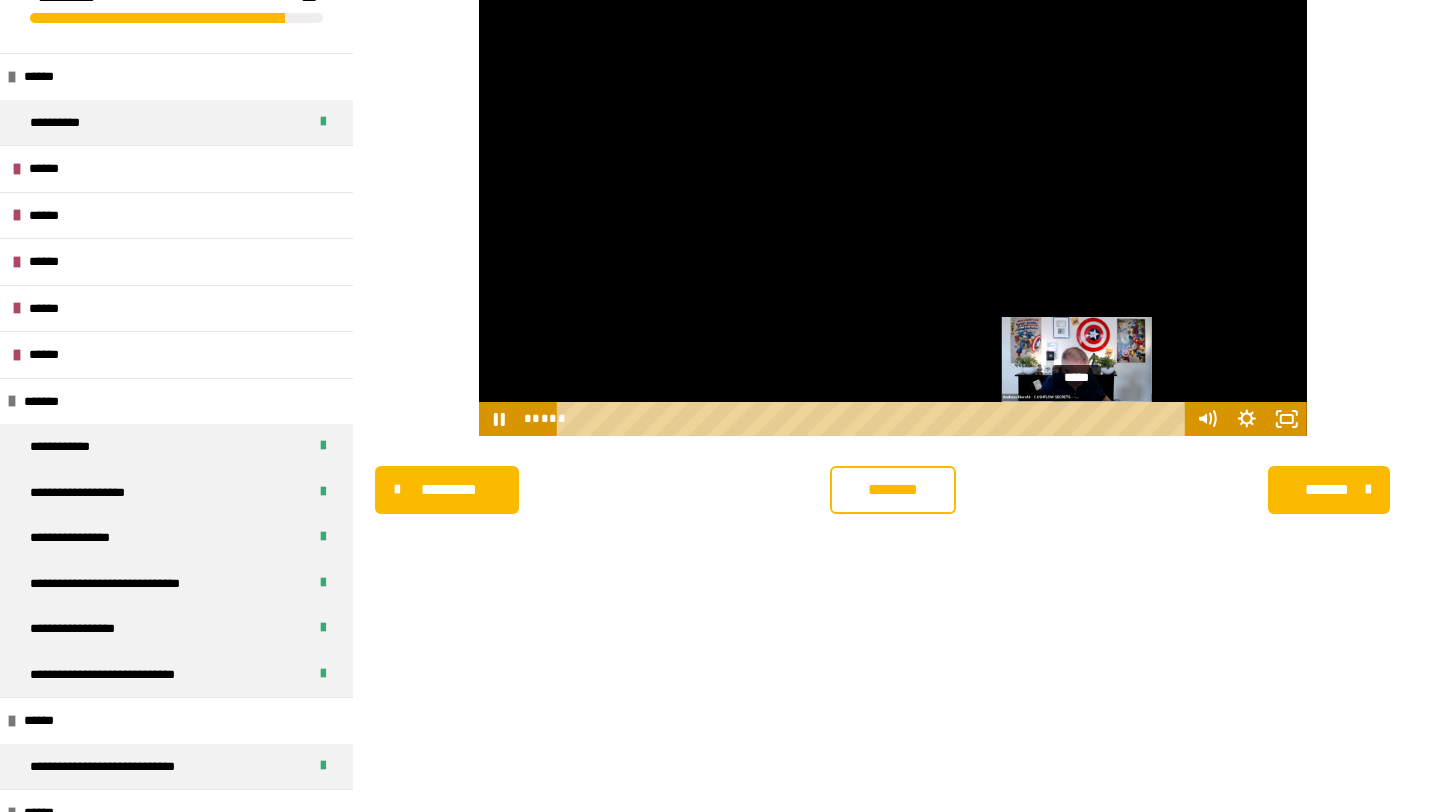click at bounding box center (1076, 418) 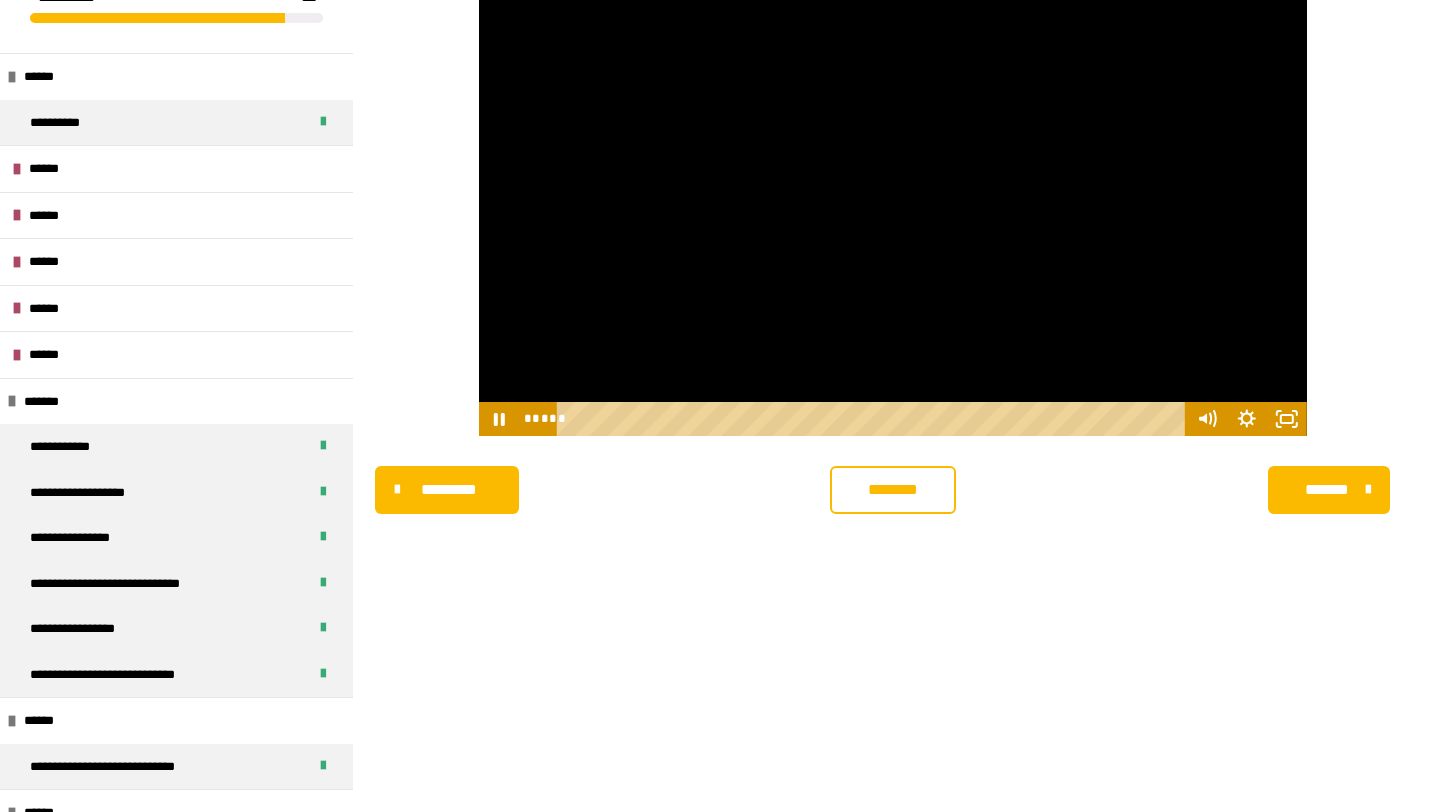 click at bounding box center (893, 203) 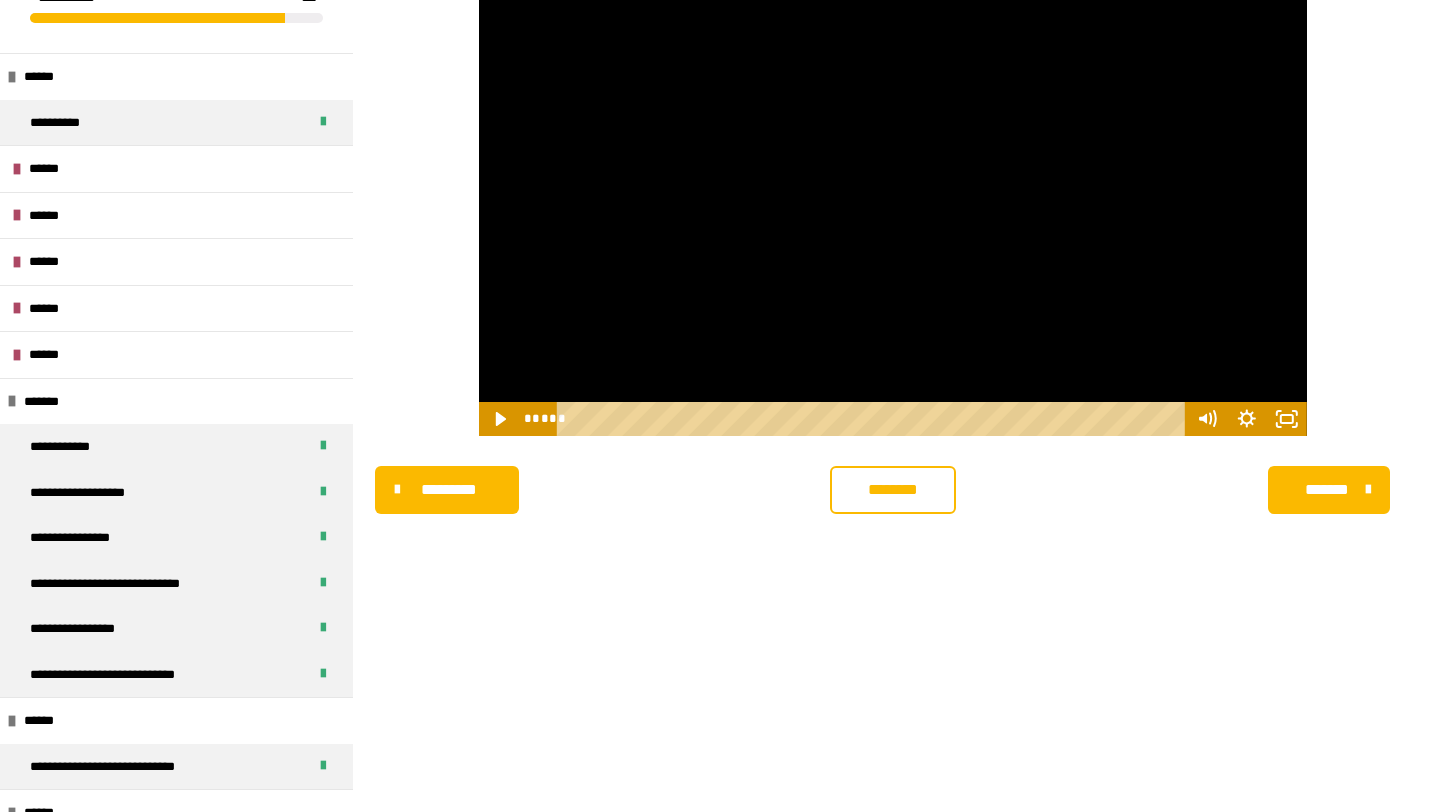 click at bounding box center (893, 203) 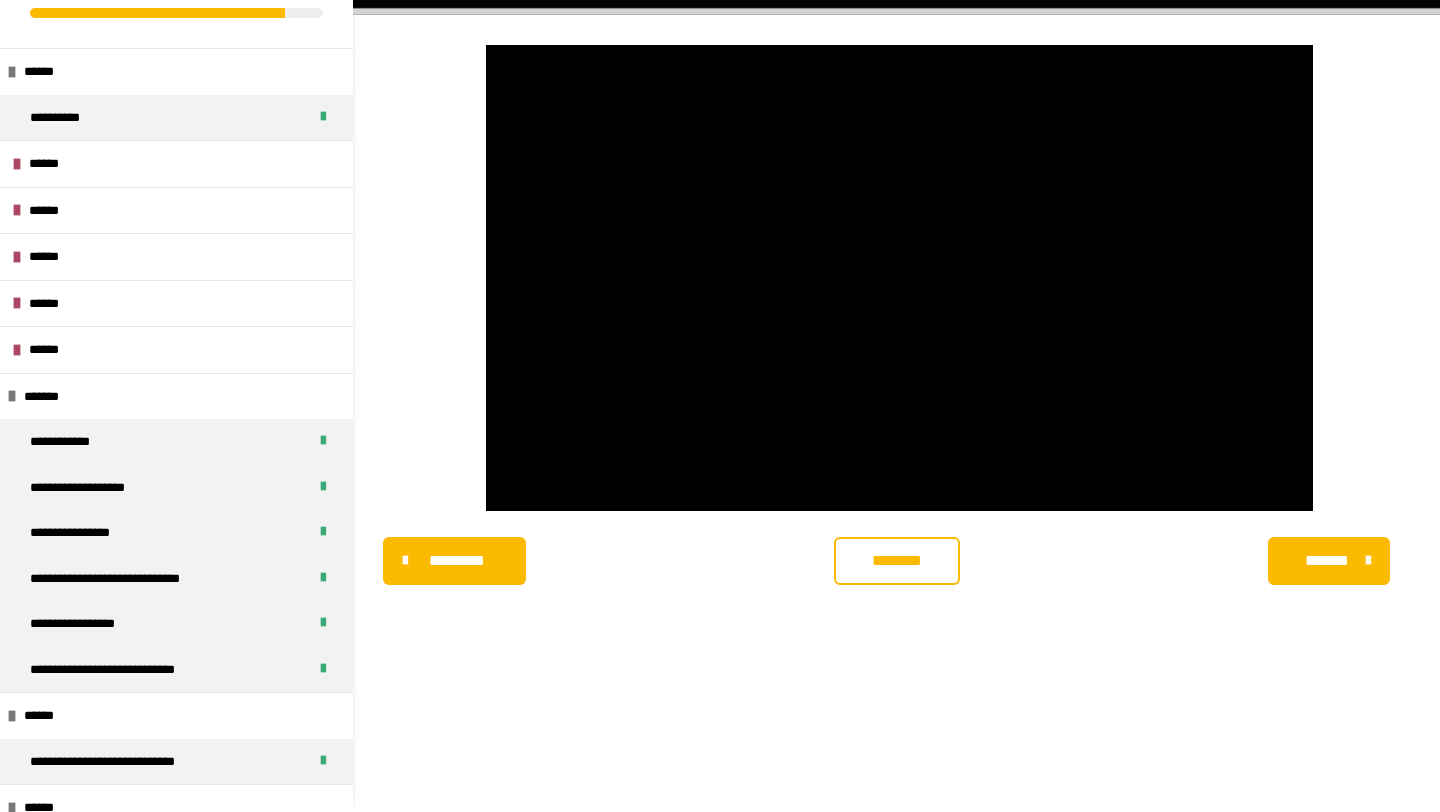 scroll, scrollTop: 337, scrollLeft: 0, axis: vertical 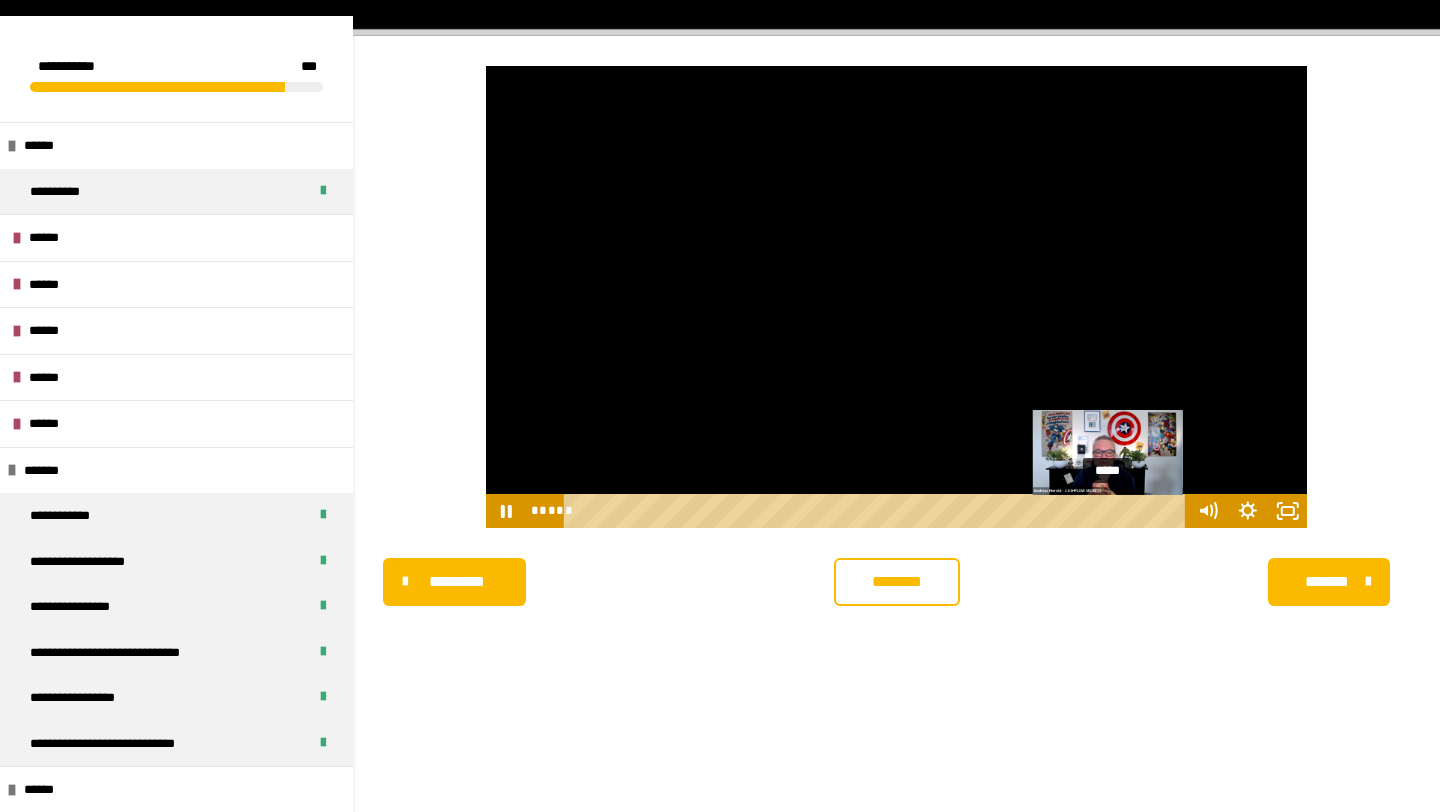 click on "*****" at bounding box center [878, 511] 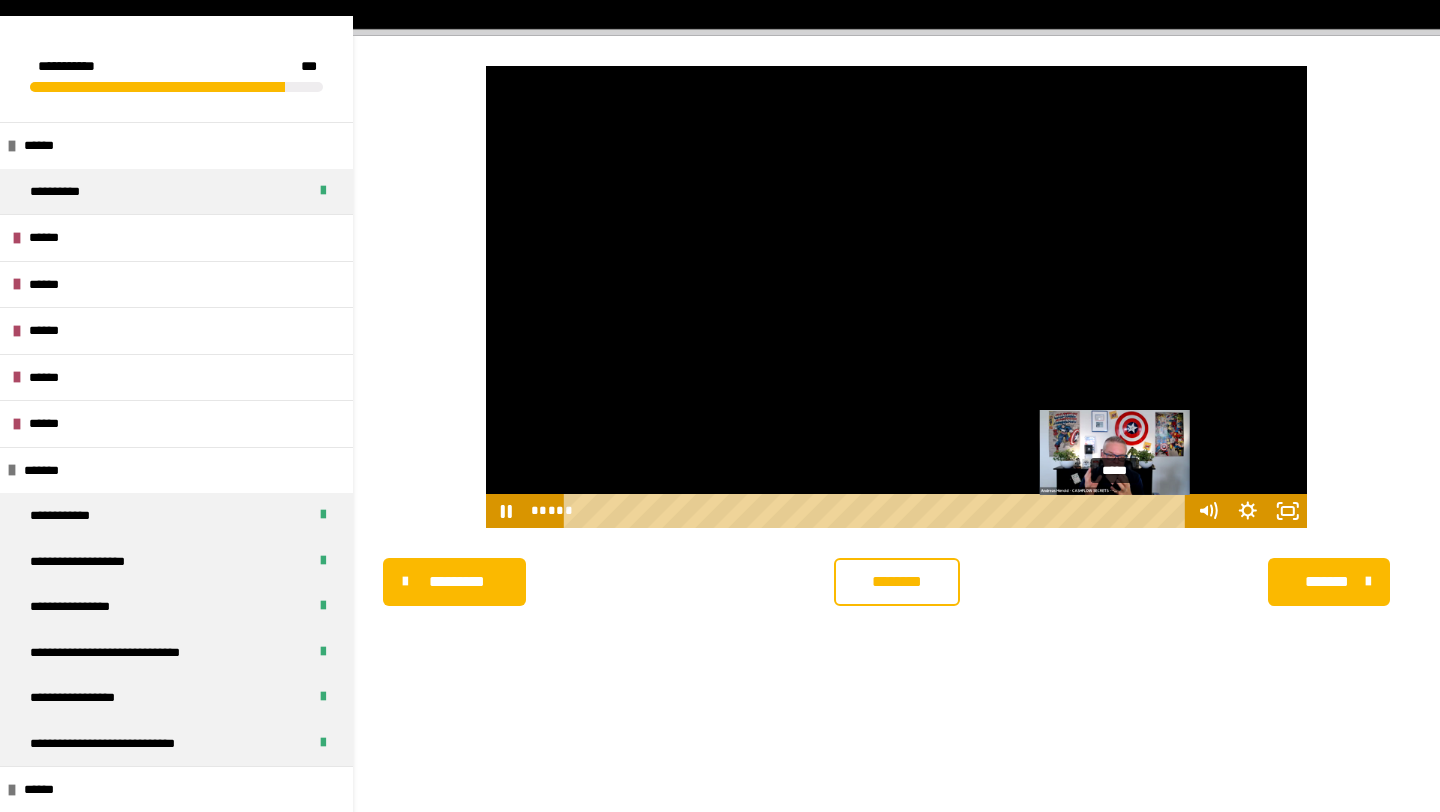 click on "*****" at bounding box center [878, 511] 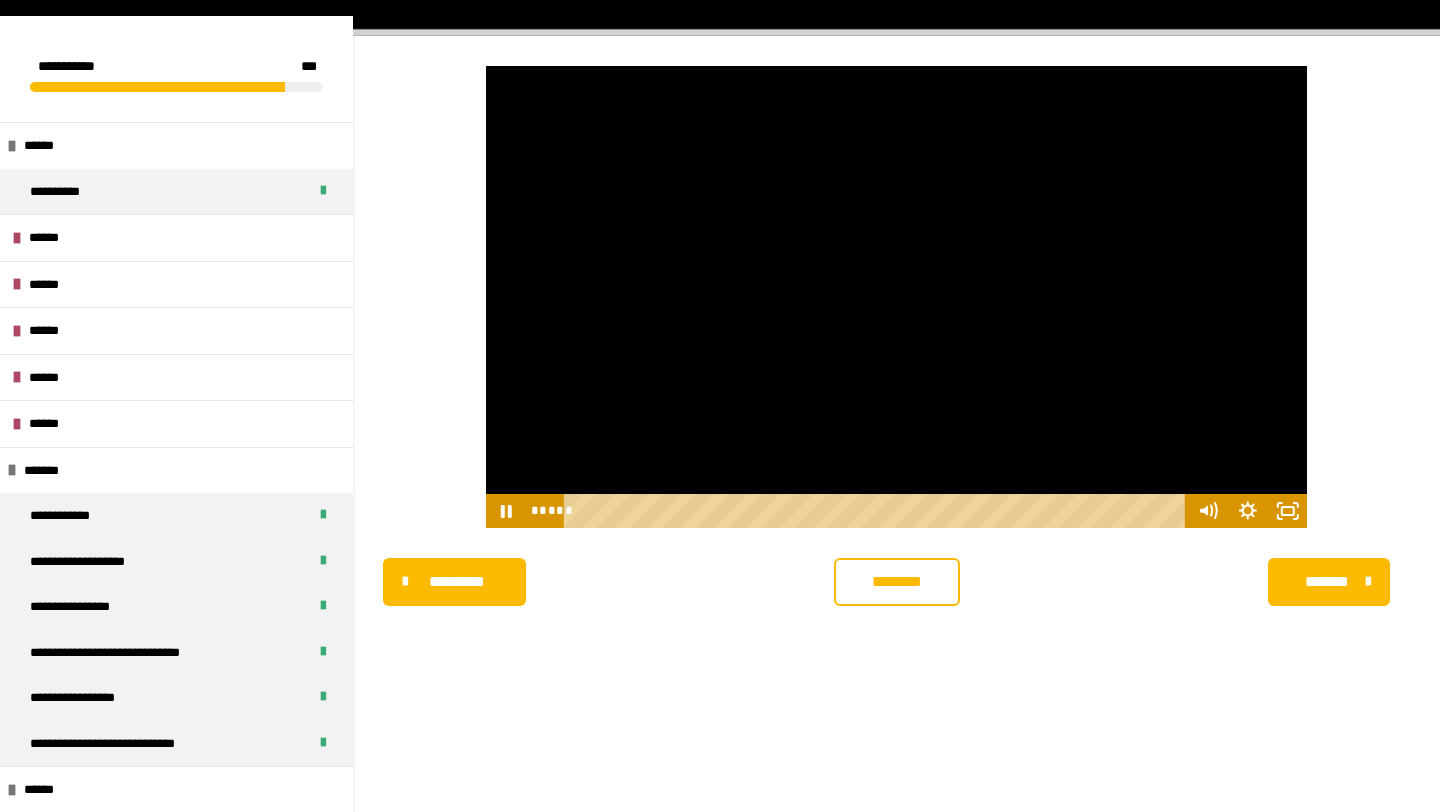 click at bounding box center (897, 297) 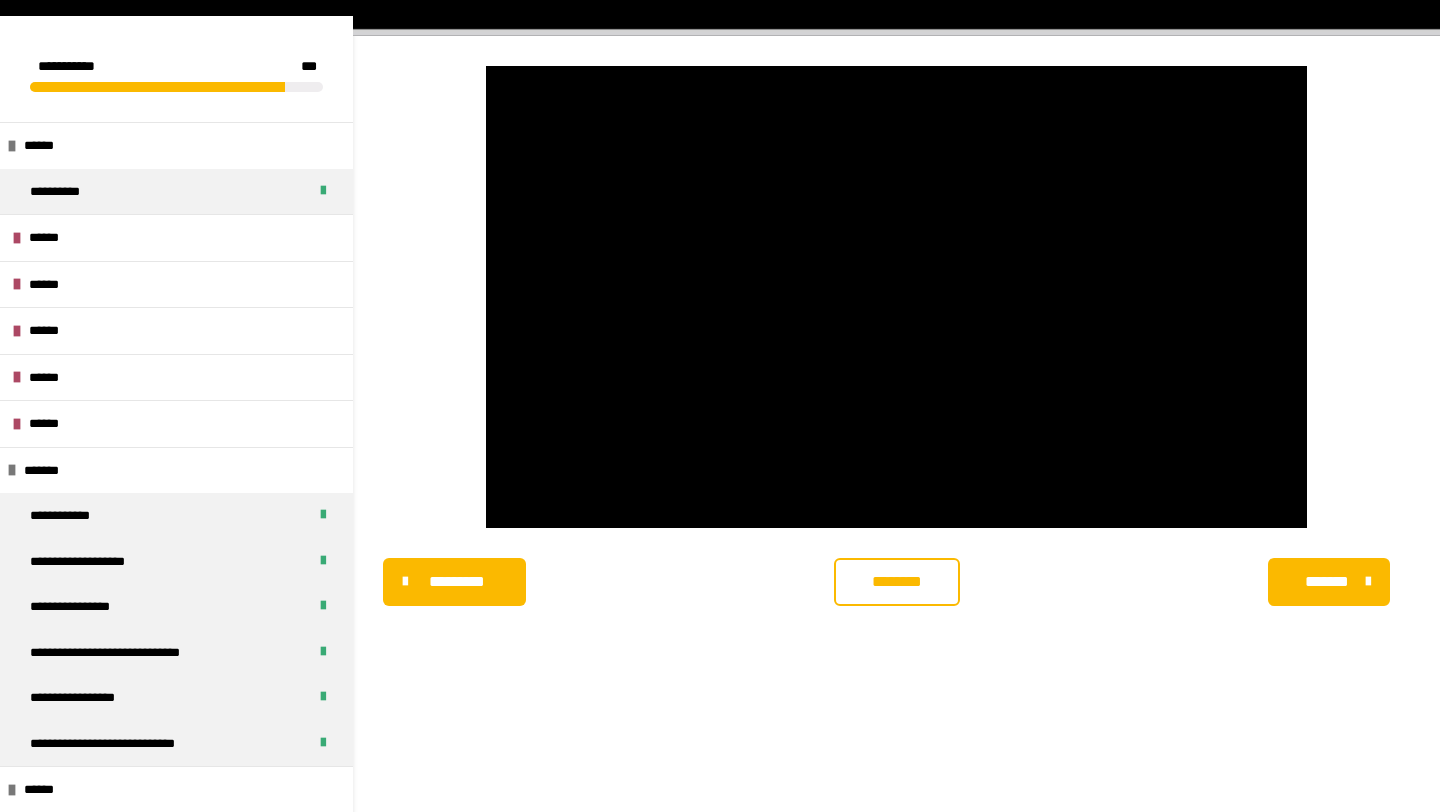 click at bounding box center (897, 297) 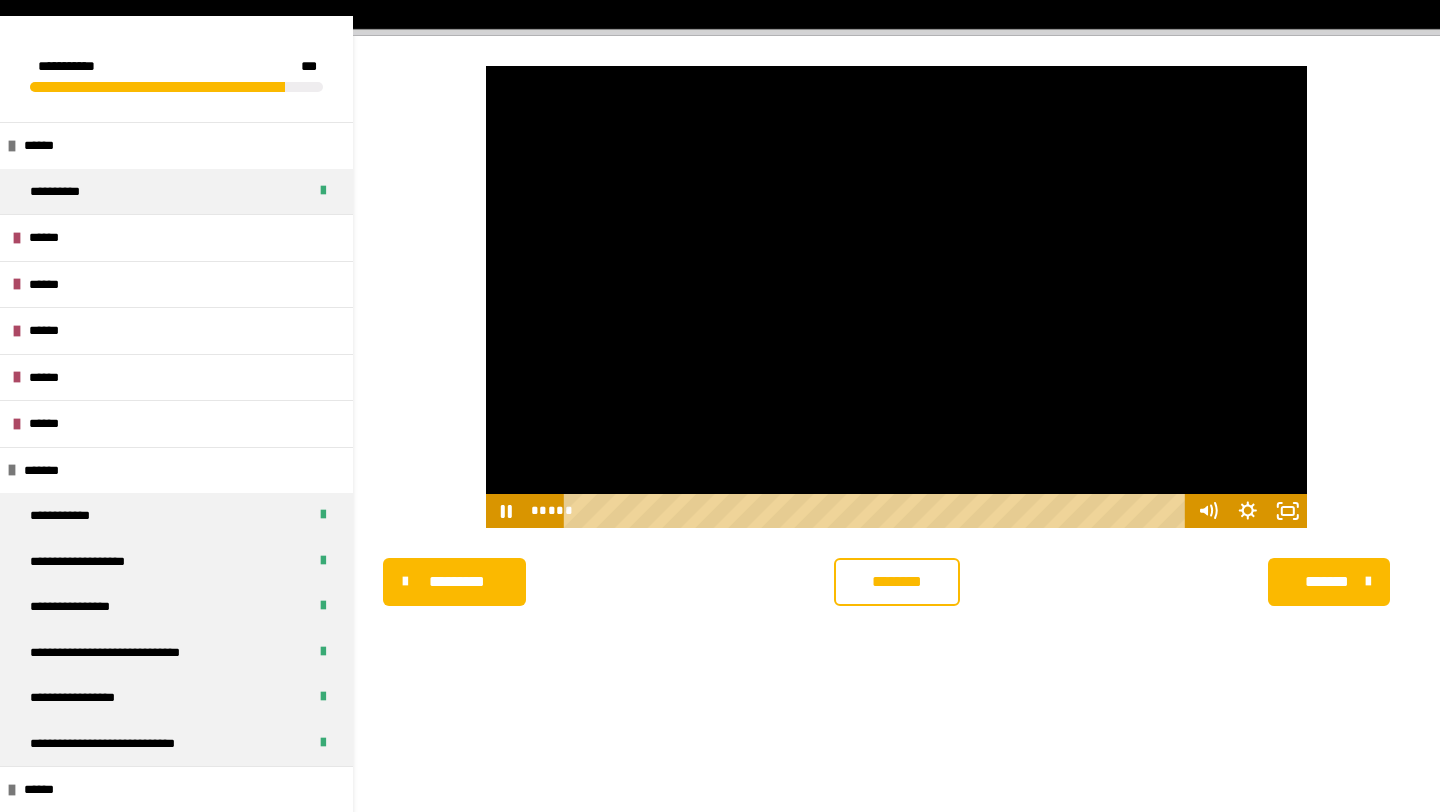 click at bounding box center (897, 297) 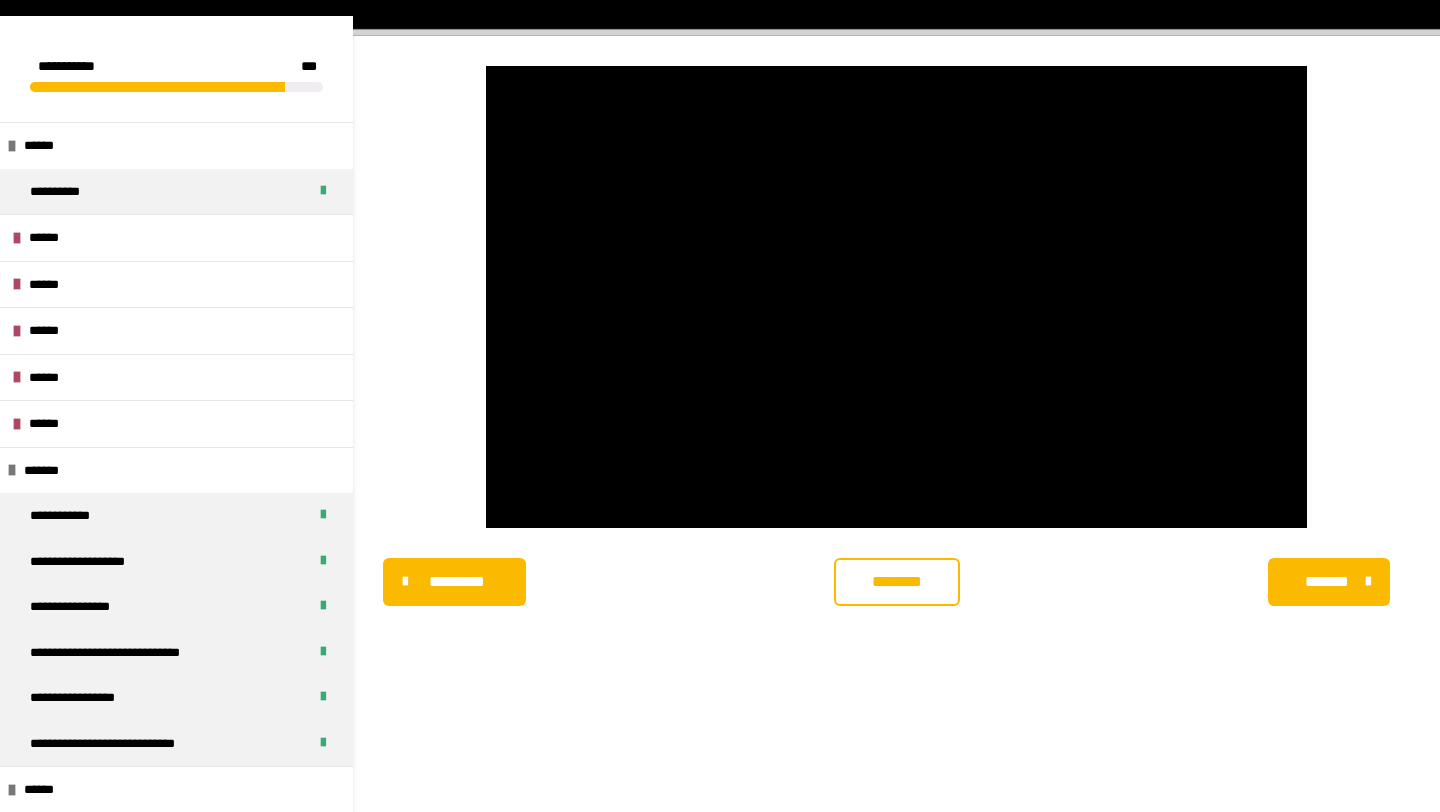 click at bounding box center [897, 297] 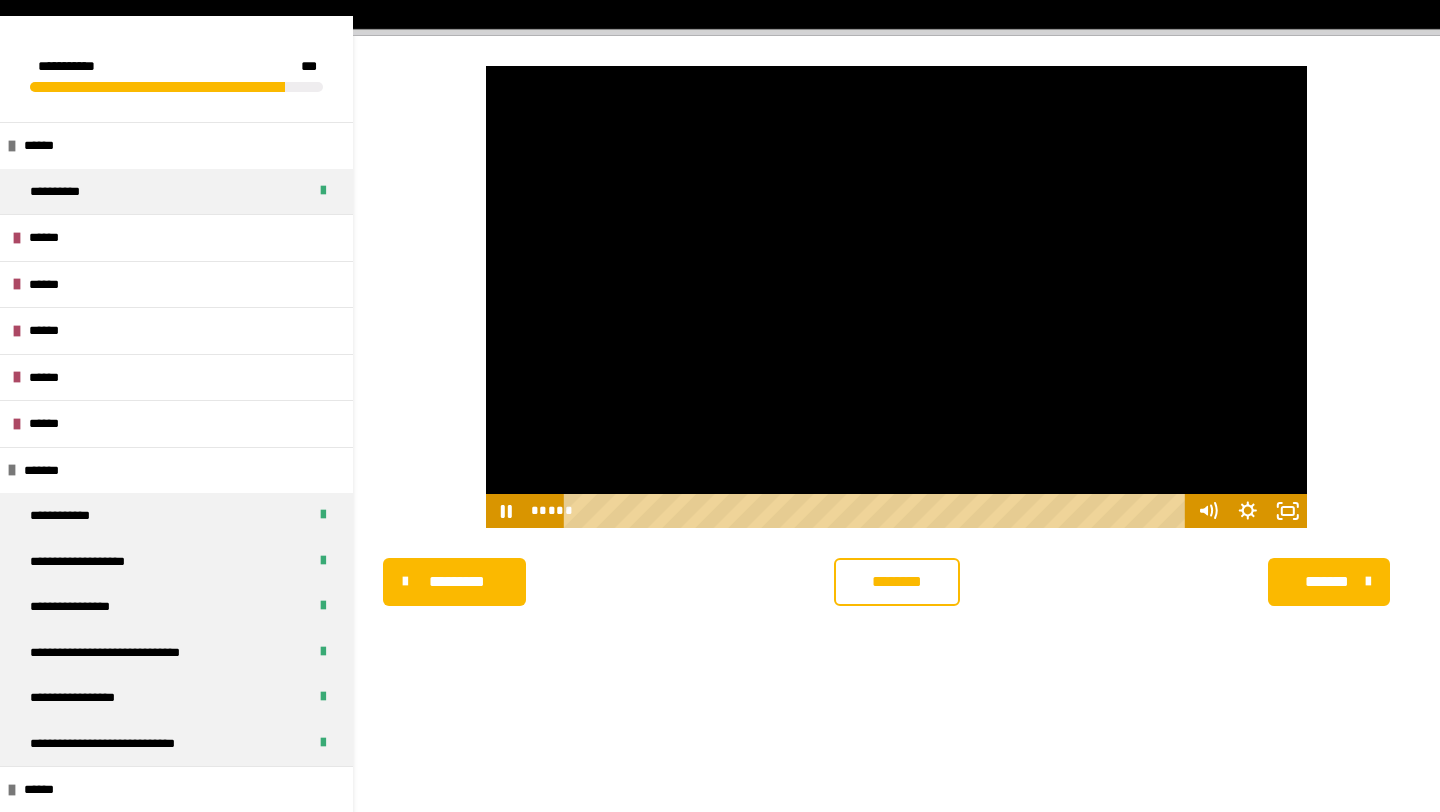 click at bounding box center (897, 297) 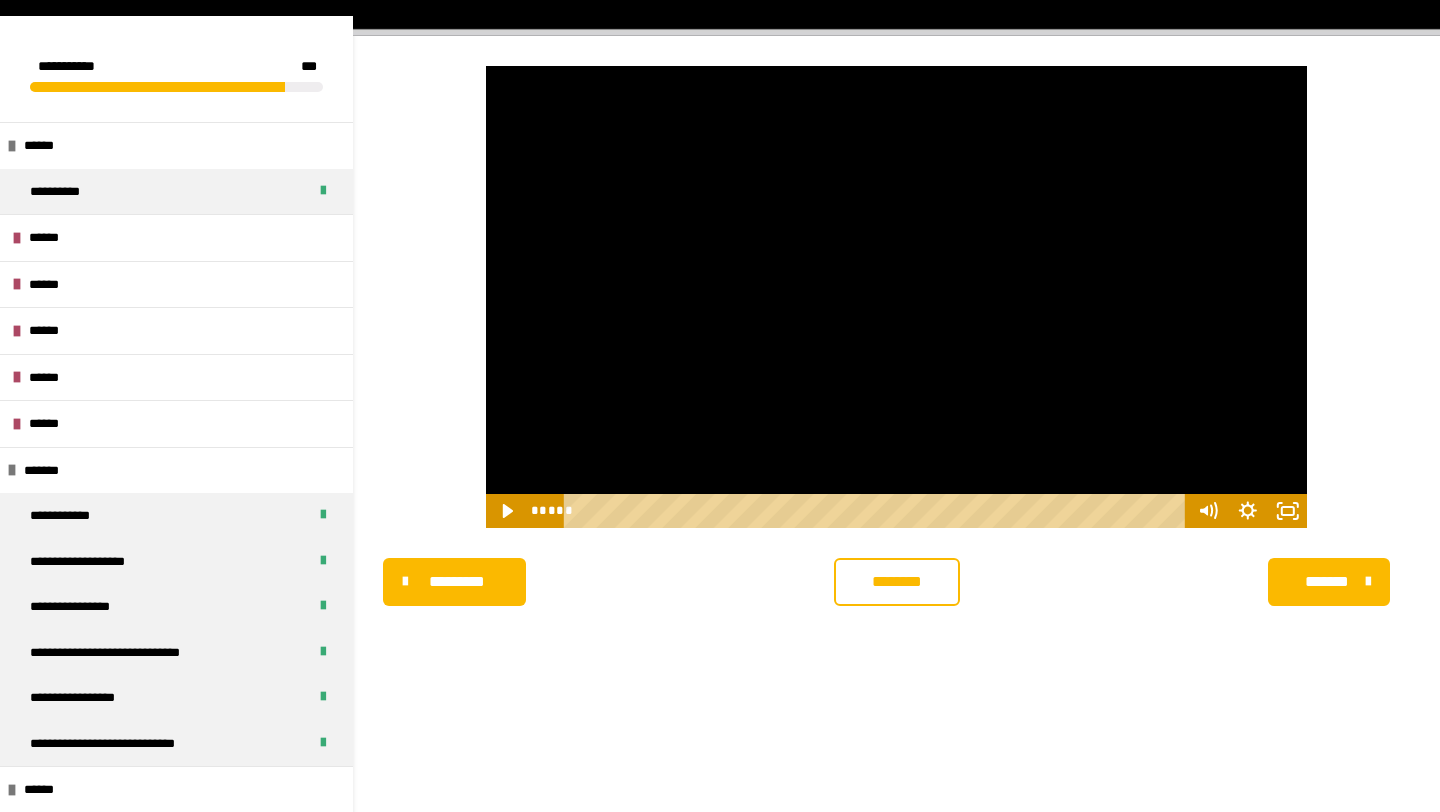 click at bounding box center (897, 297) 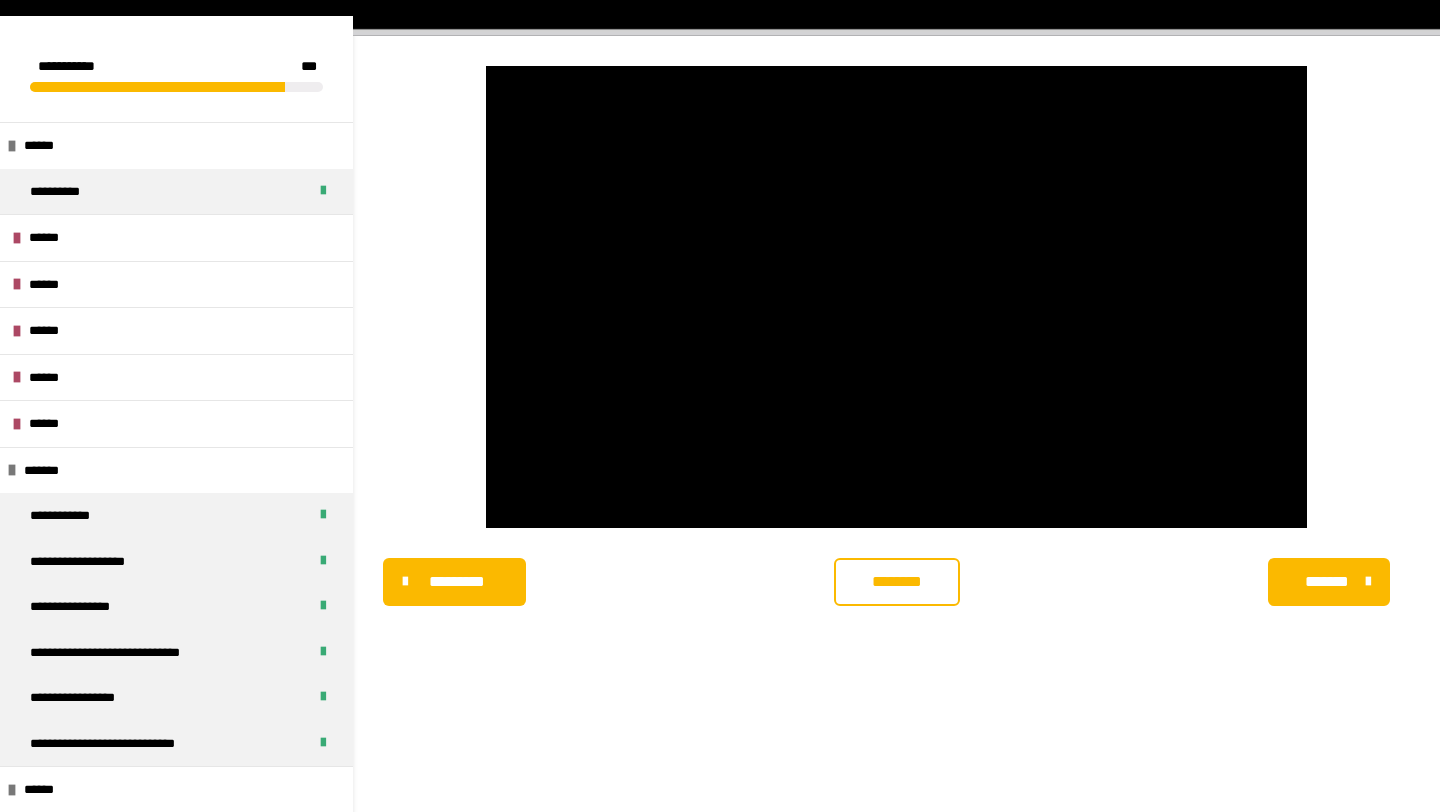 click on "********" at bounding box center [897, 582] 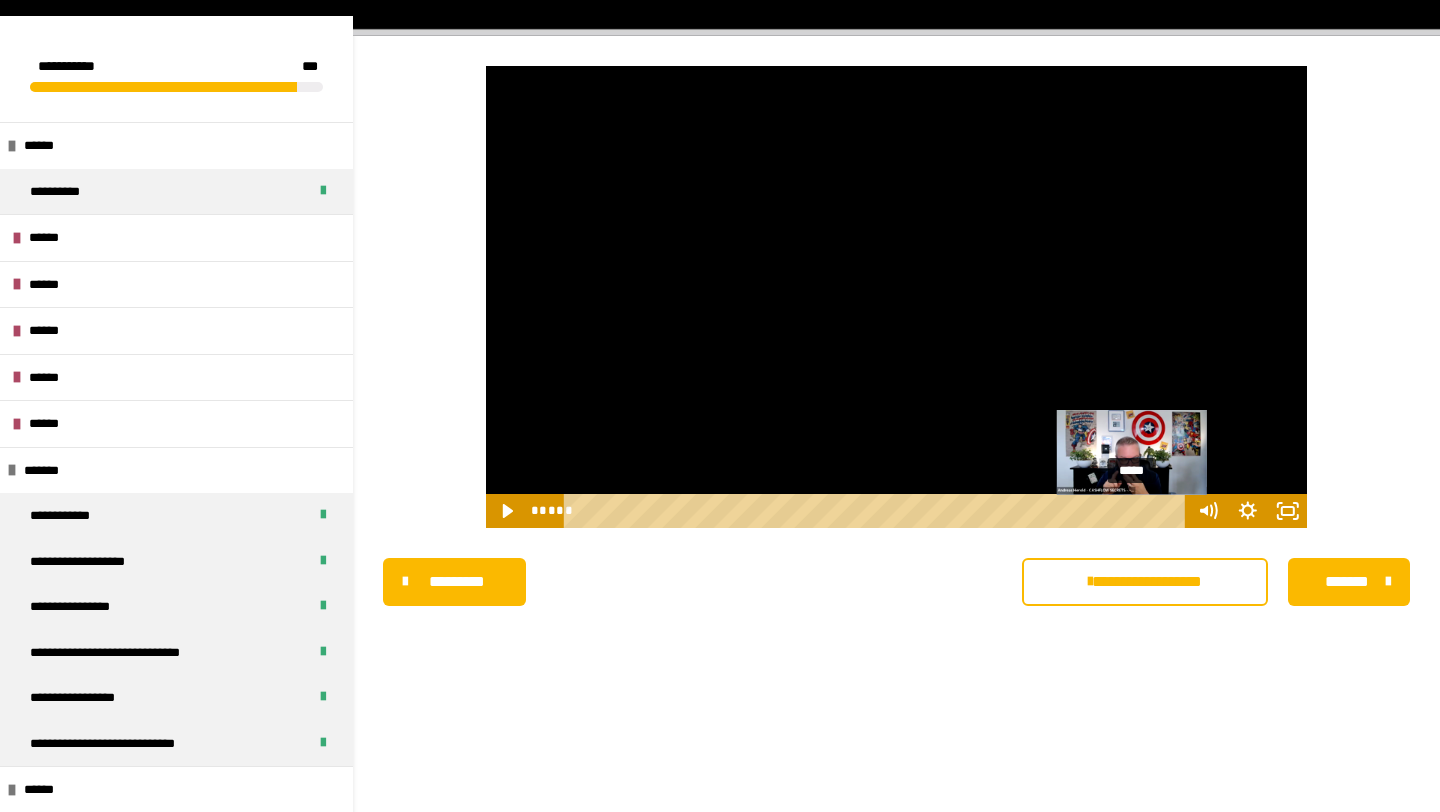 click on "*****" at bounding box center (878, 511) 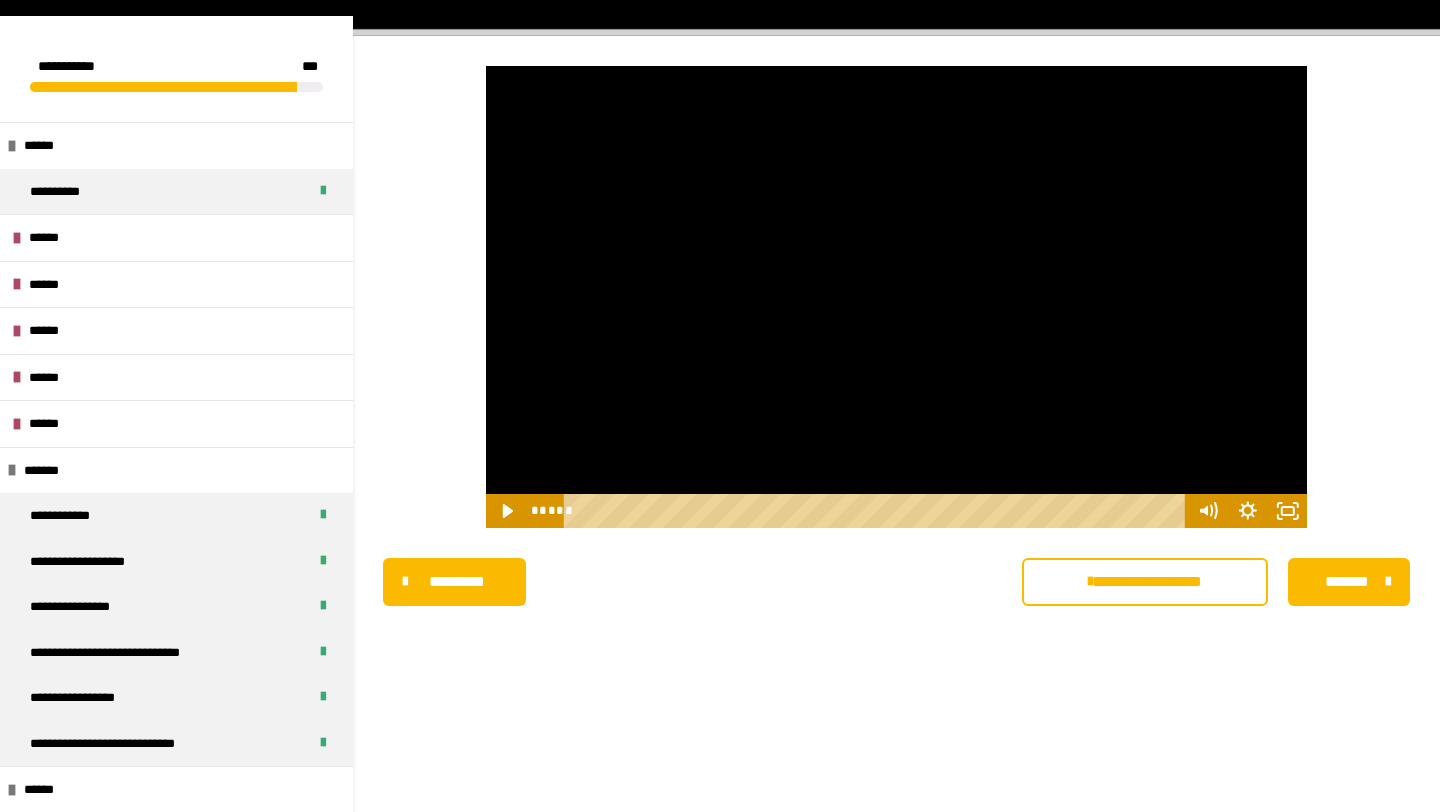click at bounding box center (897, 297) 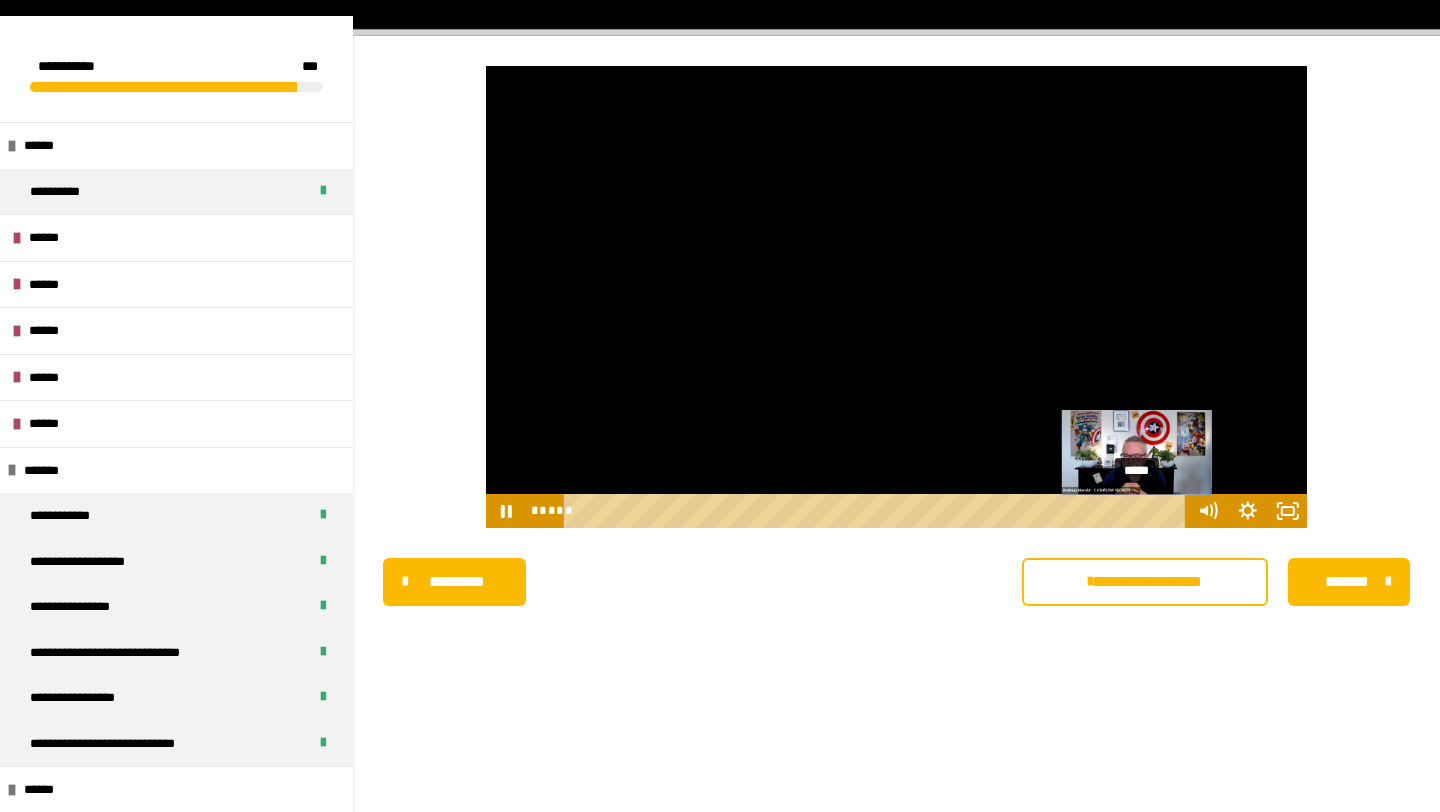 click on "*****" at bounding box center [878, 511] 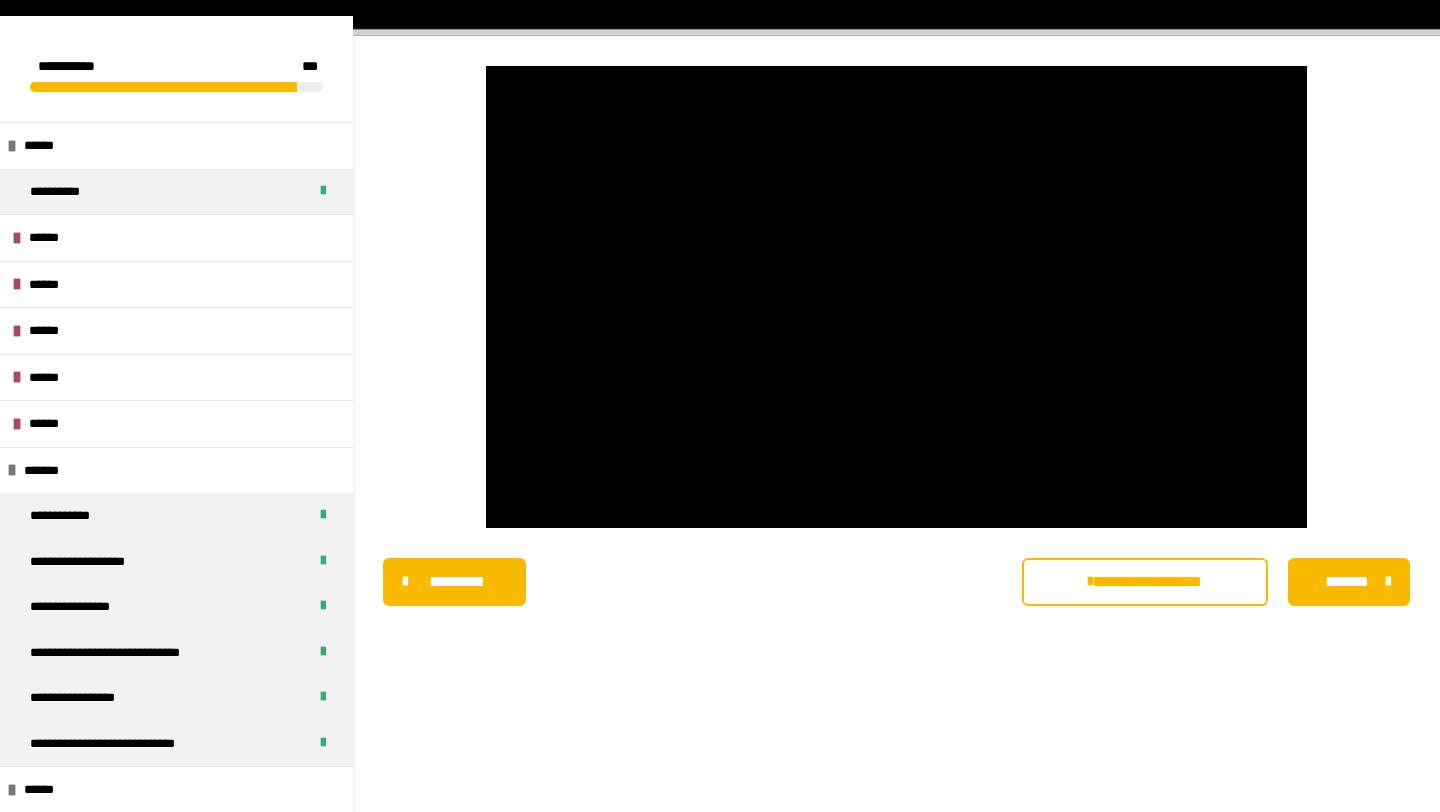 click on "**********" at bounding box center (1145, 582) 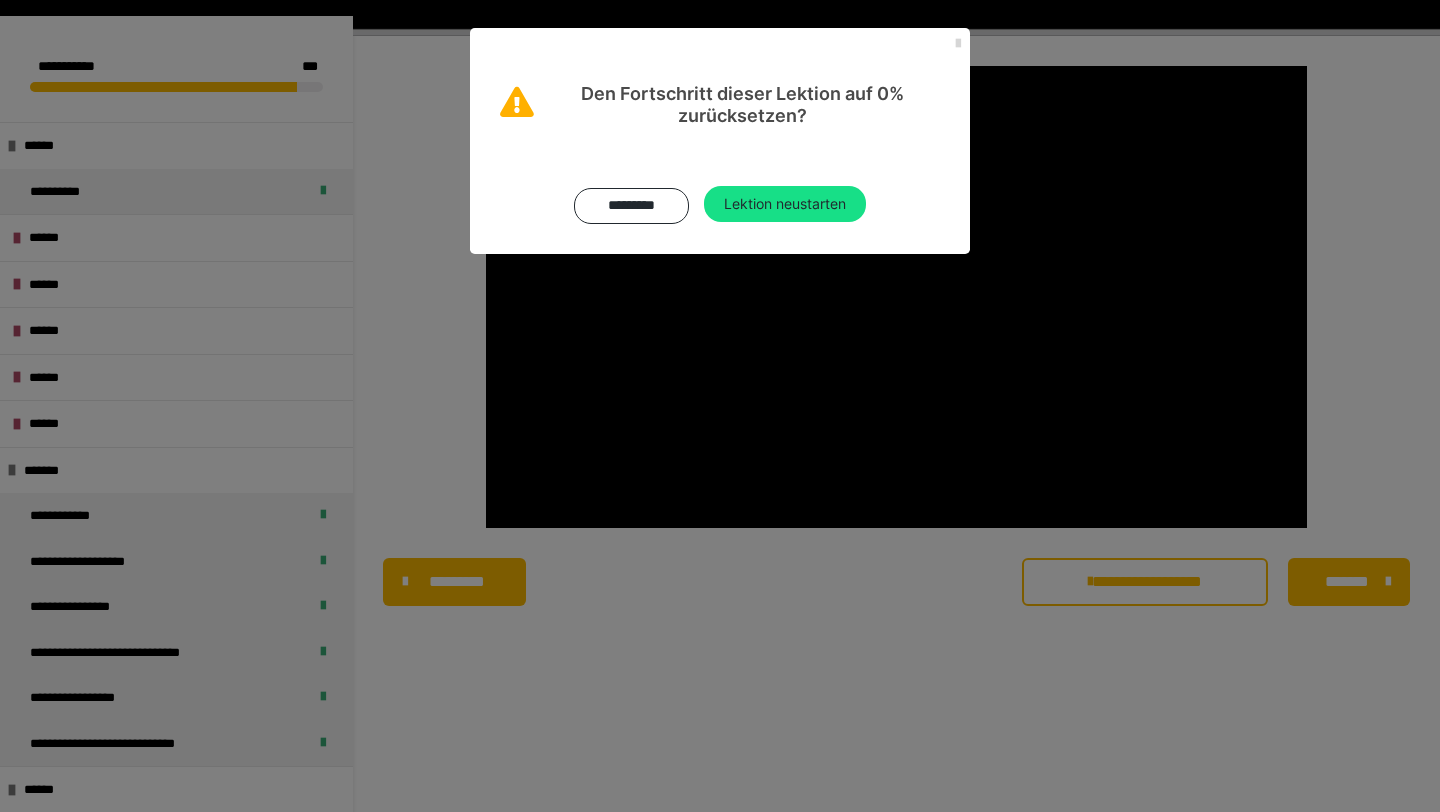 click at bounding box center (958, 44) 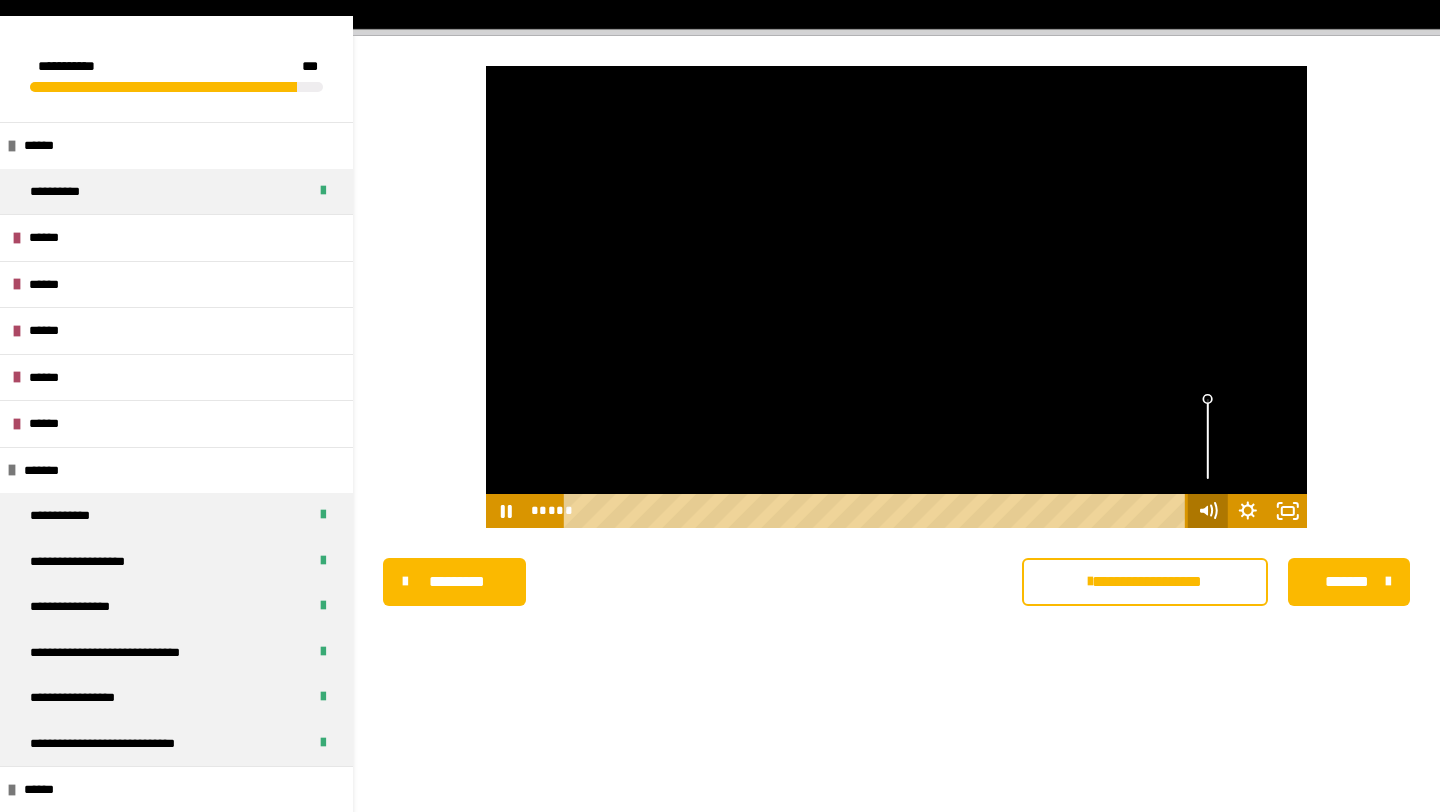 click on "***** *****" at bounding box center [897, 511] 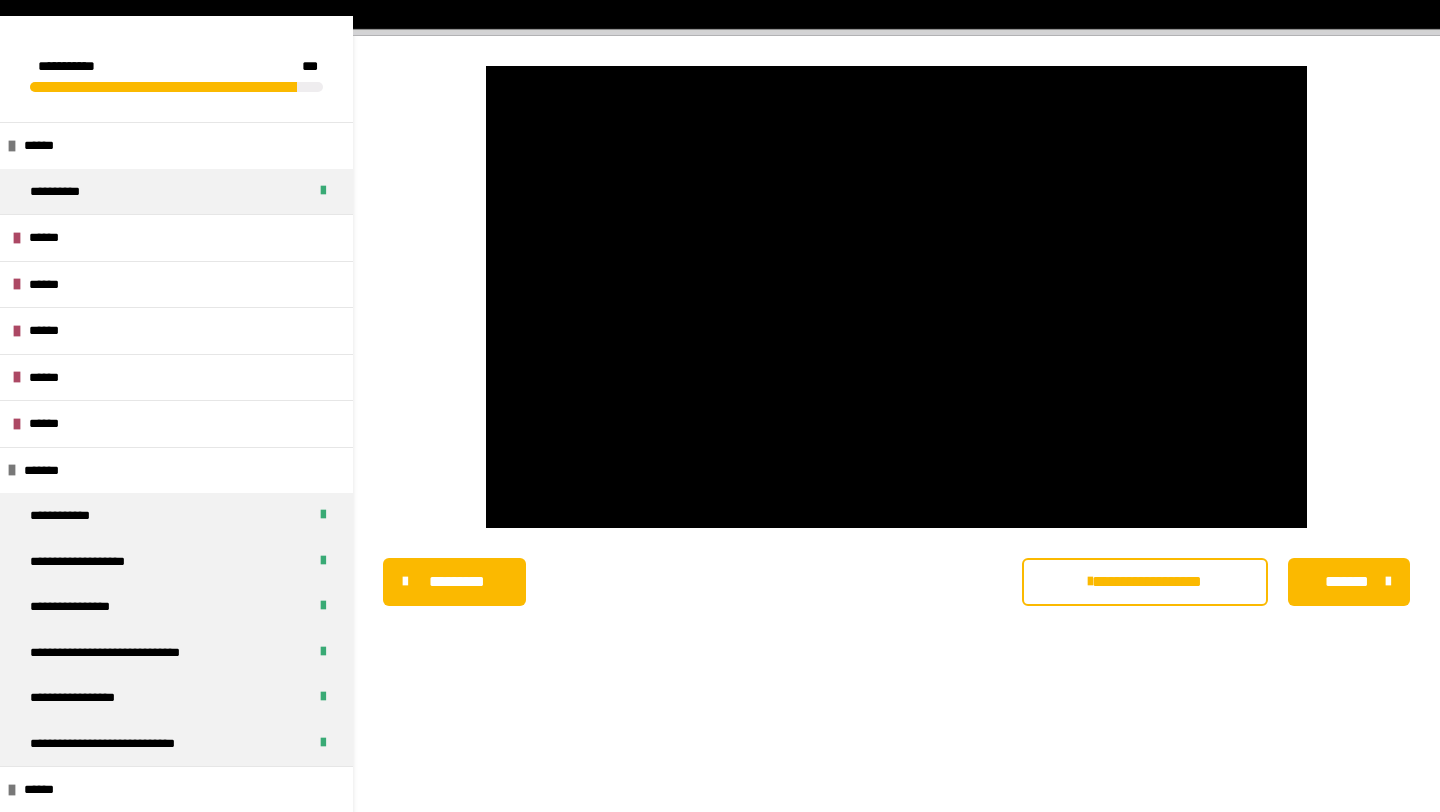 click on "*******" at bounding box center (1347, 582) 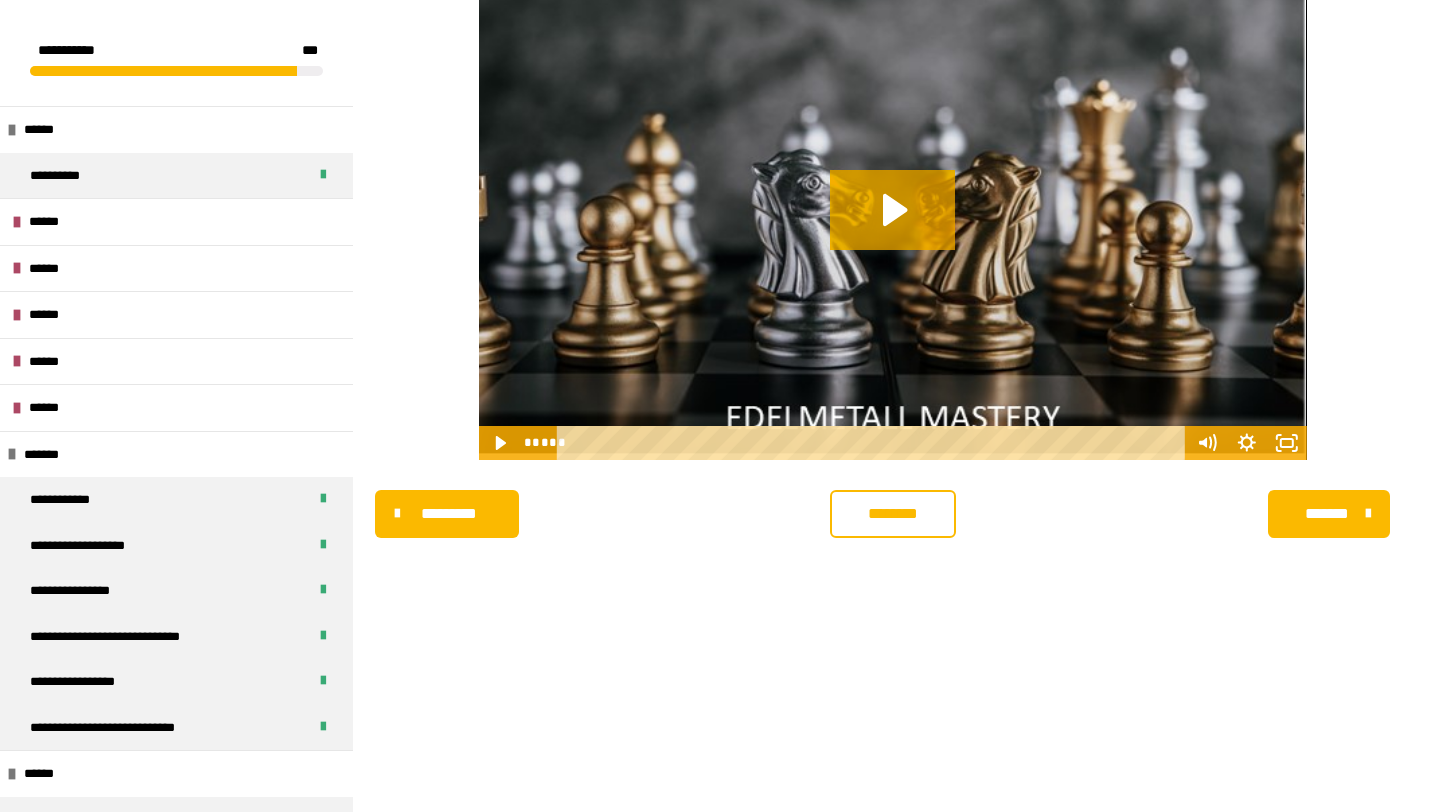 scroll, scrollTop: 431, scrollLeft: 0, axis: vertical 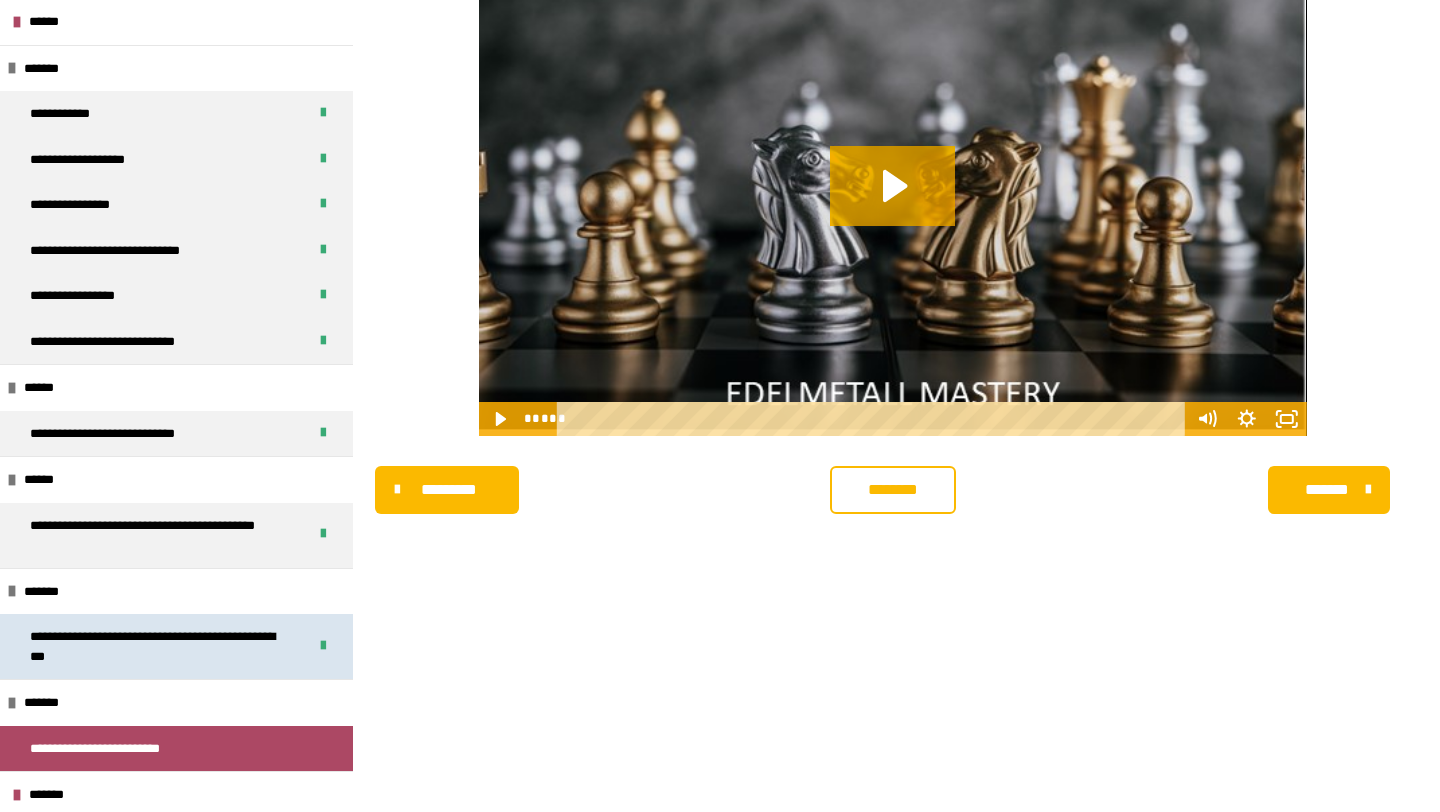 click on "**********" at bounding box center [160, 646] 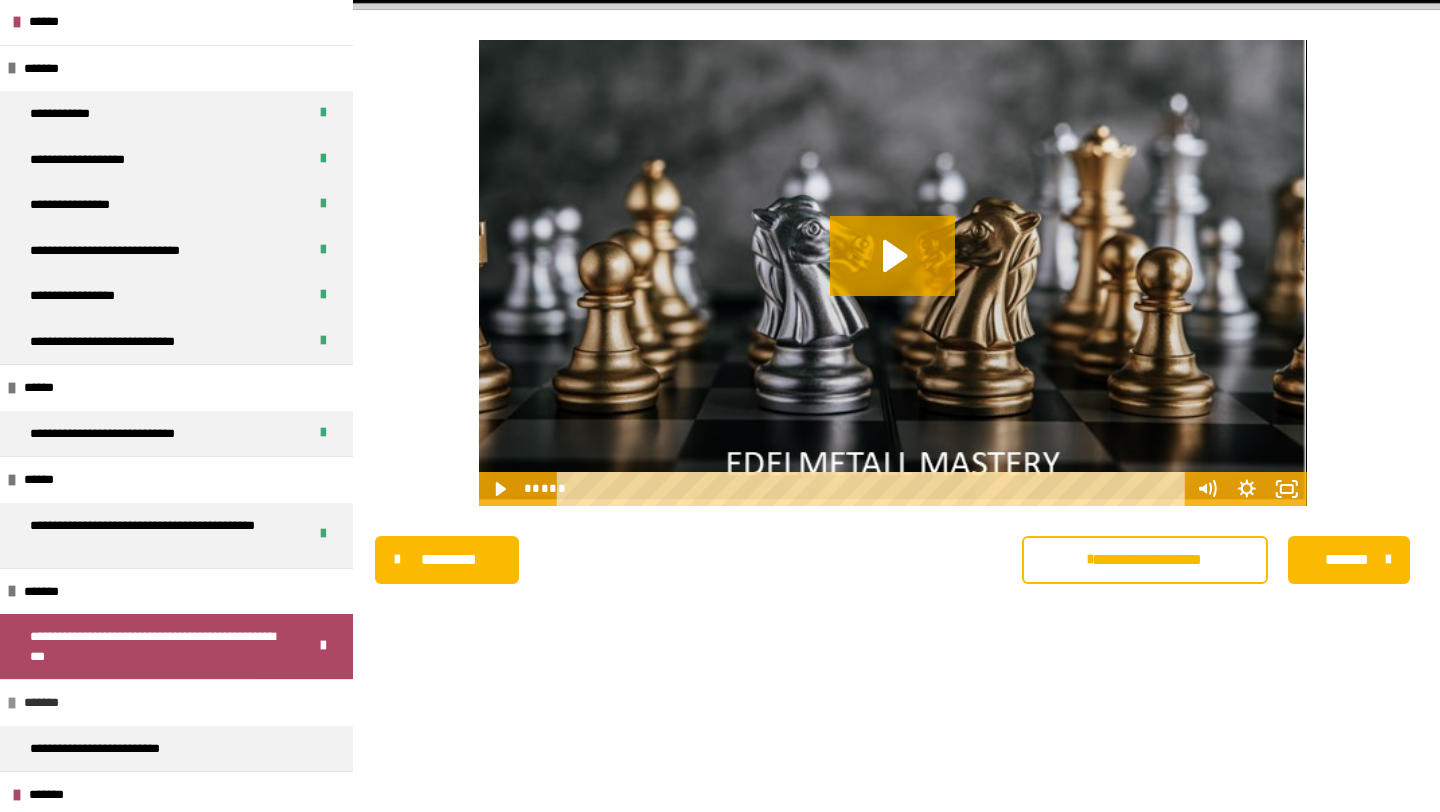 click on "*******" at bounding box center [176, 702] 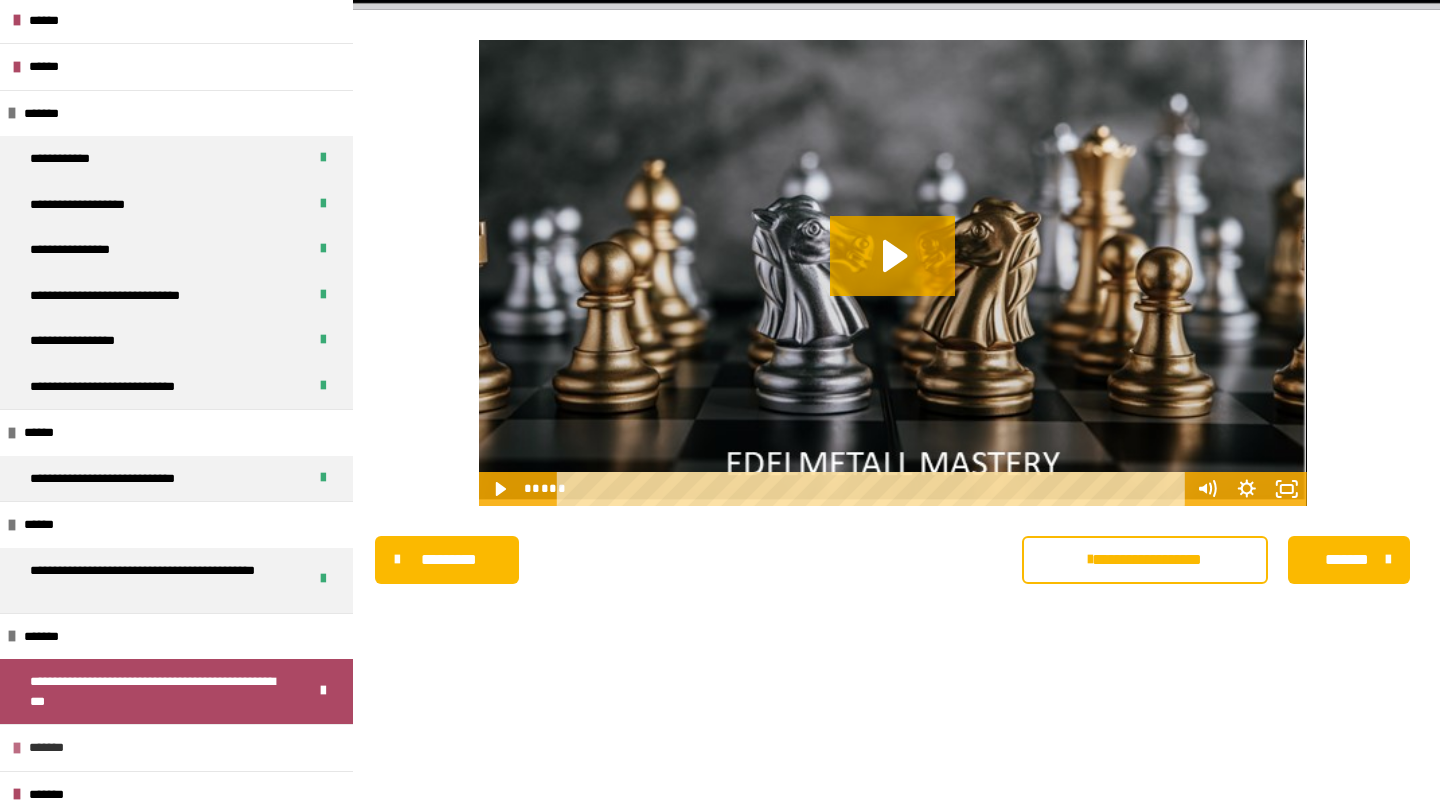 scroll, scrollTop: 341, scrollLeft: 0, axis: vertical 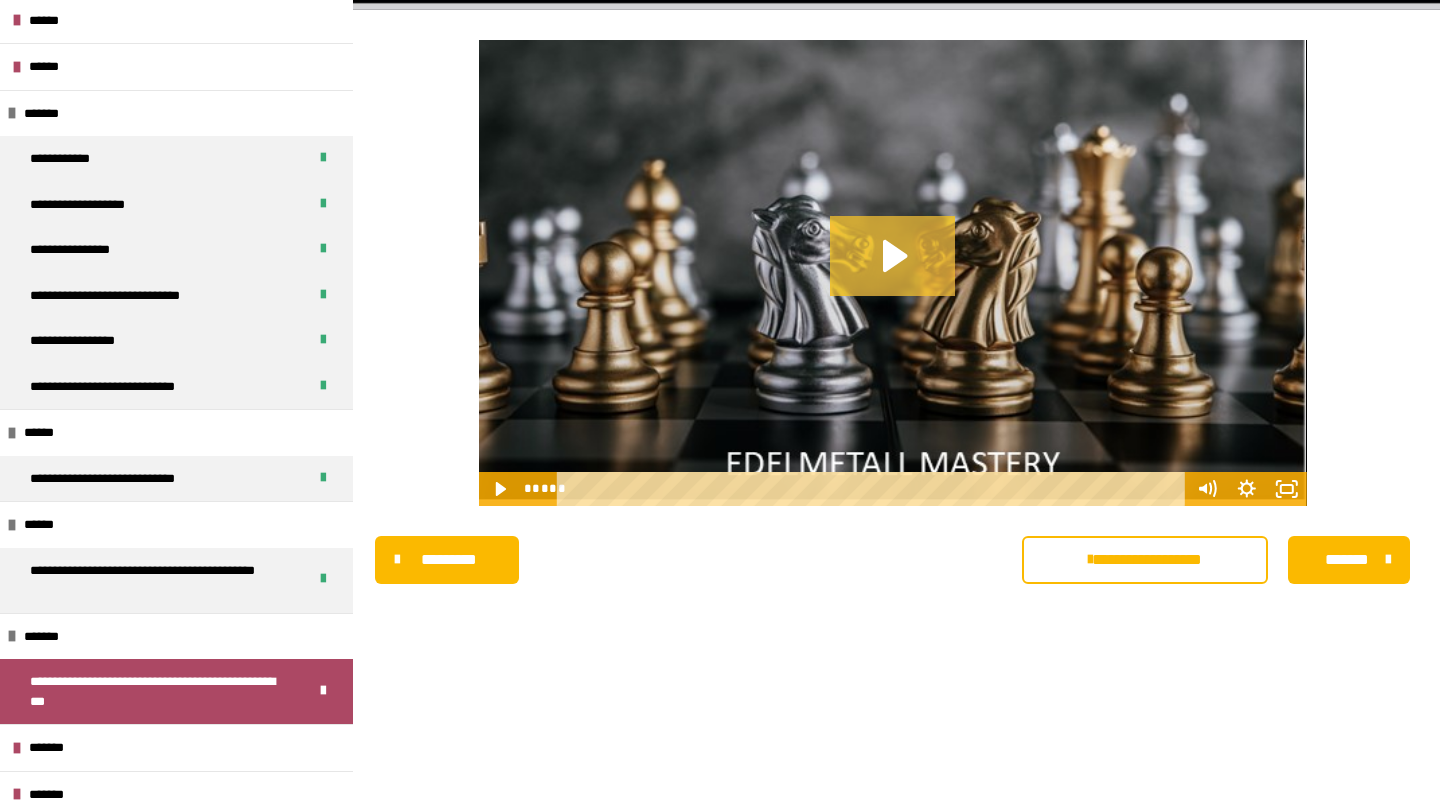 click 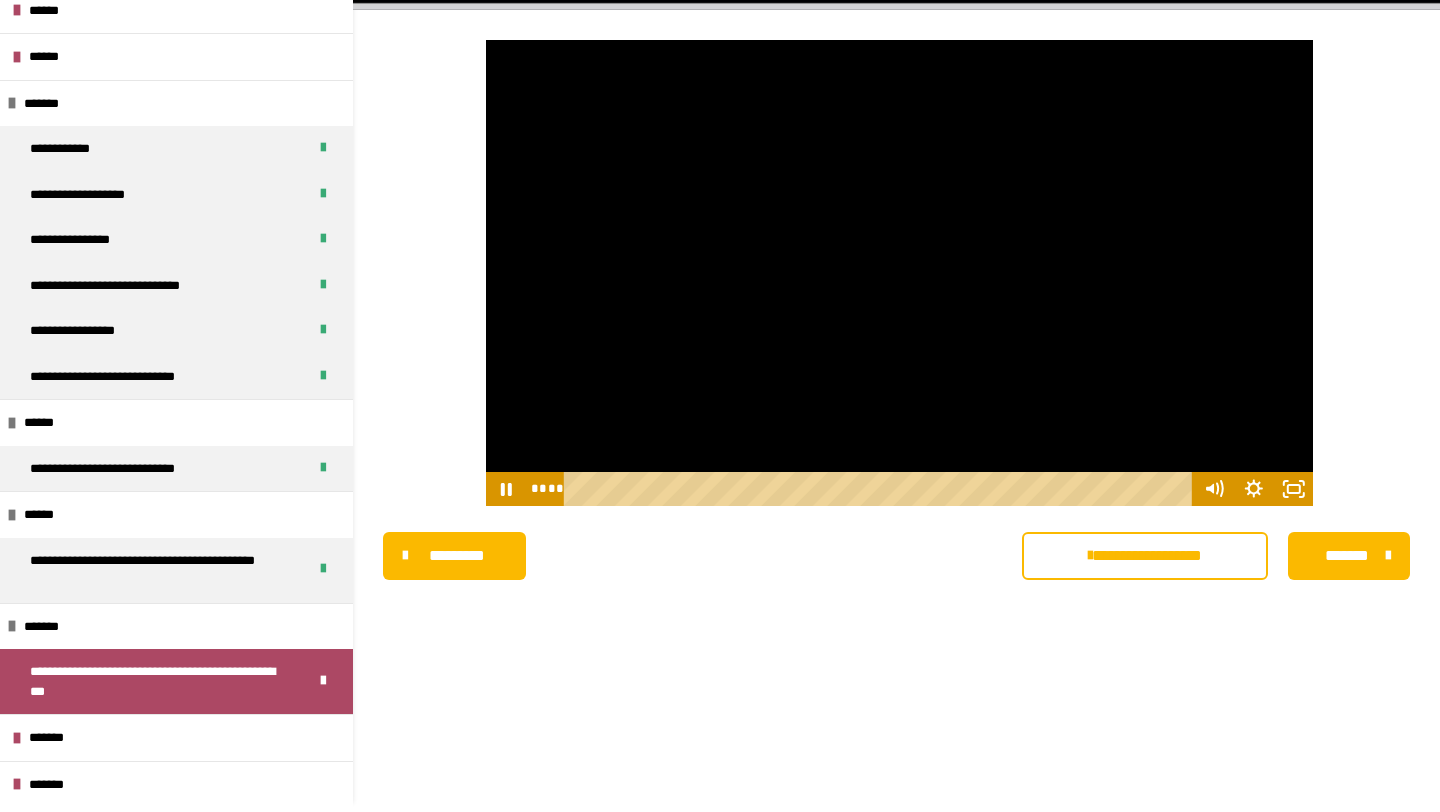 scroll, scrollTop: 232, scrollLeft: 0, axis: vertical 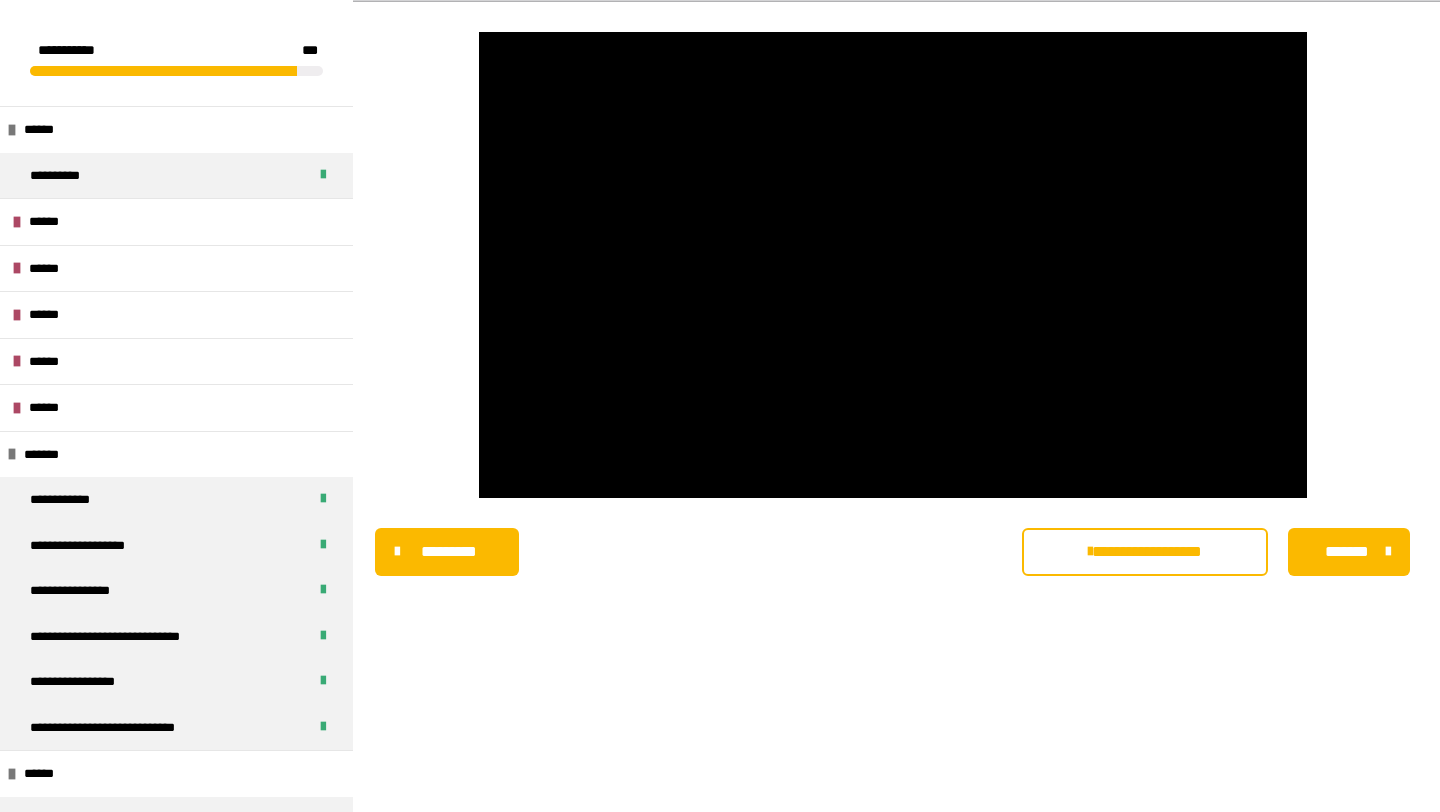 click on "*******" at bounding box center (1347, 552) 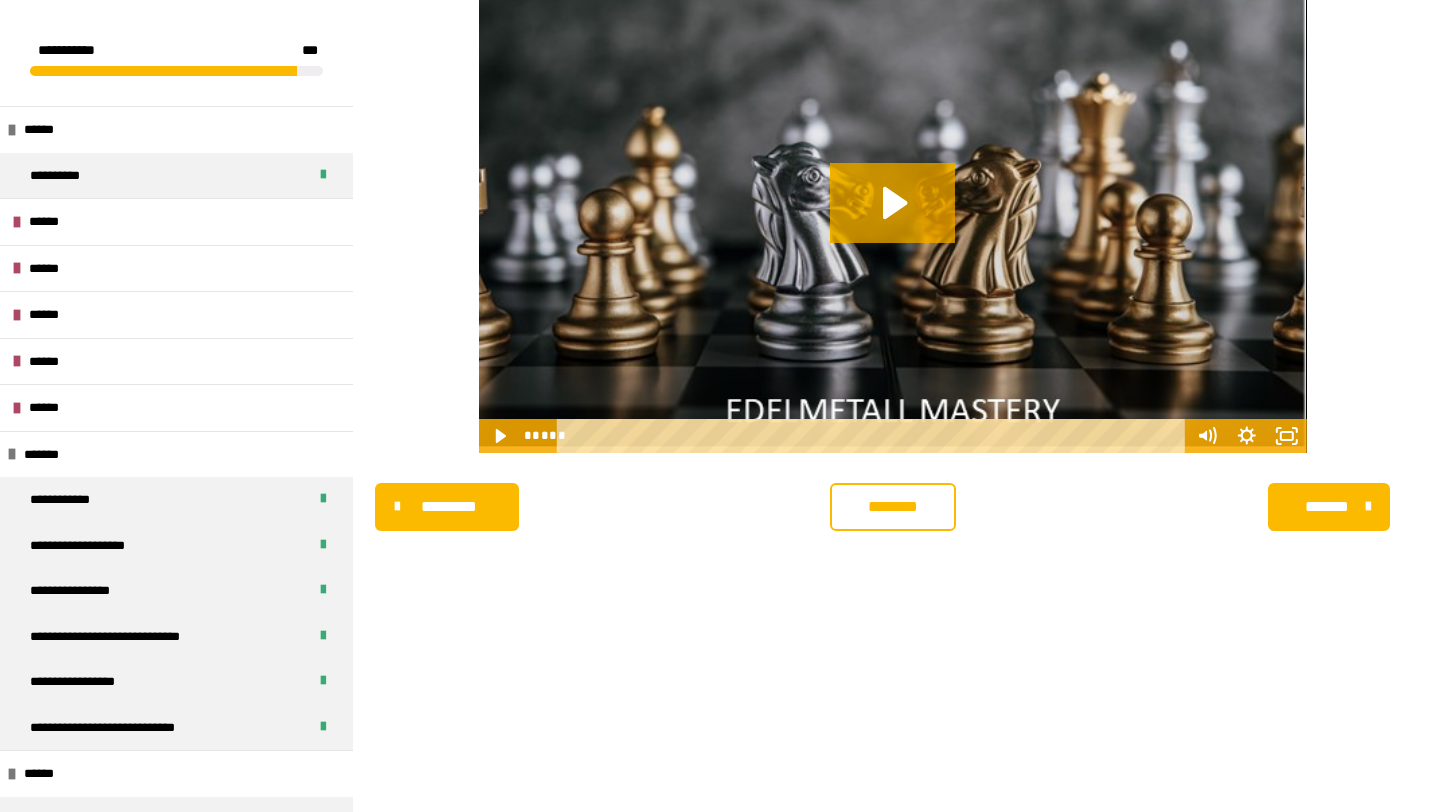 scroll, scrollTop: 431, scrollLeft: 0, axis: vertical 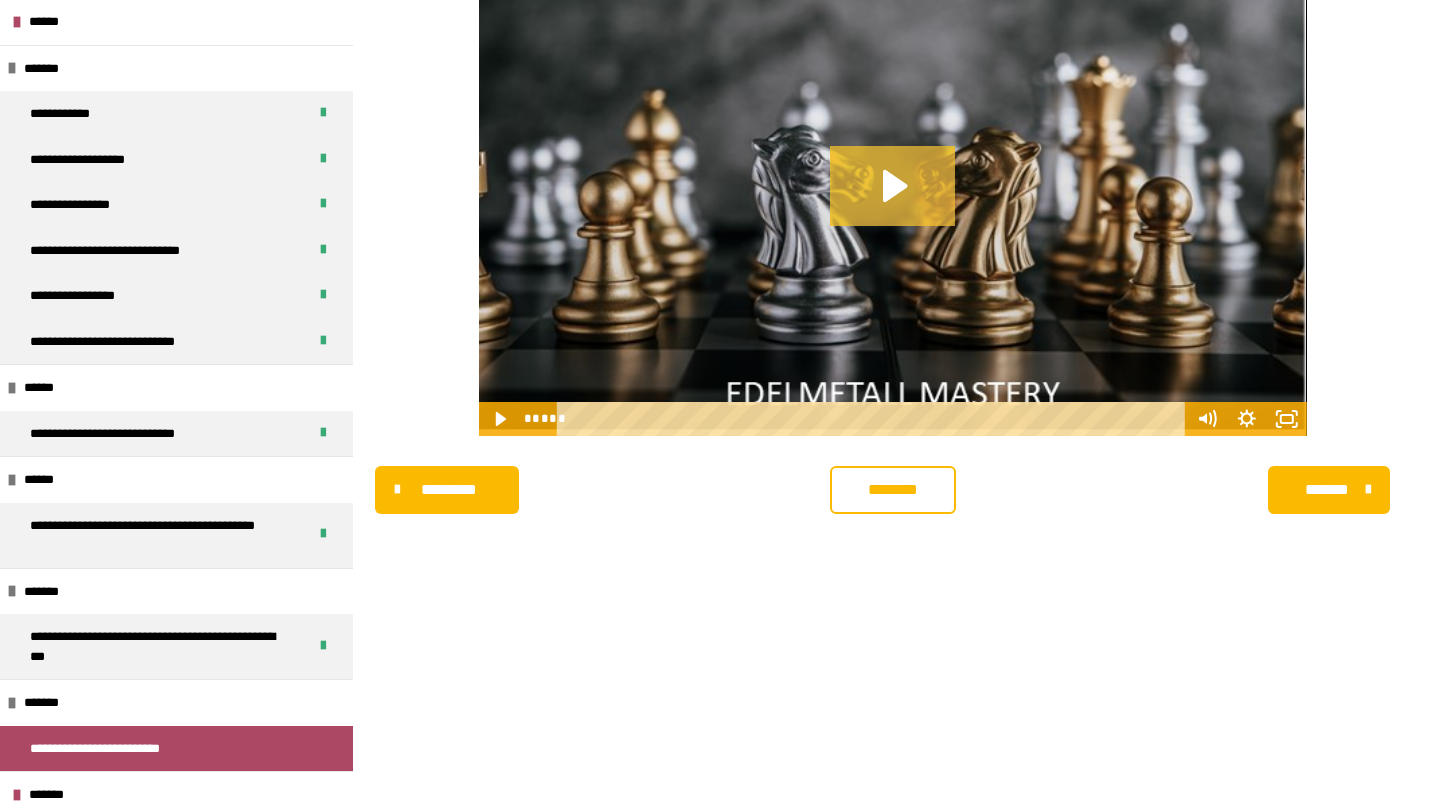 click 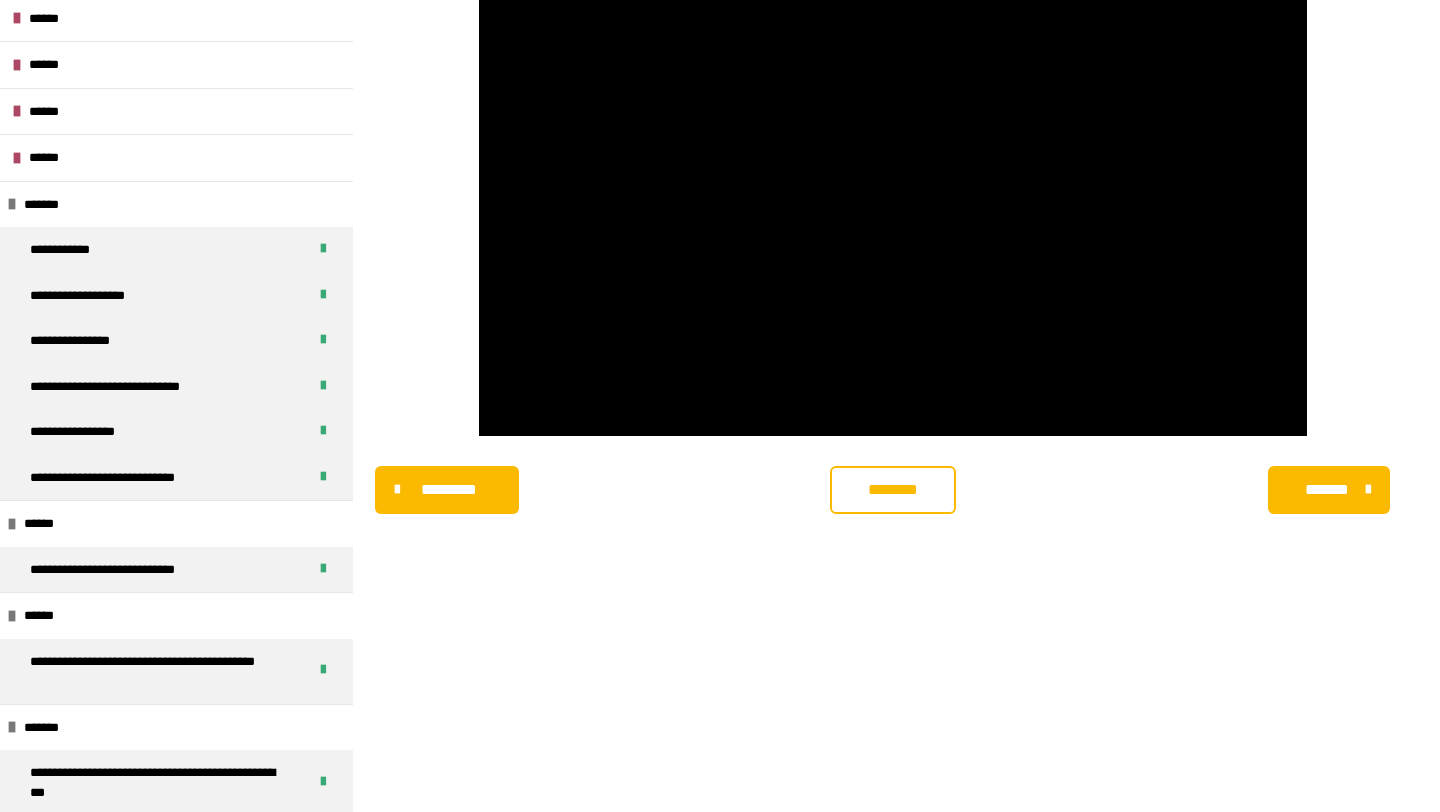 scroll, scrollTop: 233, scrollLeft: 0, axis: vertical 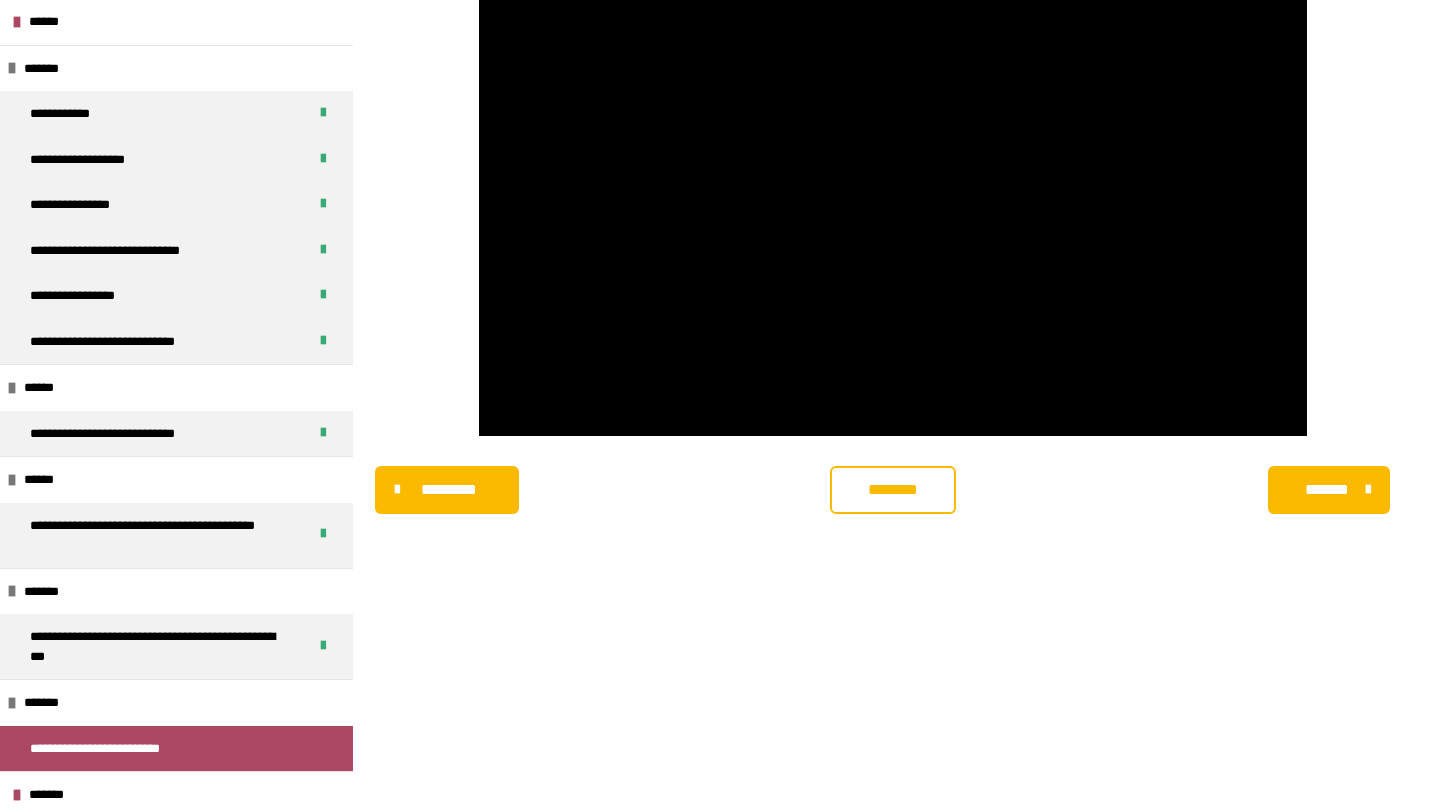 type 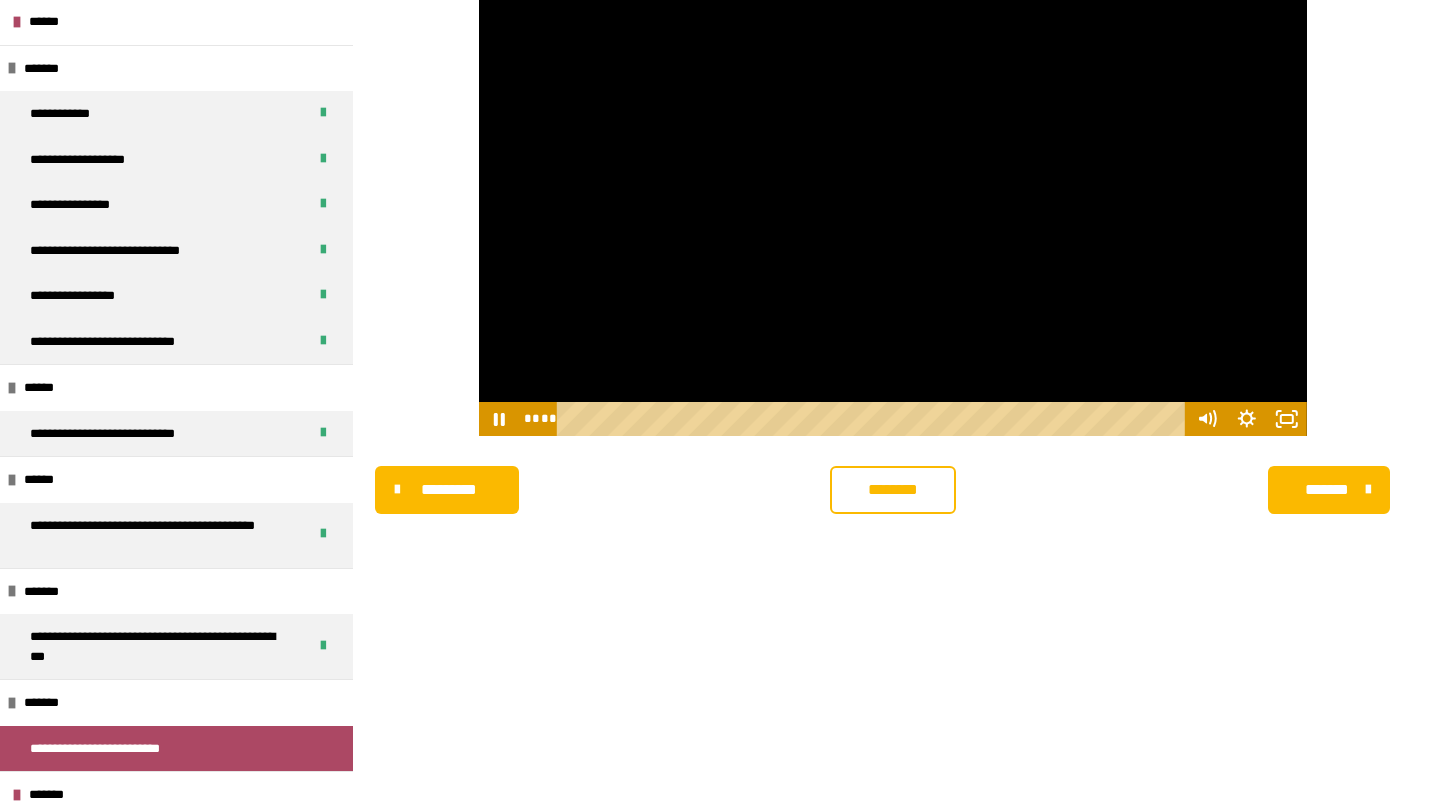click at bounding box center [893, 203] 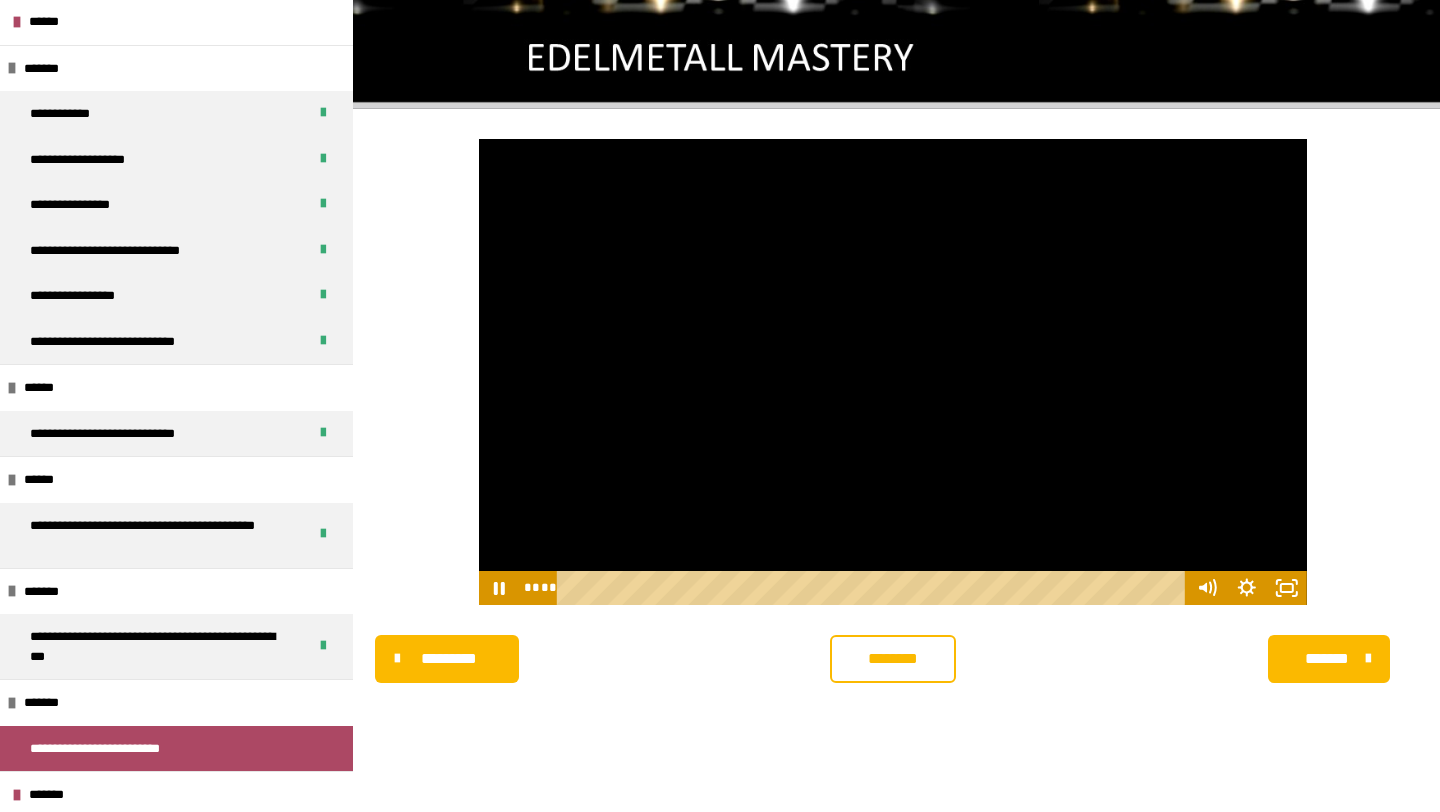 scroll, scrollTop: 0, scrollLeft: 0, axis: both 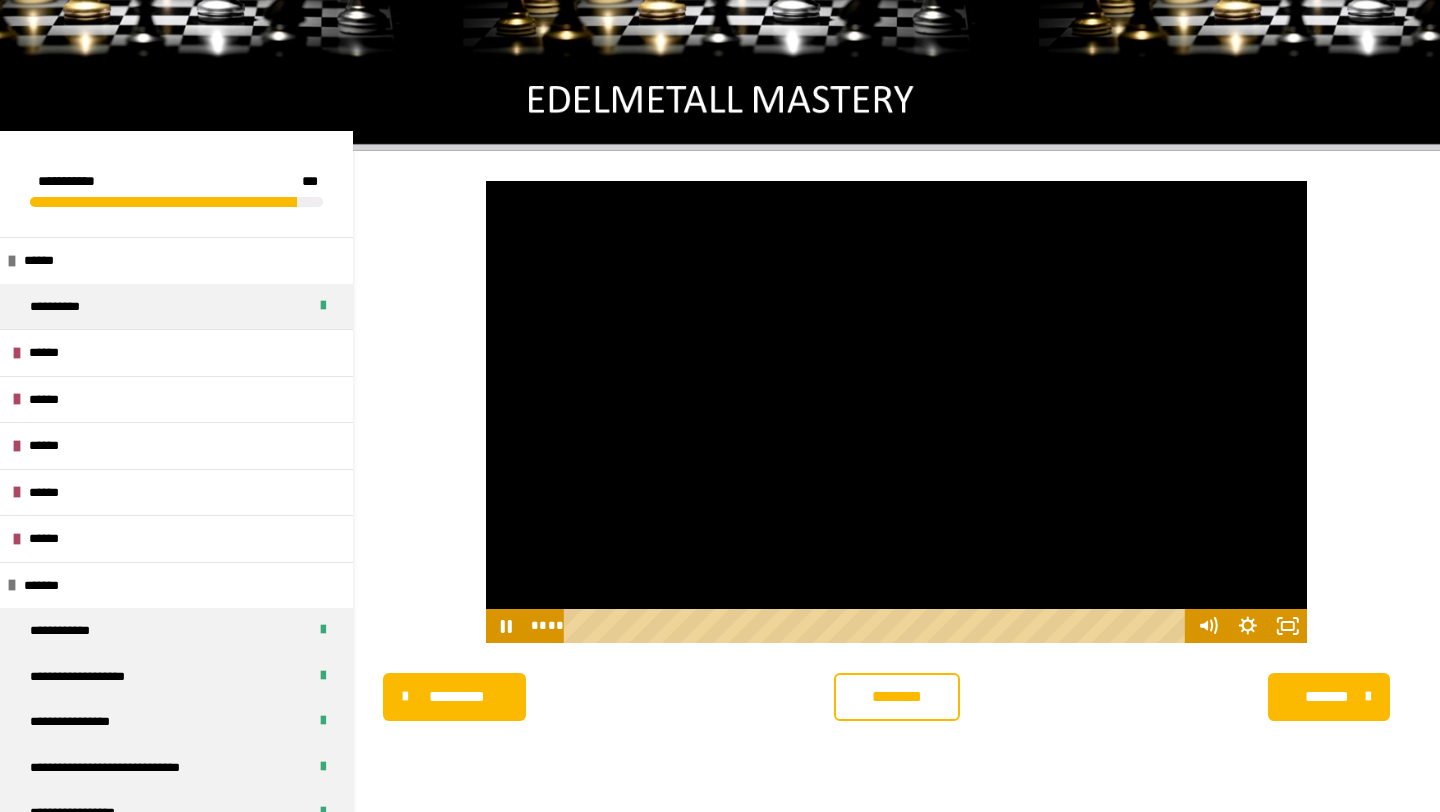 click at bounding box center (897, 412) 